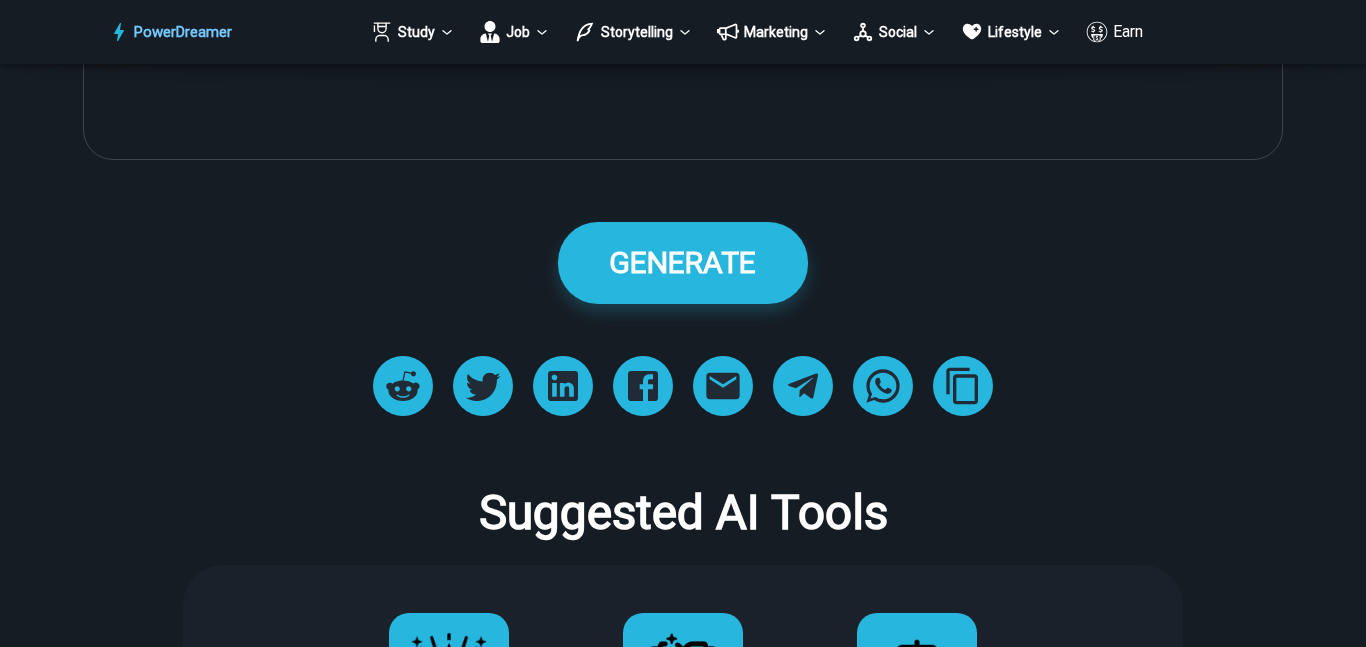 scroll, scrollTop: 1356, scrollLeft: 0, axis: vertical 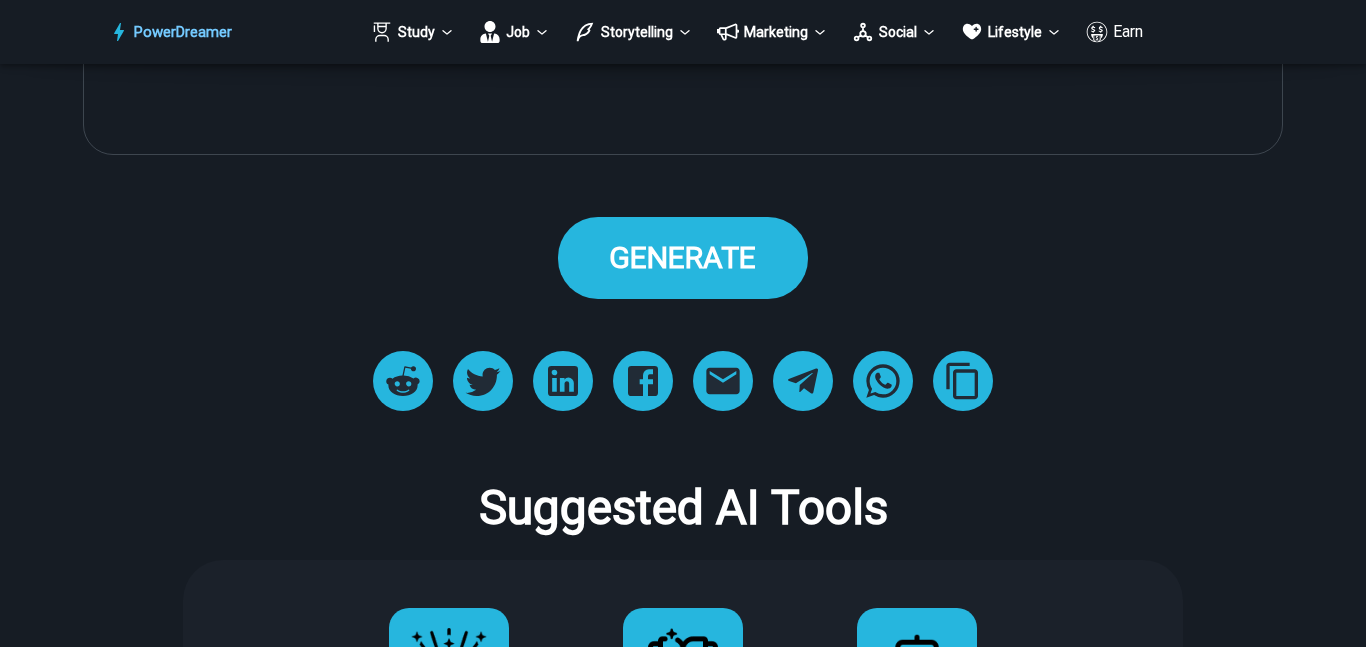 click on "GENERATE" at bounding box center [682, 257] 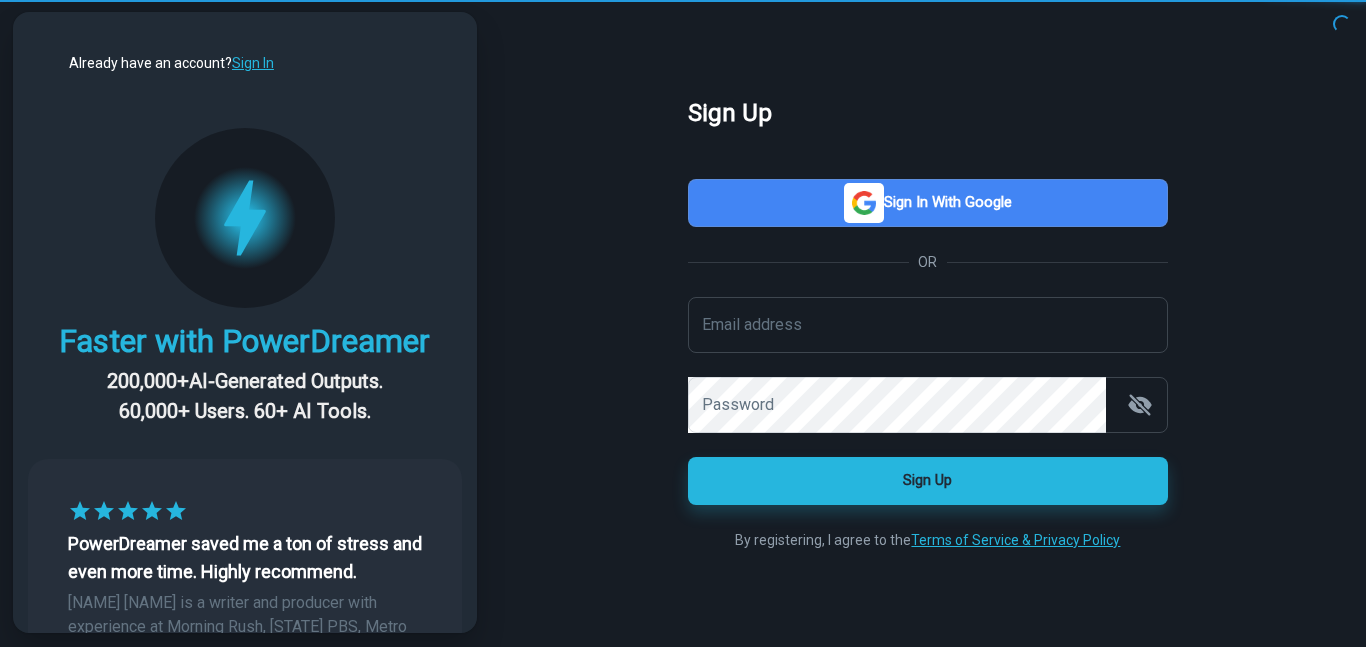 scroll, scrollTop: 0, scrollLeft: 0, axis: both 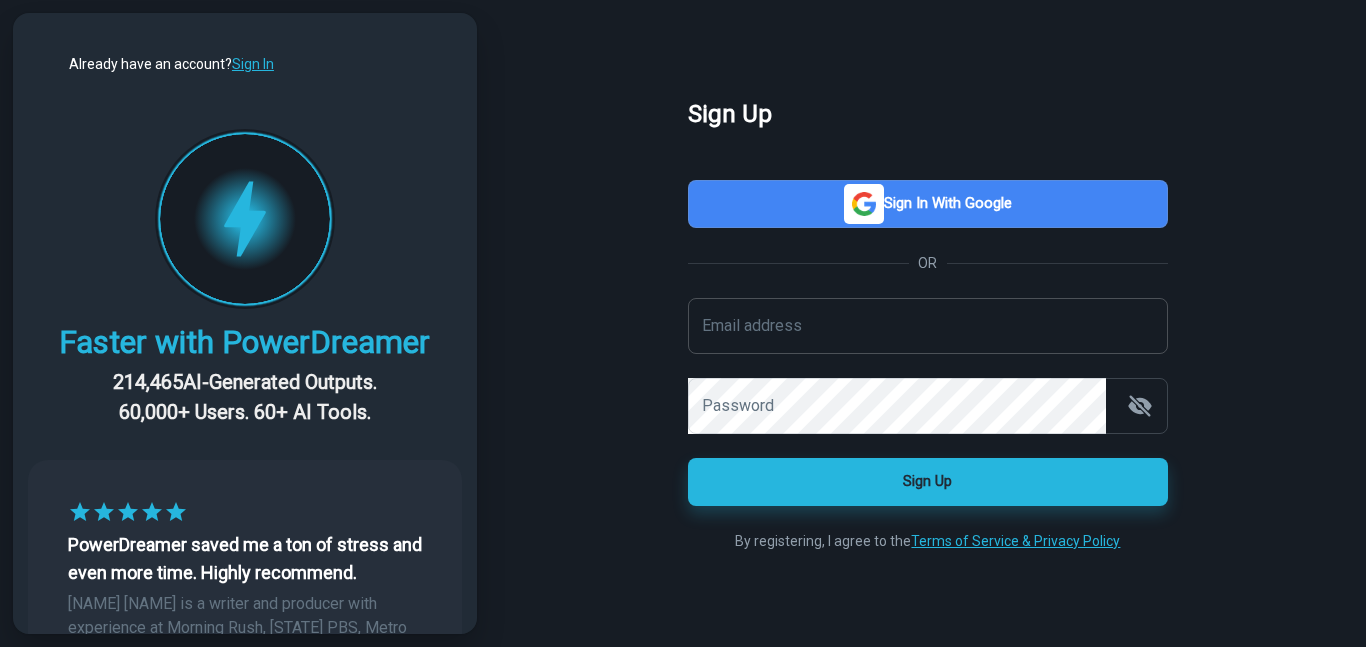 click on "Email address" at bounding box center [928, 326] 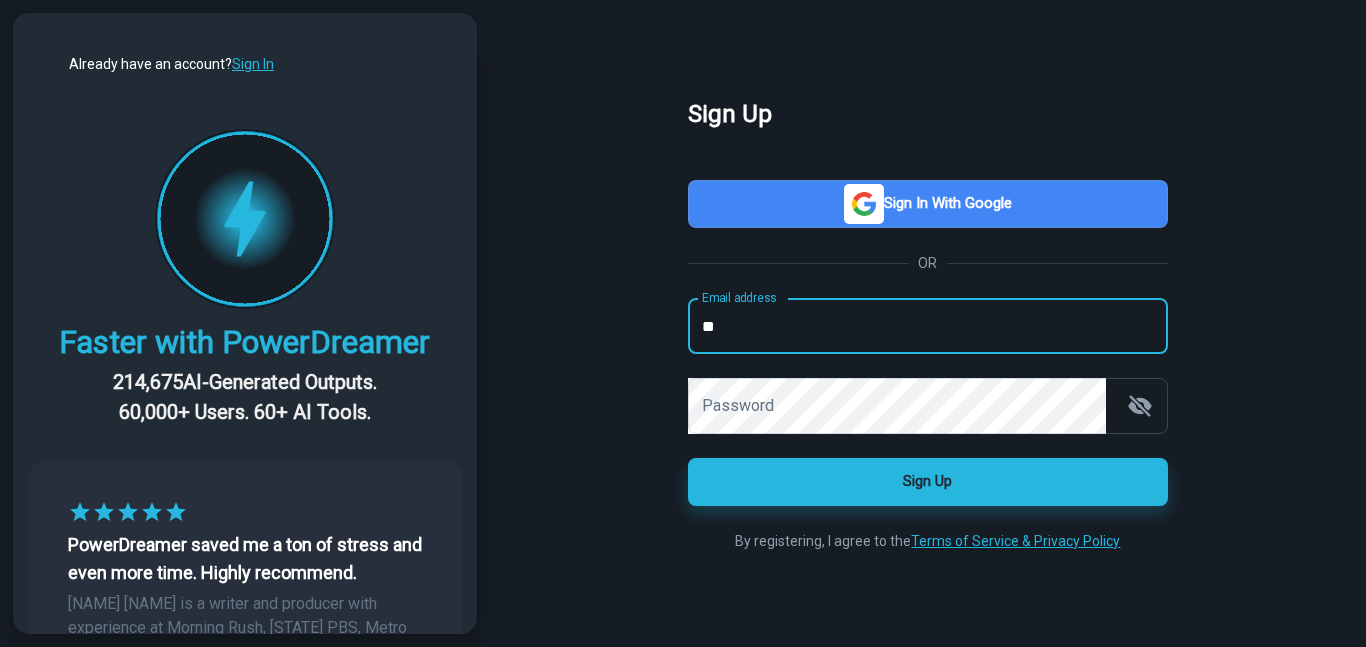 type on "*" 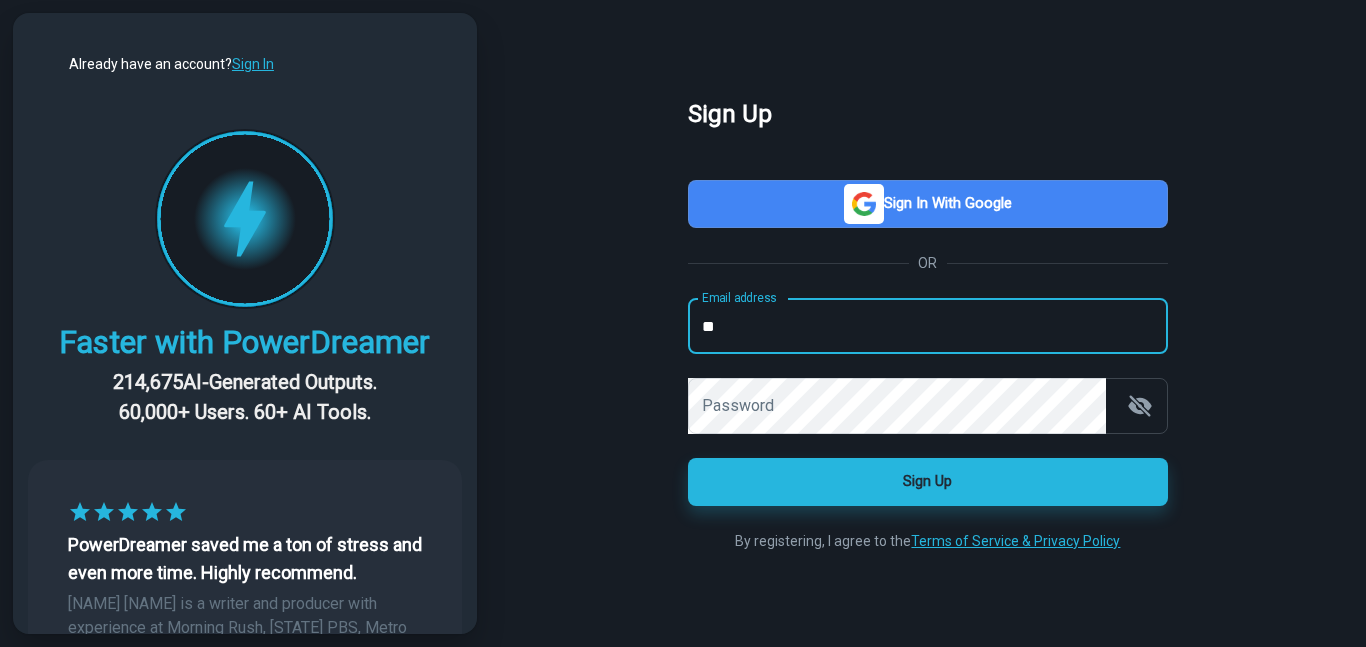 type on "*" 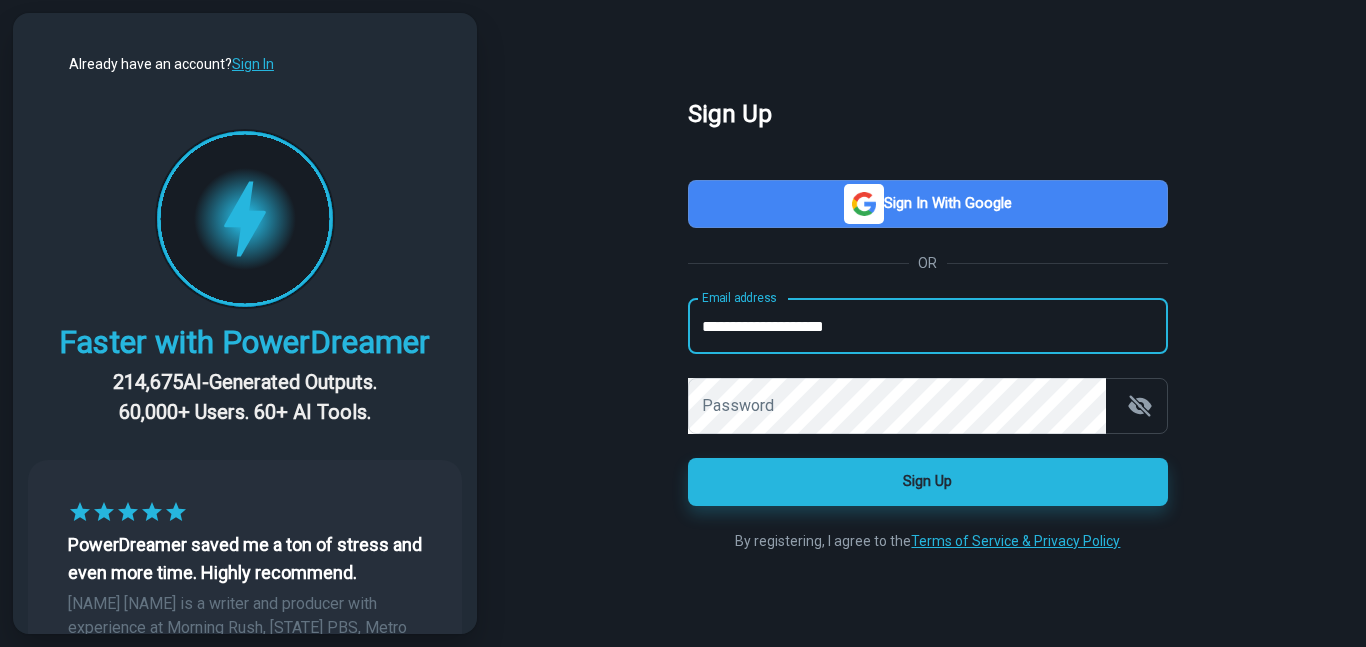 type on "**********" 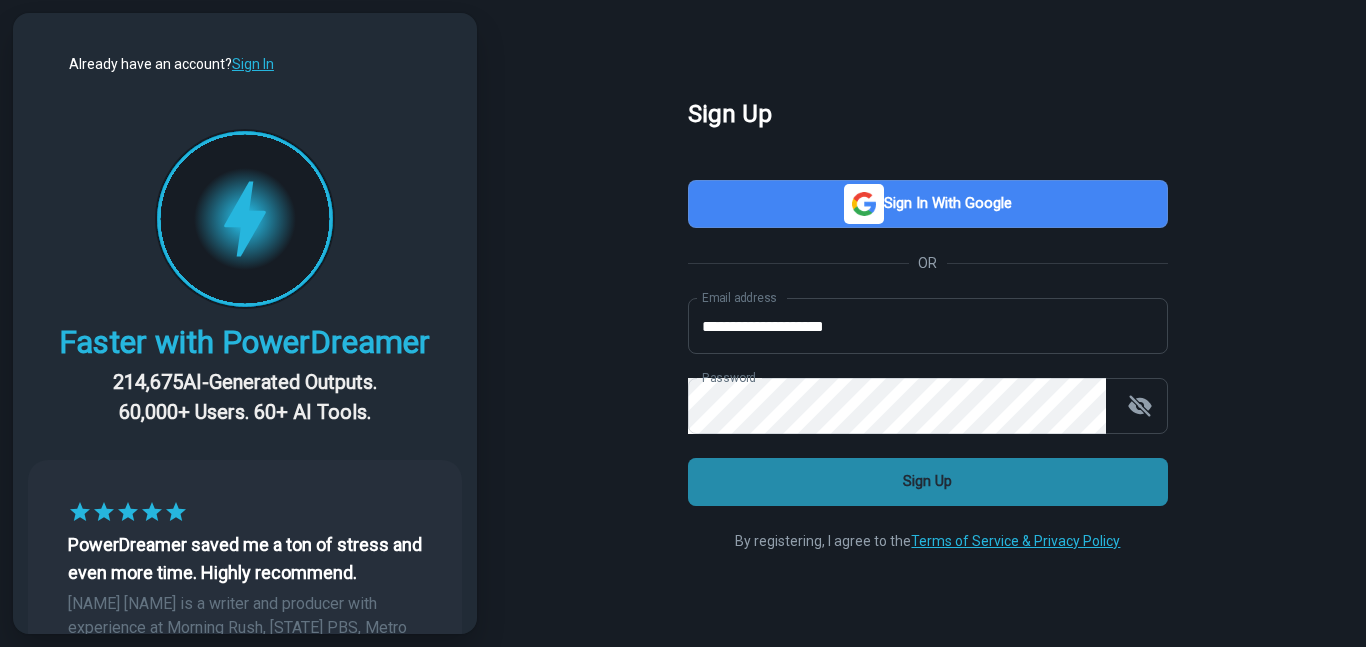 click on "Sign Up" at bounding box center (928, 482) 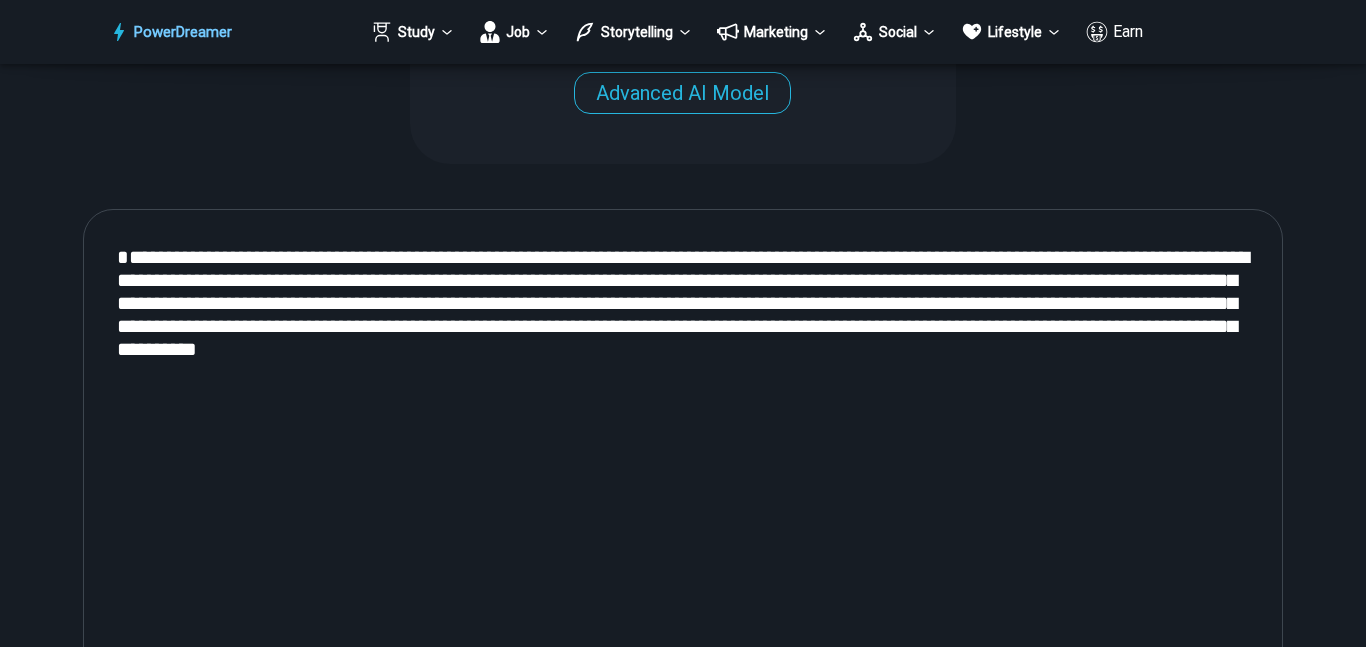 click on "**********" at bounding box center [683, 476] 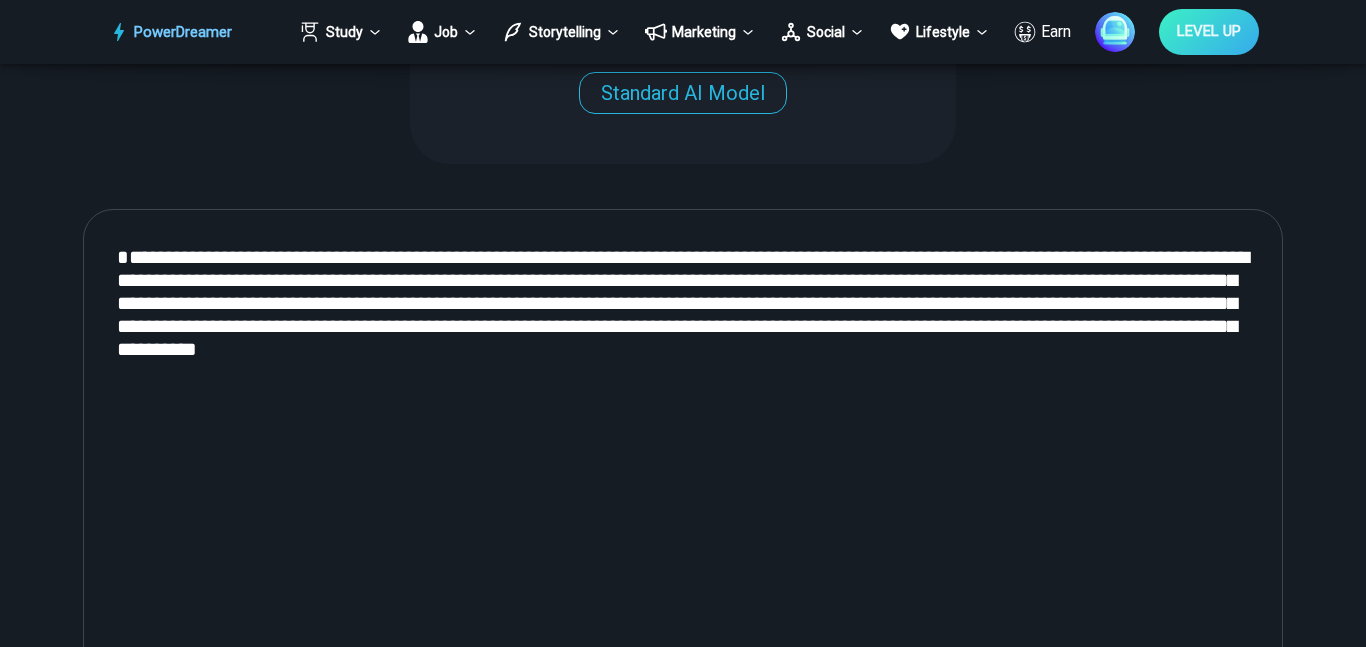 click on "**********" at bounding box center [683, 476] 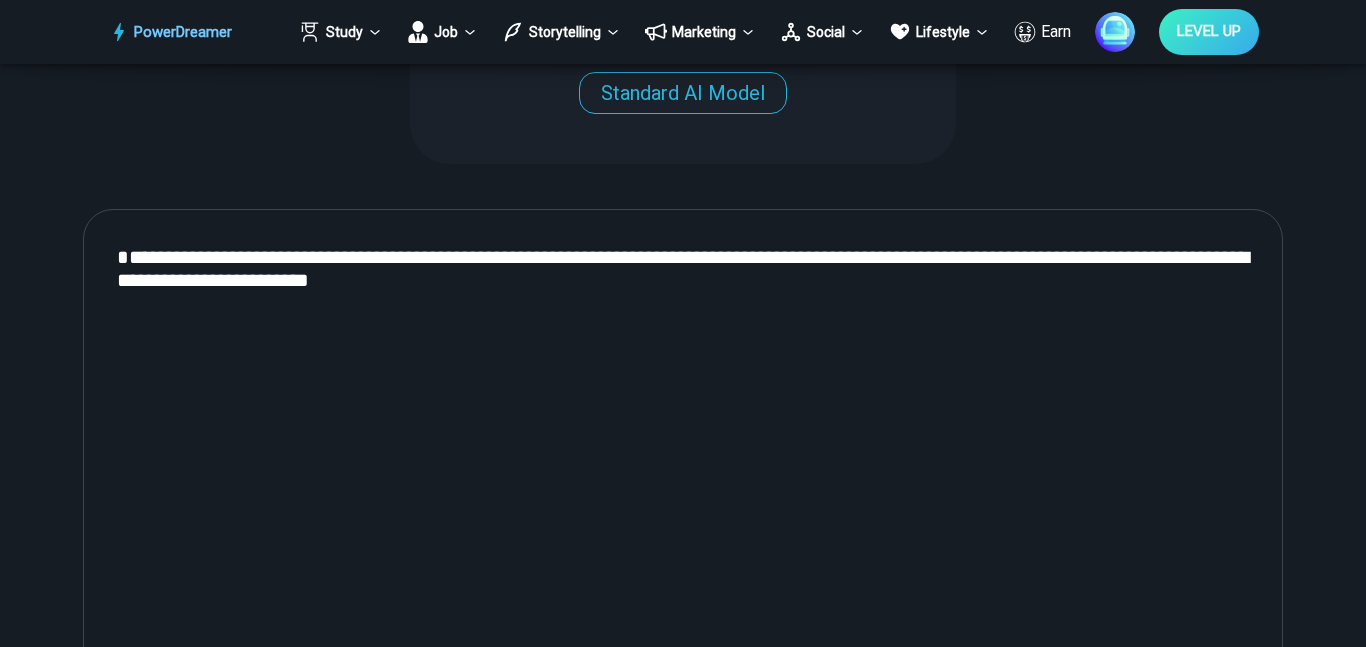 drag, startPoint x: 269, startPoint y: 284, endPoint x: 710, endPoint y: 314, distance: 442.01923 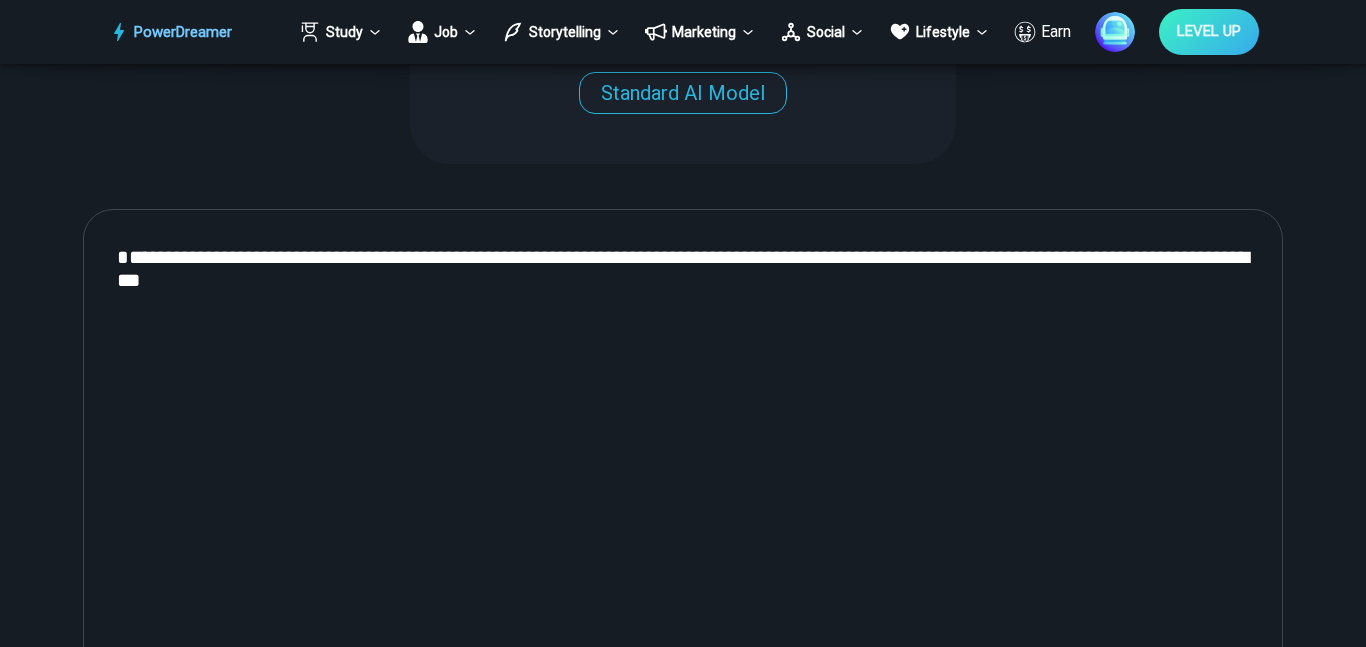 click on "**********" at bounding box center (683, 476) 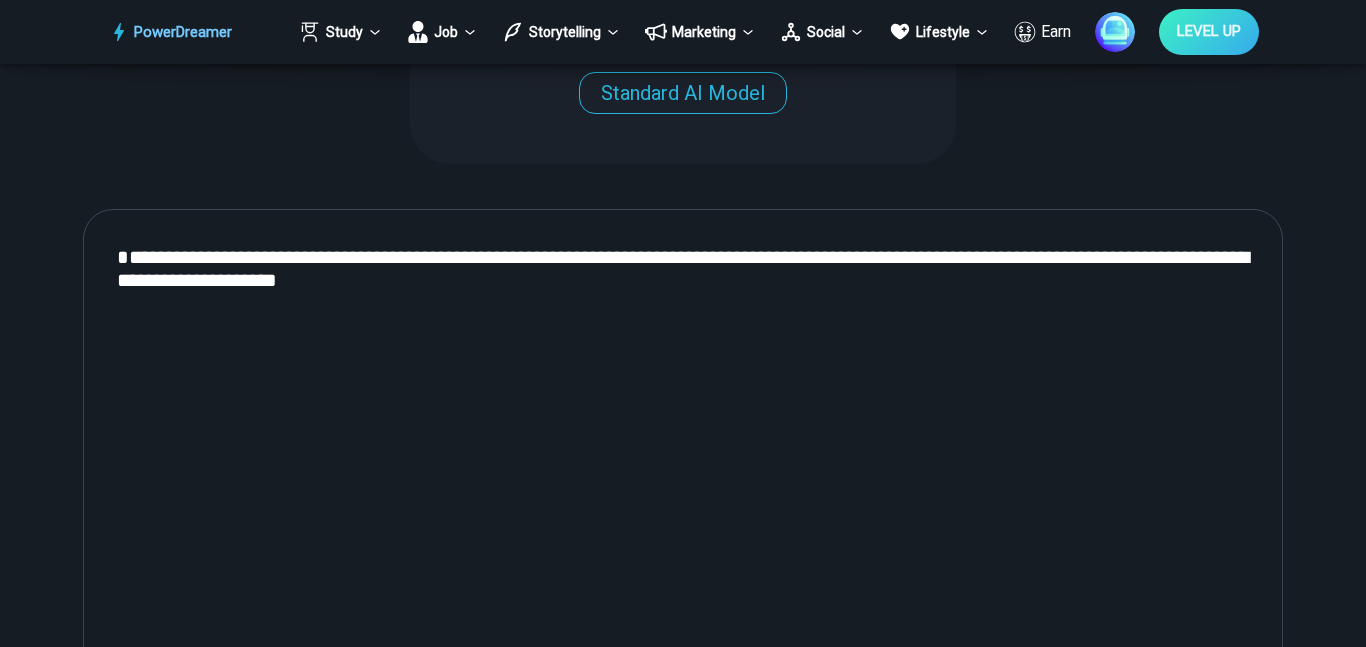 click on "**********" at bounding box center [683, 476] 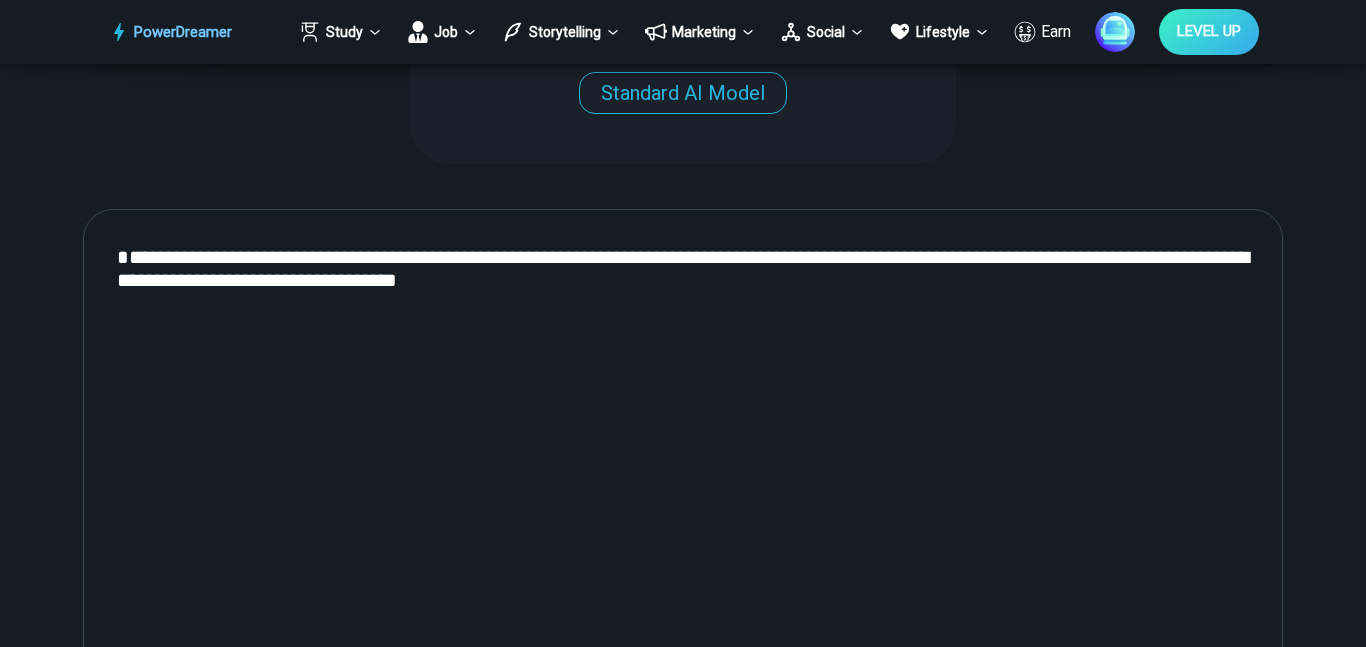 click on "**********" at bounding box center [683, 476] 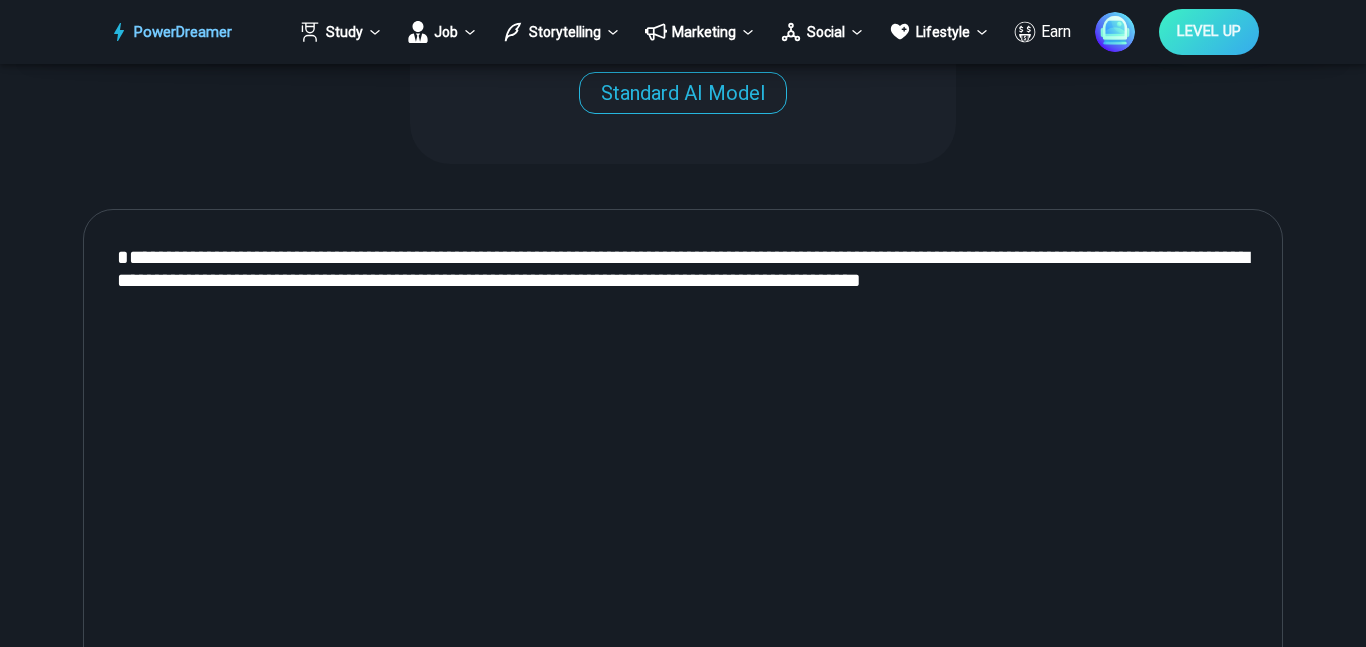click on "**********" at bounding box center (683, 476) 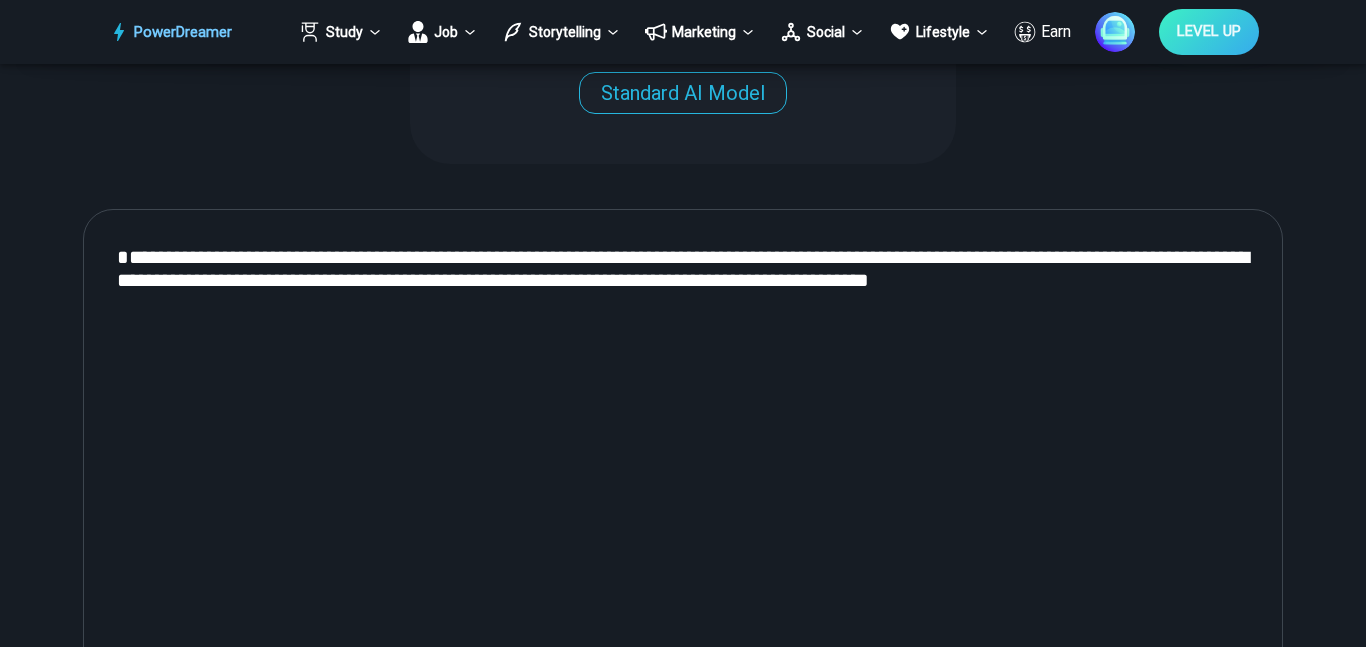 click on "**********" at bounding box center (683, 476) 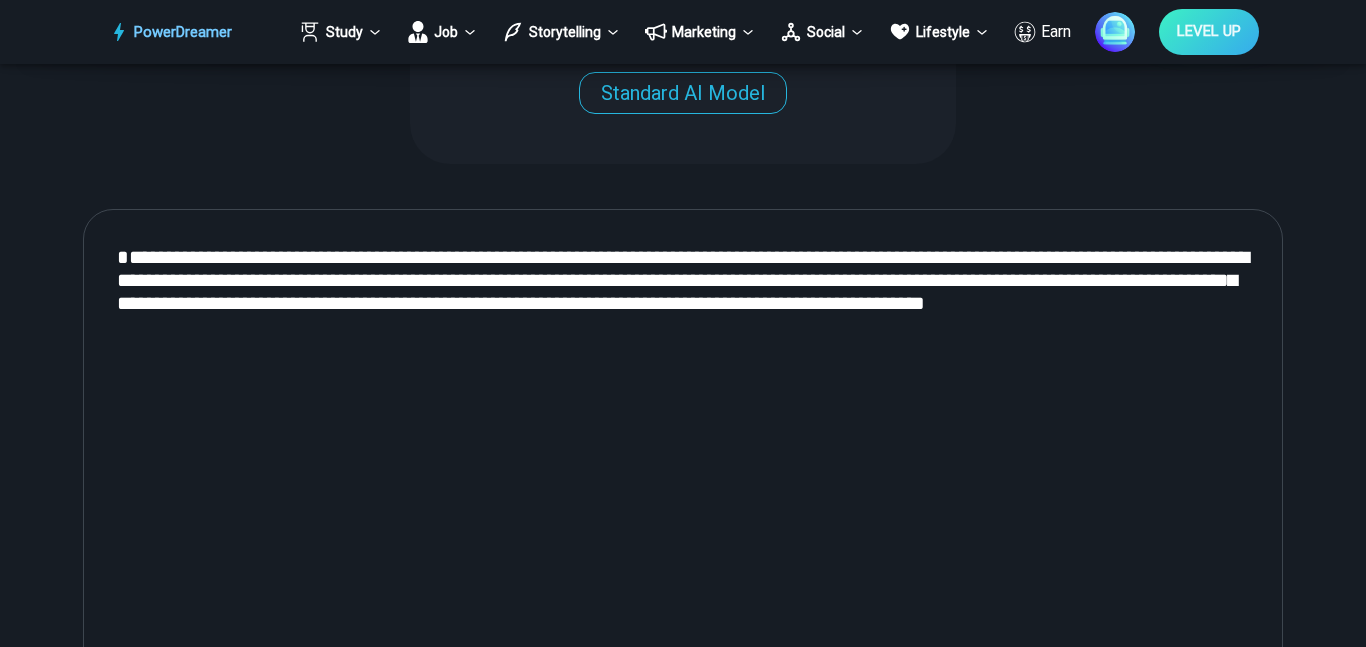 click on "**********" at bounding box center (683, 476) 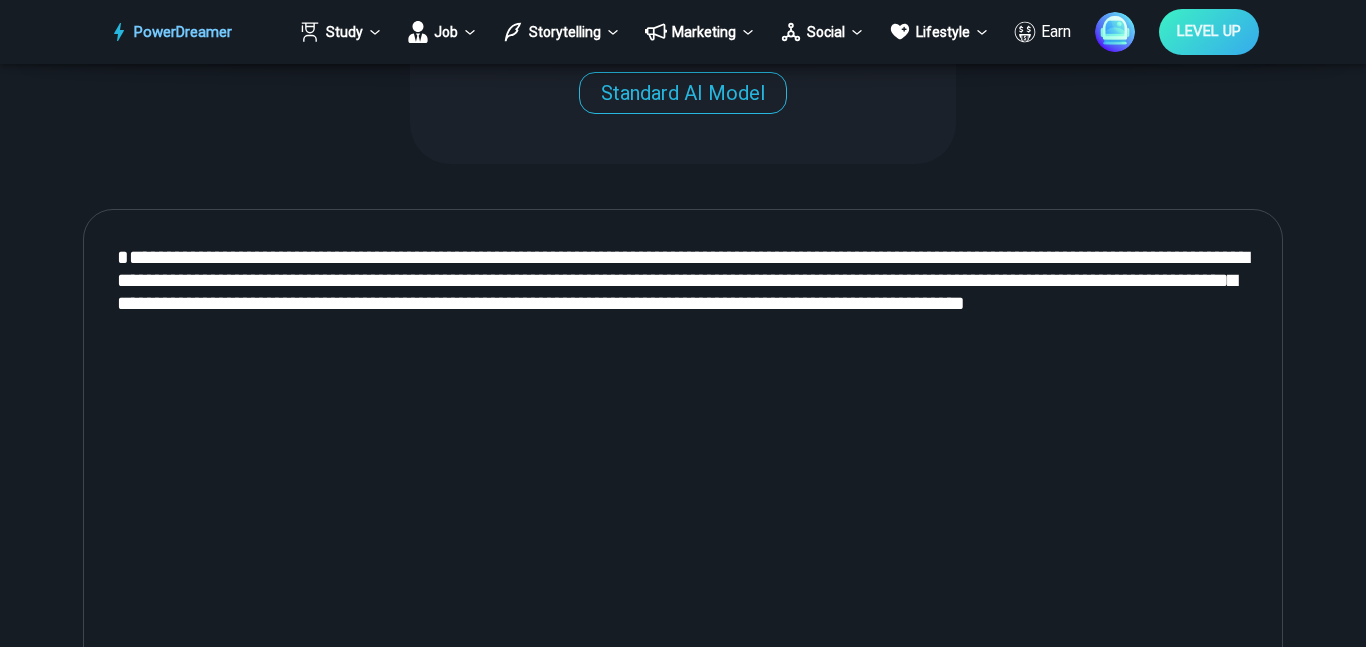 click on "**********" at bounding box center [683, 476] 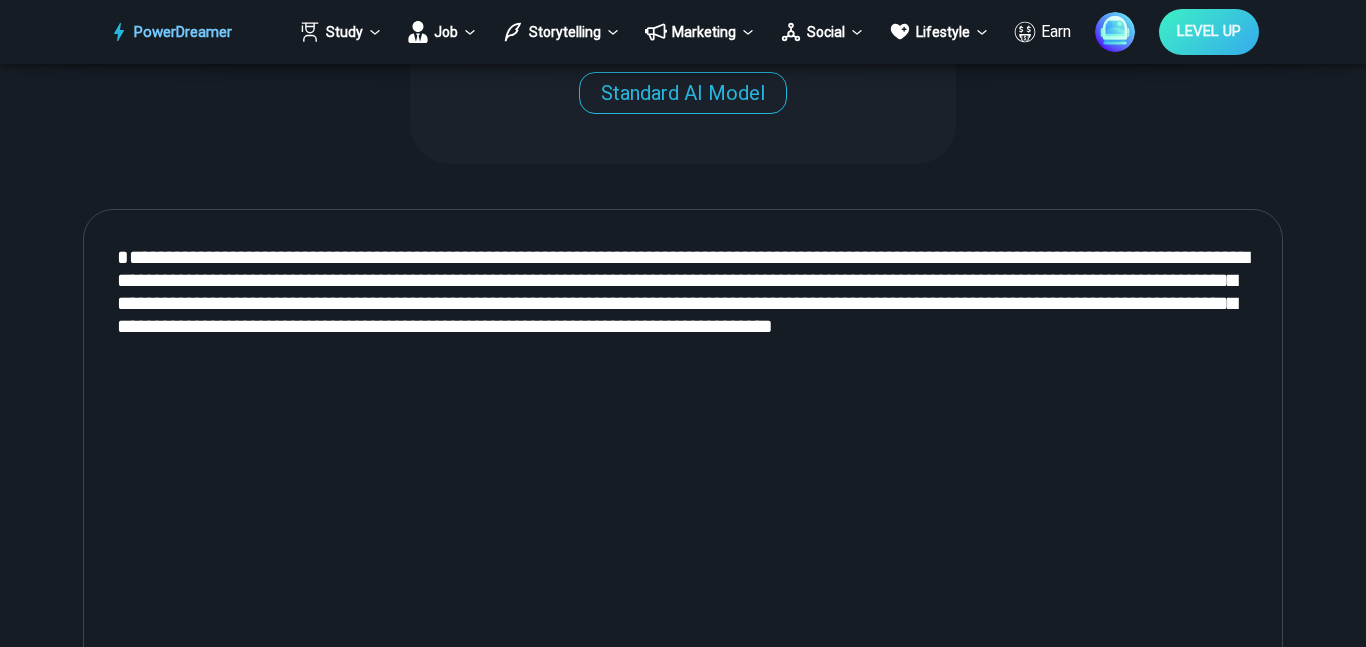 click on "**********" at bounding box center [683, 476] 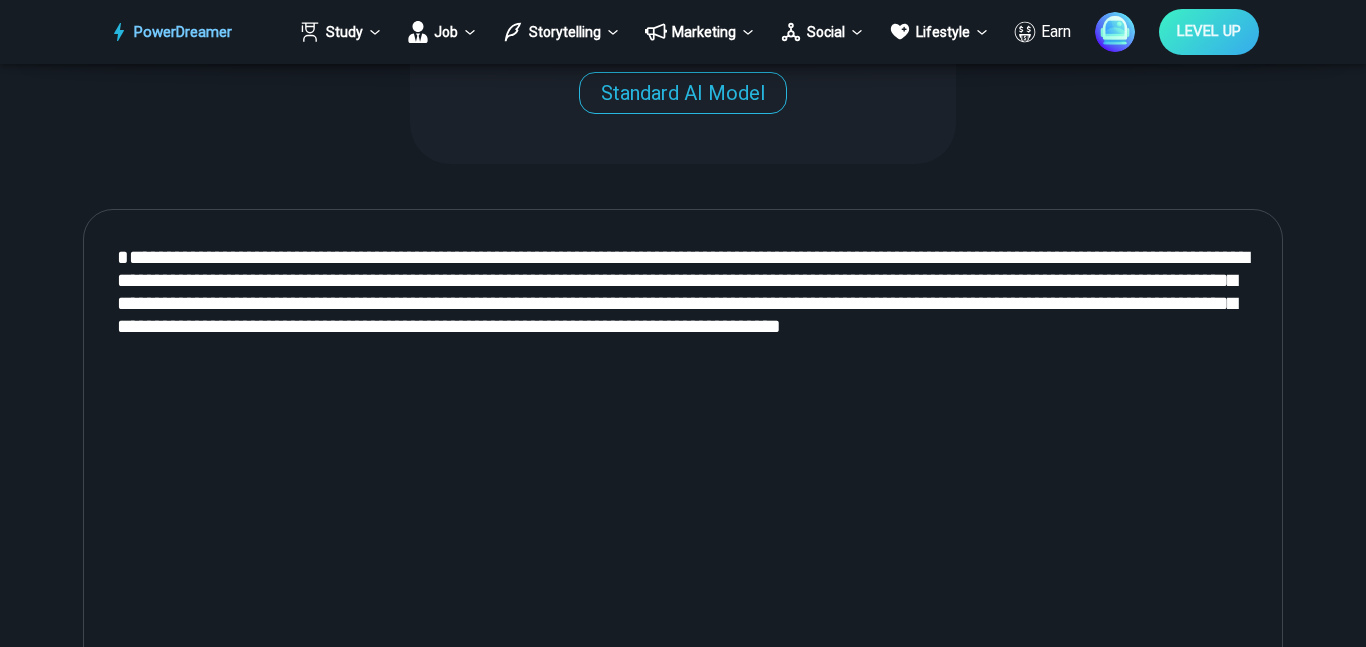 click on "**********" at bounding box center (683, 476) 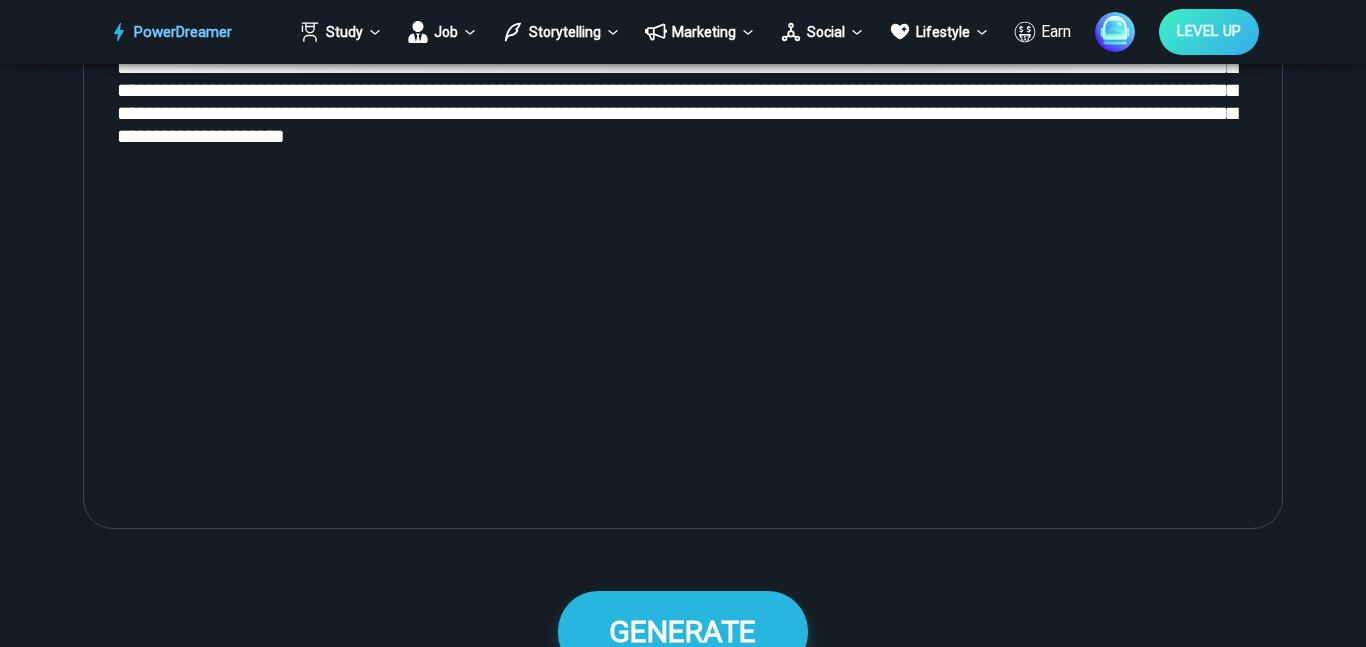 scroll, scrollTop: 980, scrollLeft: 0, axis: vertical 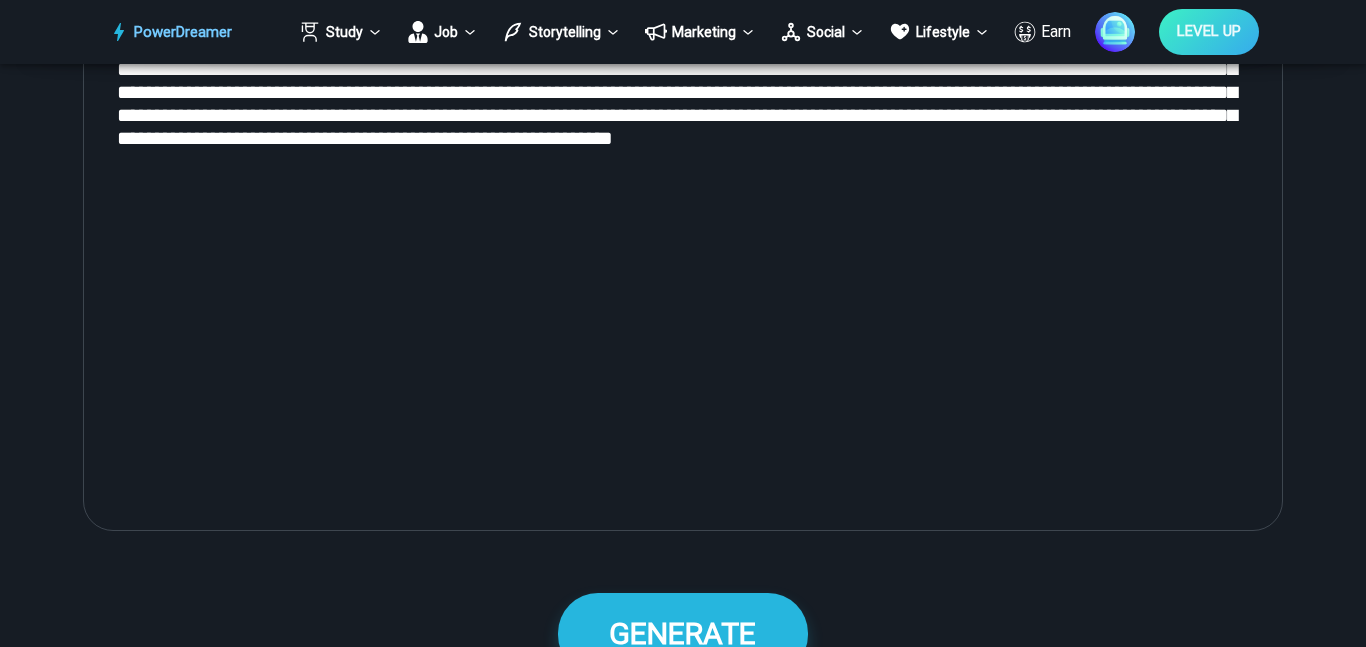 click on "**********" at bounding box center (683, 265) 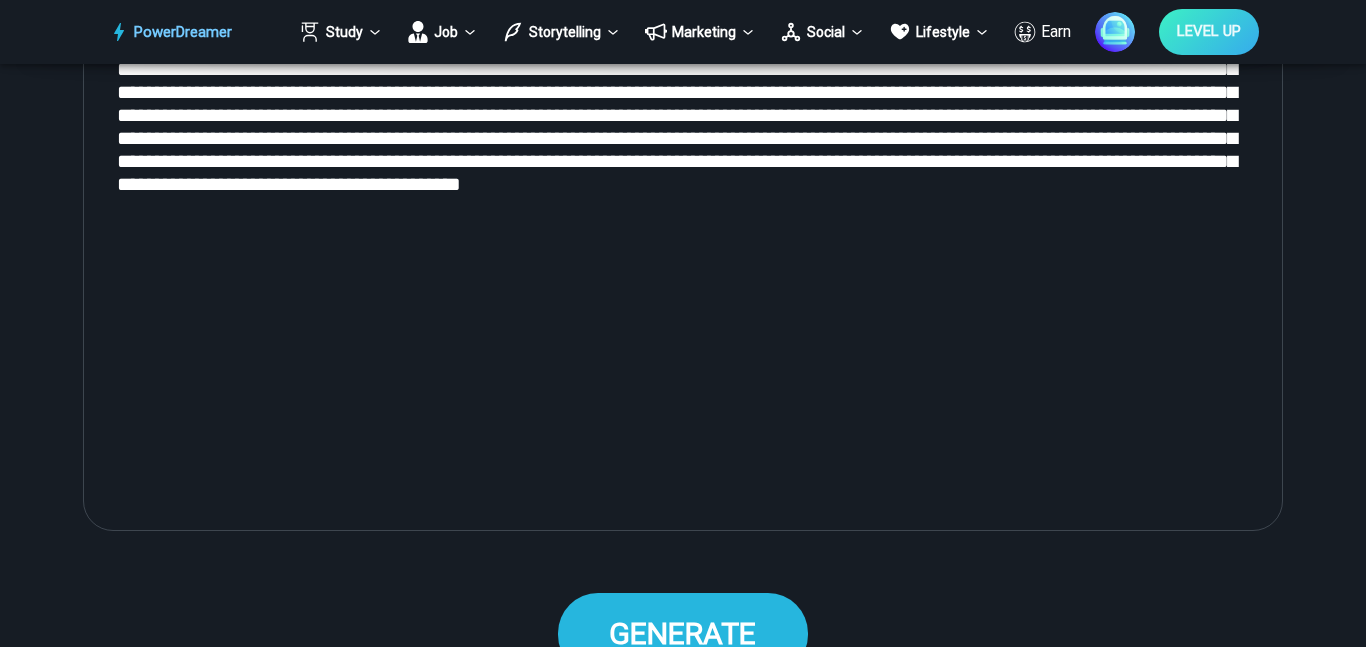 click on "GENERATE" at bounding box center [683, 633] 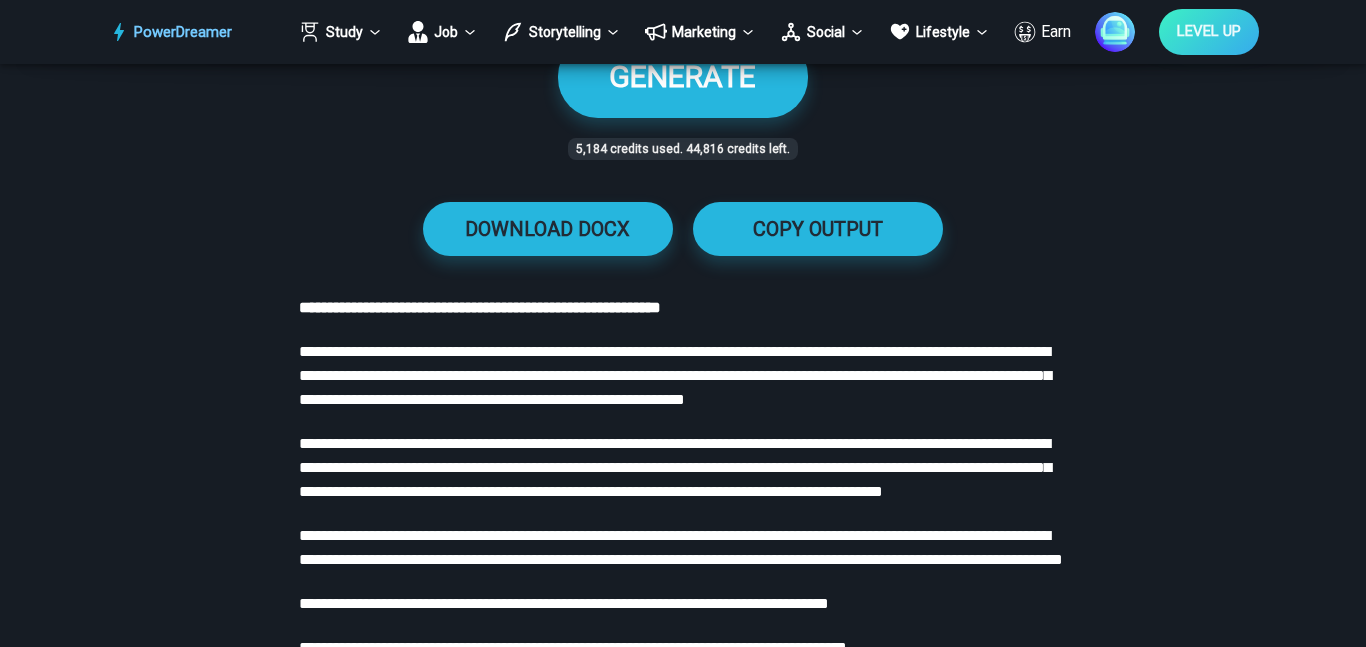scroll, scrollTop: 1554, scrollLeft: 0, axis: vertical 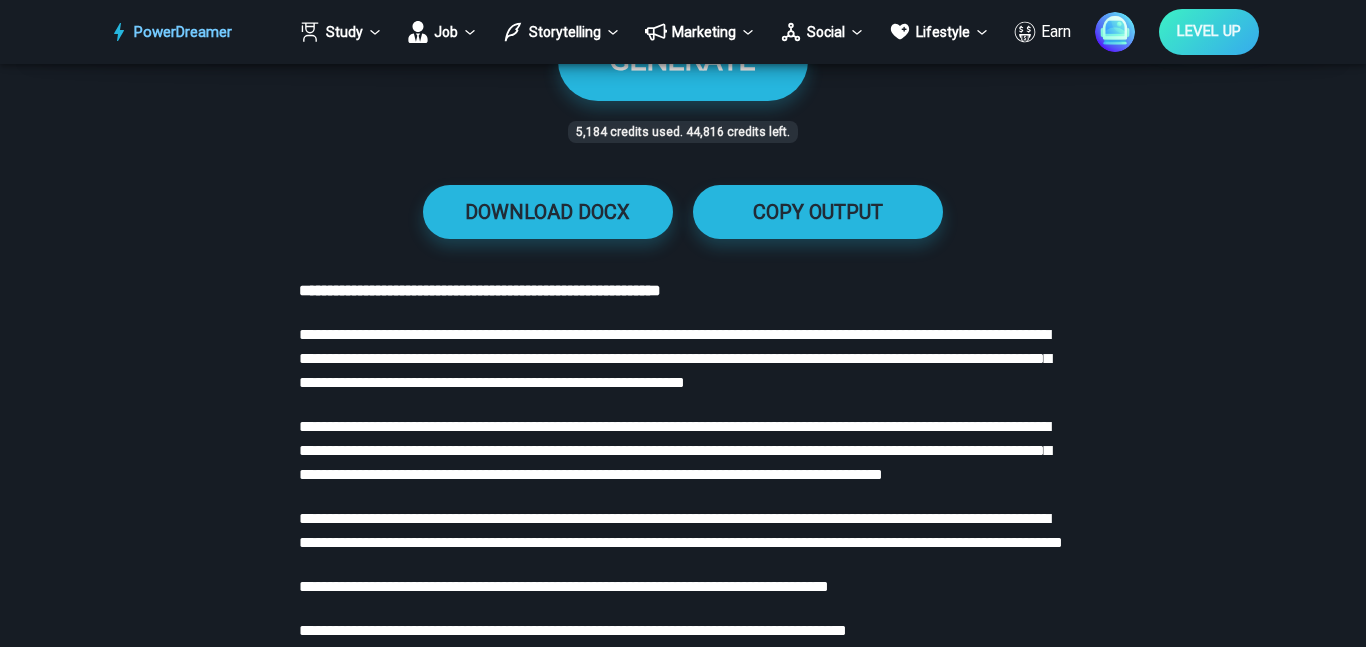 click on "DOWNLOAD DOCX COPY OUTPUT" at bounding box center (682, 212) 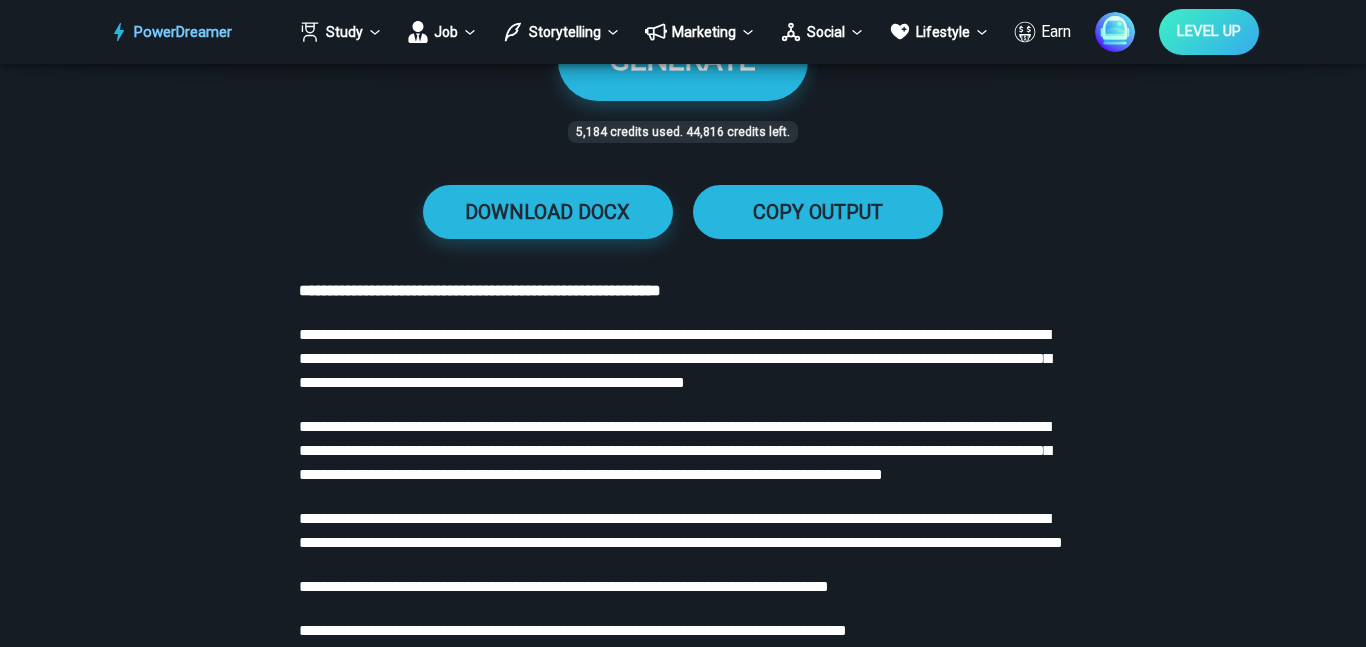 click on "COPY OUTPUT" at bounding box center (818, 212) 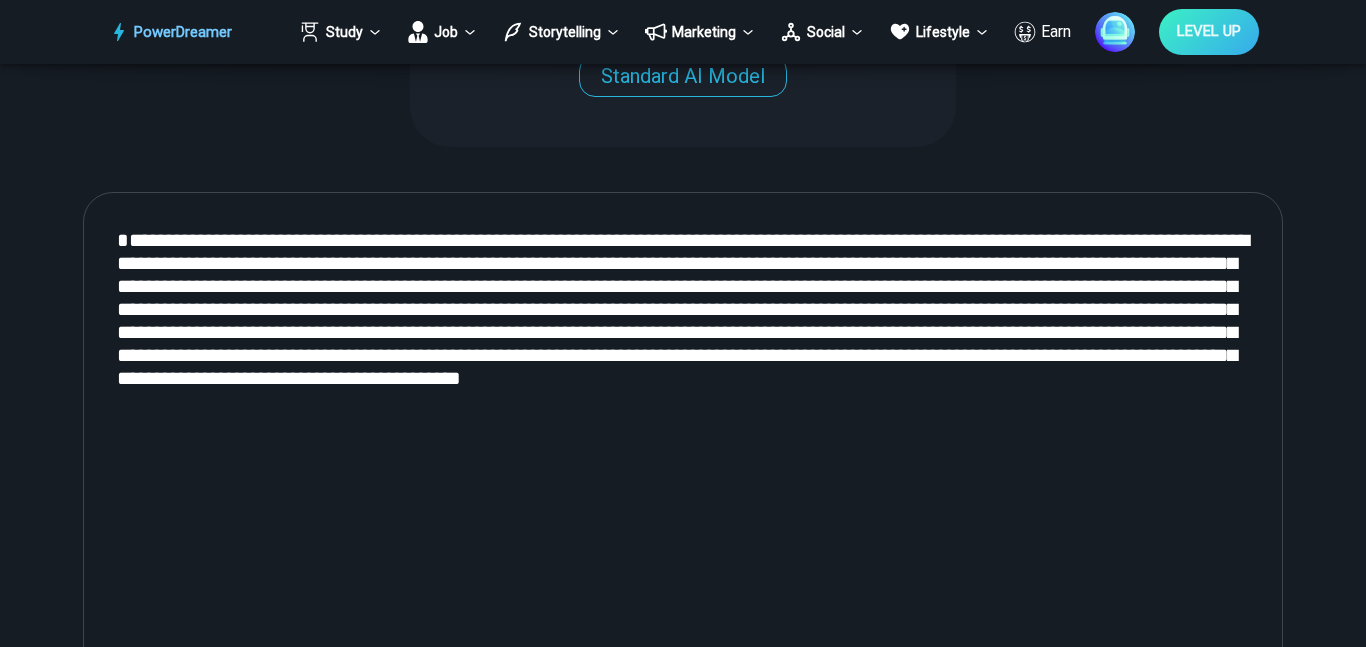 scroll, scrollTop: 777, scrollLeft: 0, axis: vertical 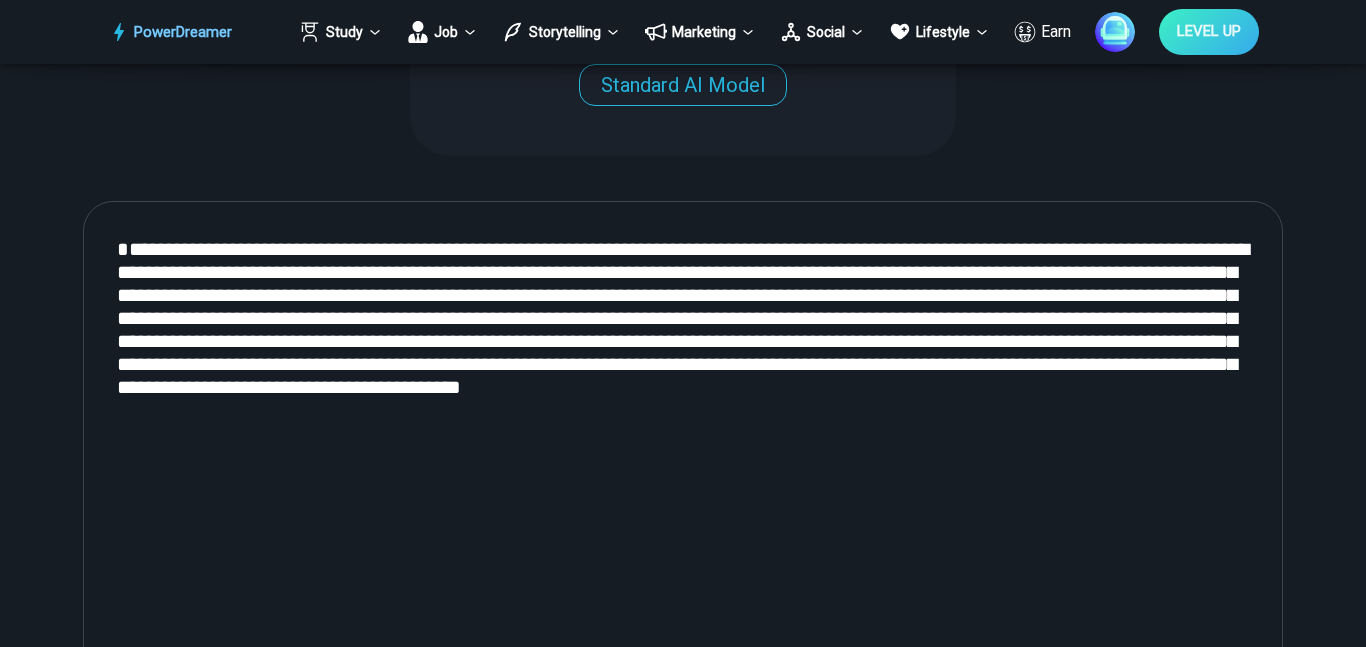 click on "**********" at bounding box center (683, 468) 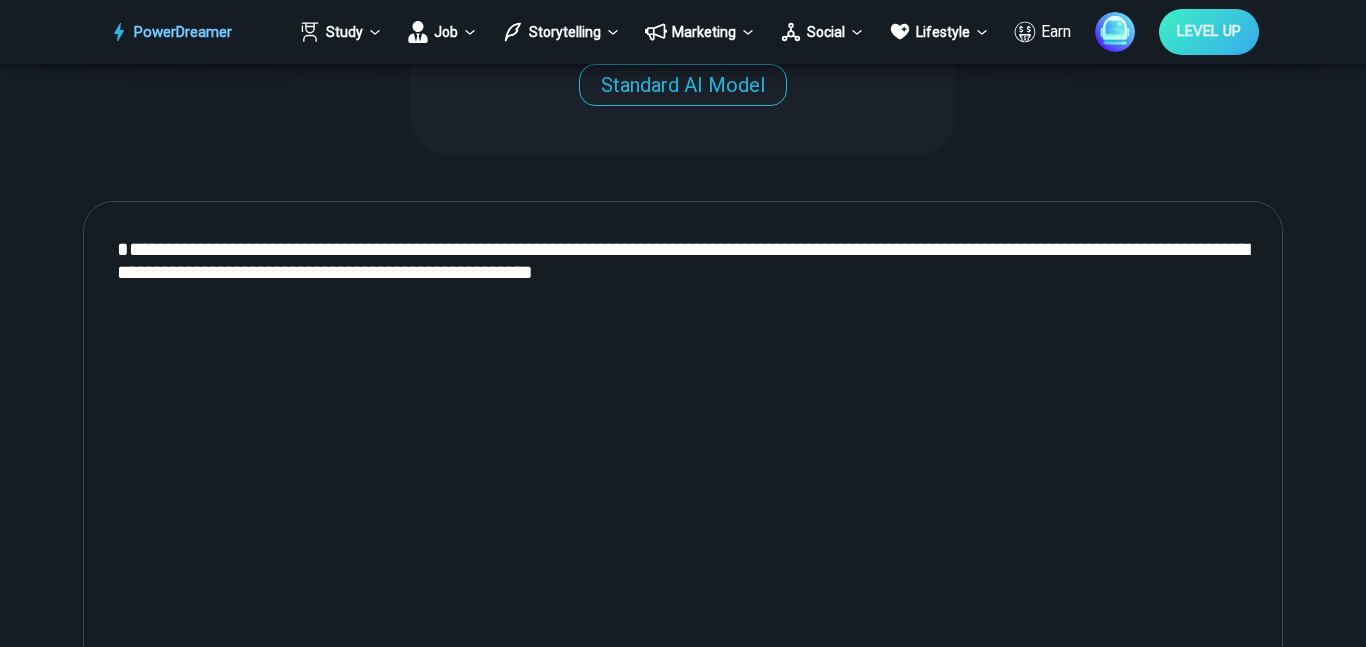 click on "**********" at bounding box center [683, 468] 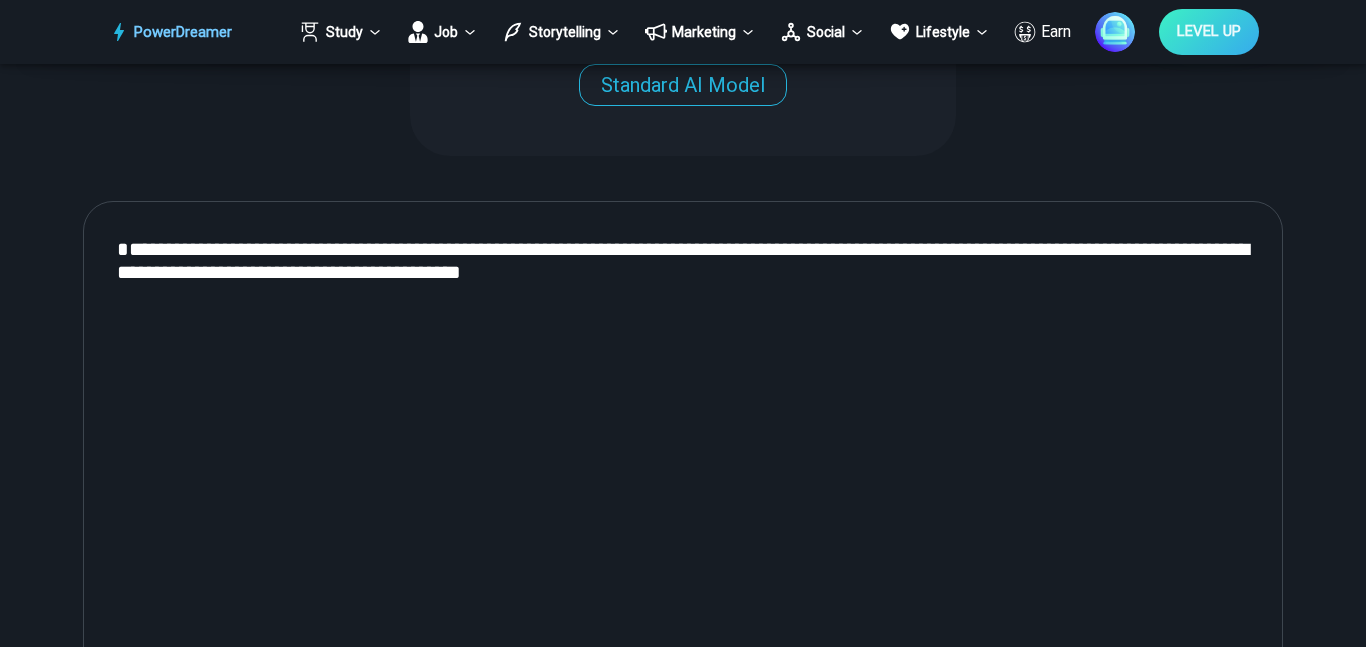 click on "**********" at bounding box center (683, 468) 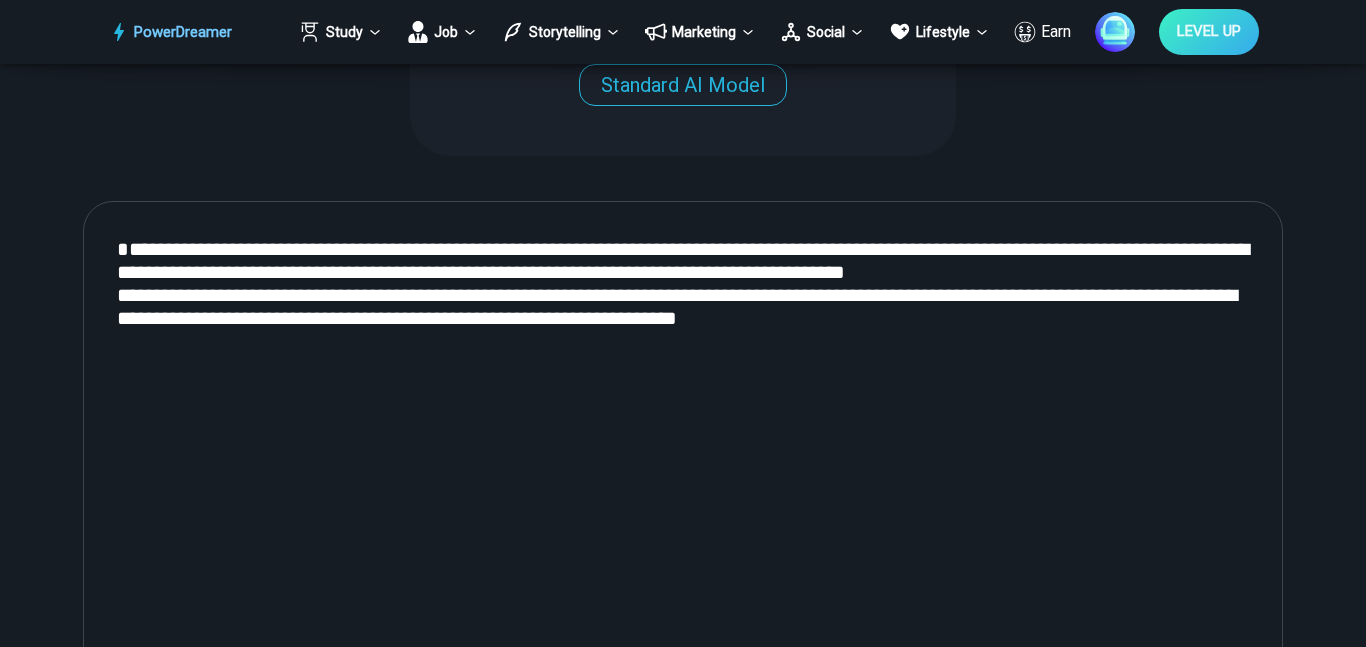 scroll, scrollTop: 803, scrollLeft: 0, axis: vertical 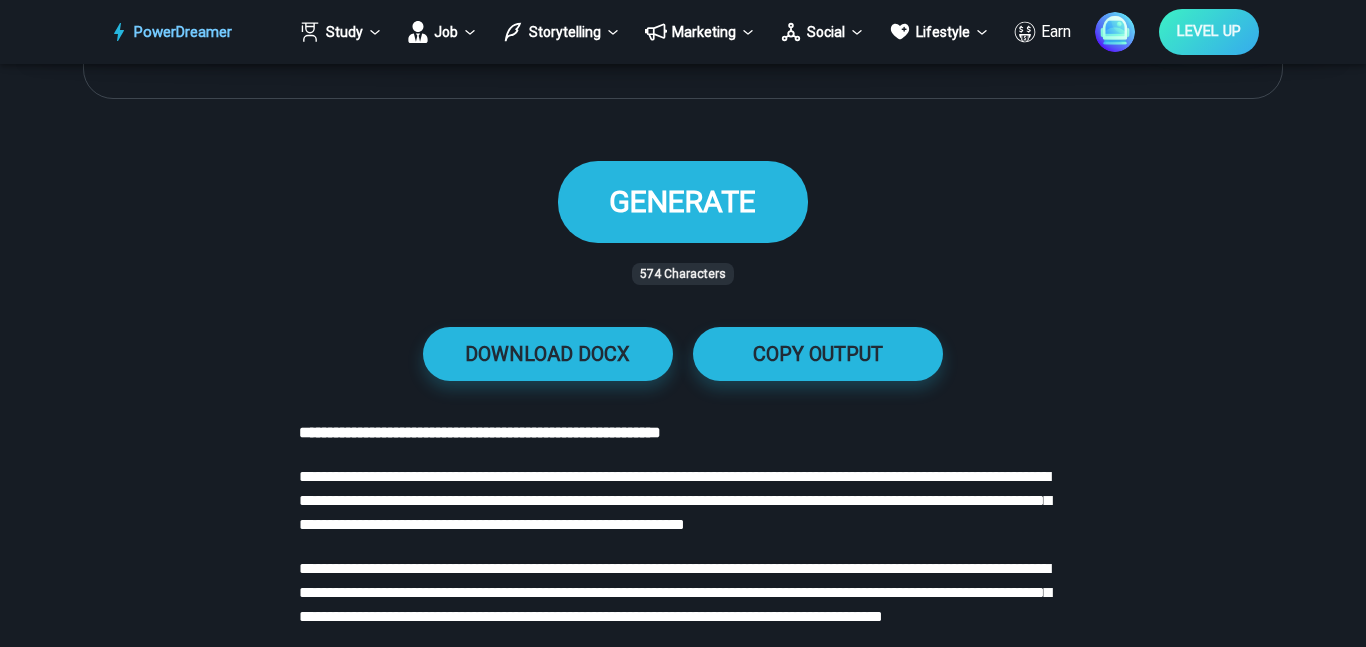 type on "**********" 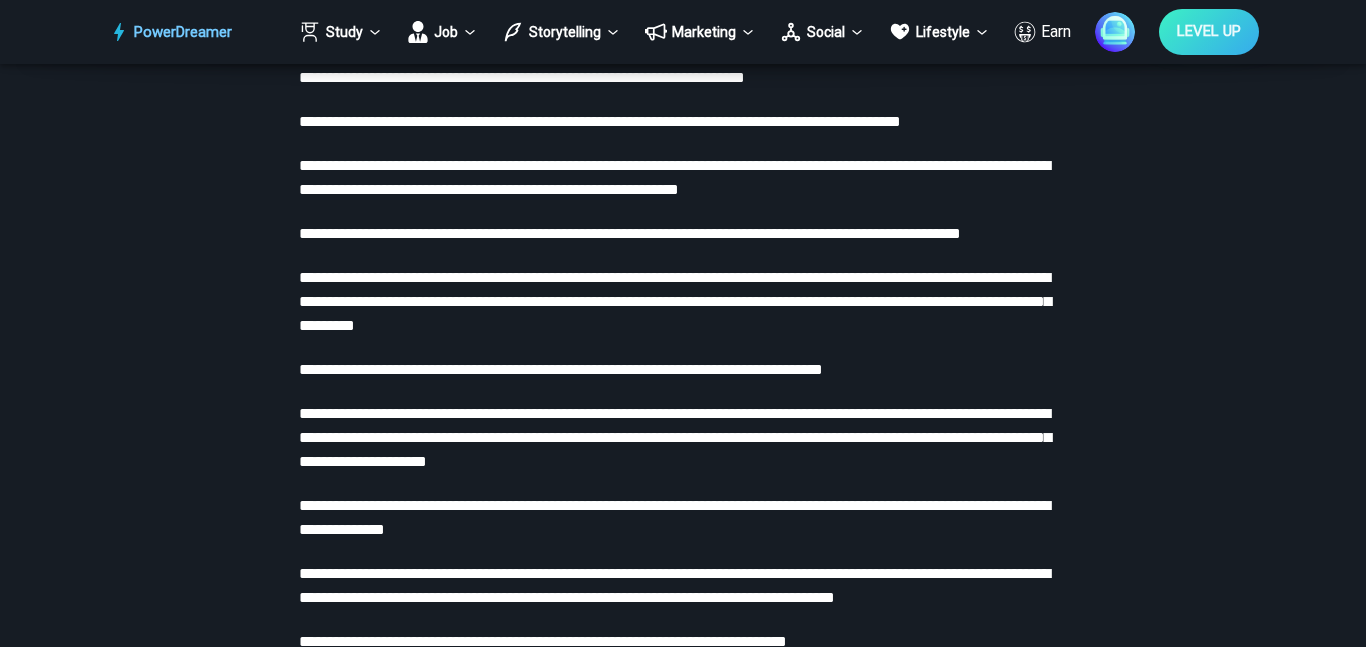 scroll, scrollTop: 2090, scrollLeft: 0, axis: vertical 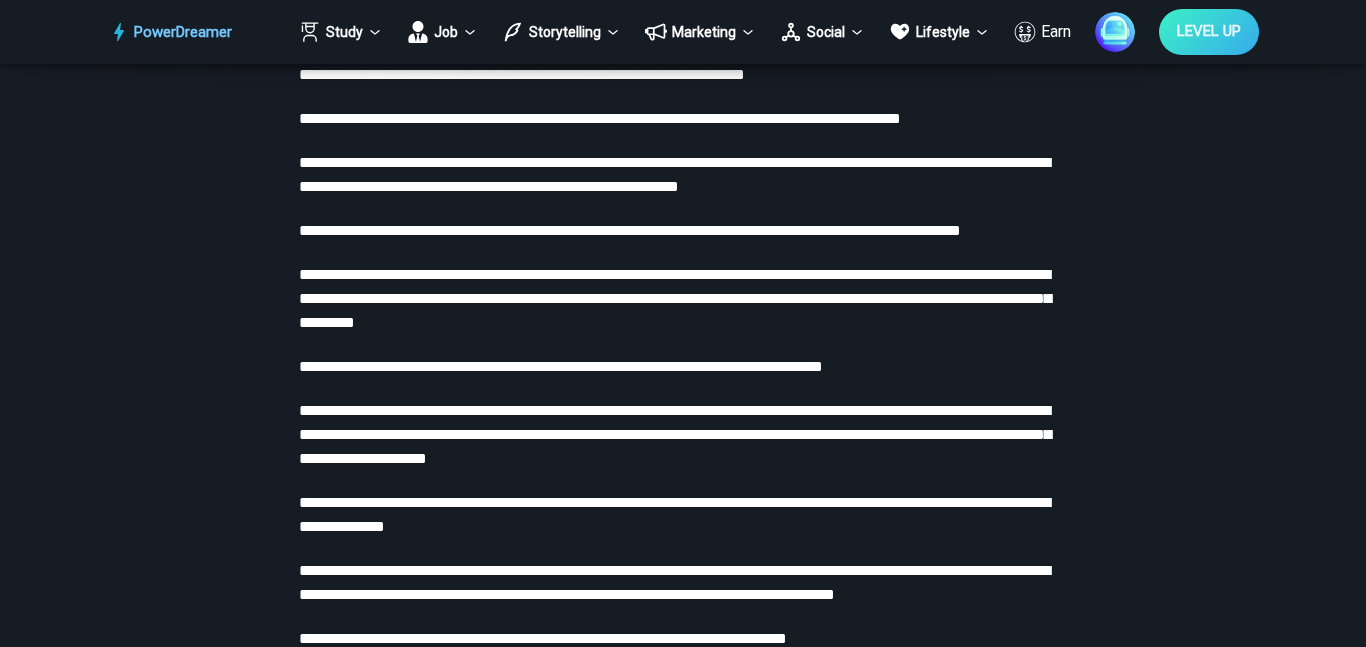 click on "**********" at bounding box center [683, 358] 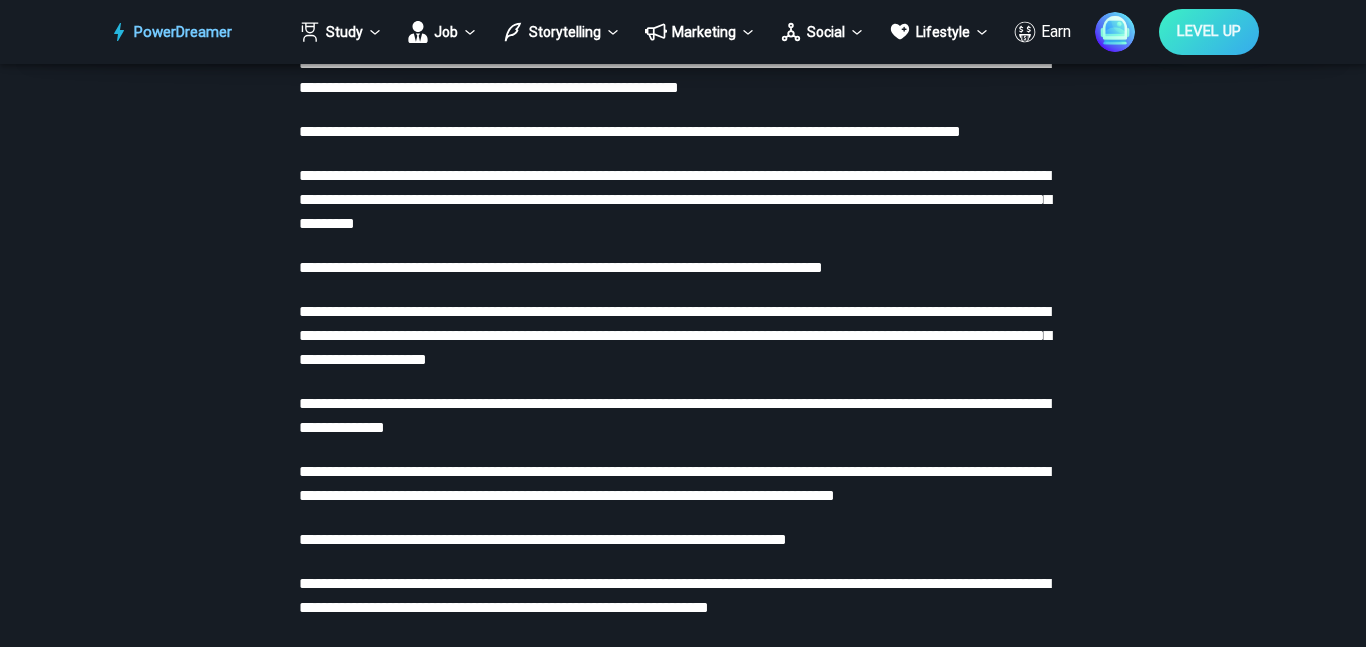 scroll, scrollTop: 2196, scrollLeft: 0, axis: vertical 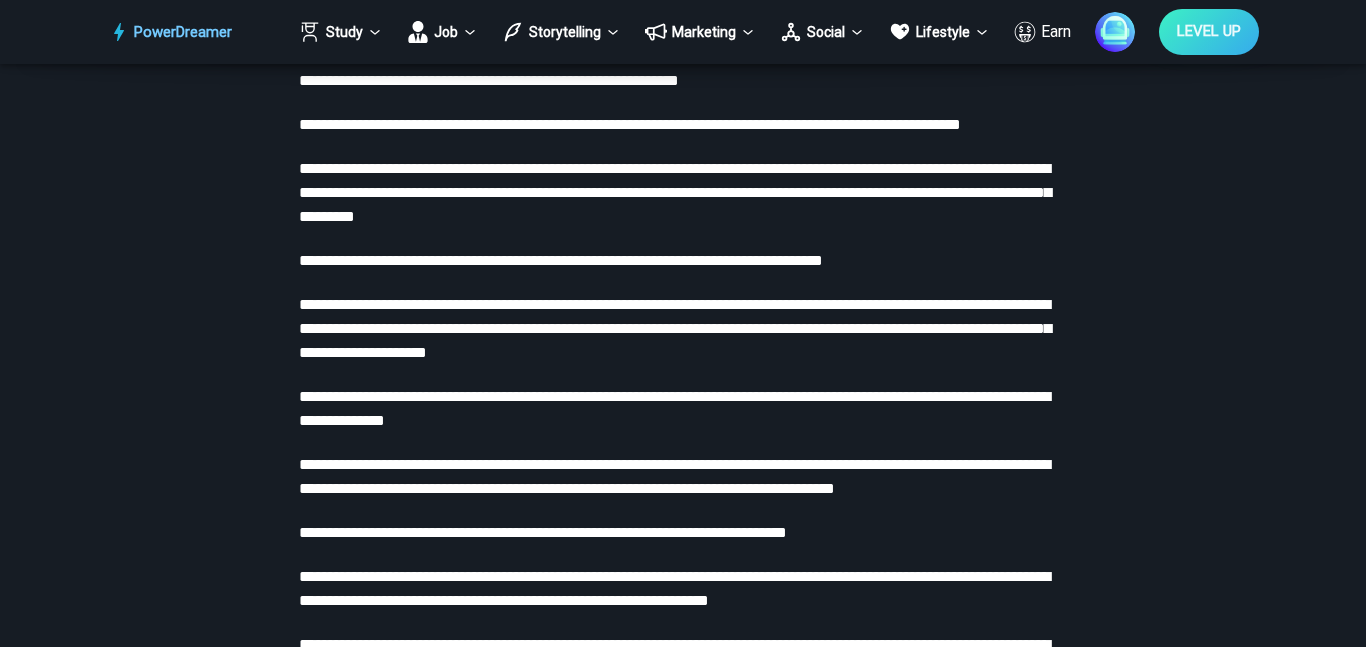 click on "**********" at bounding box center [683, 252] 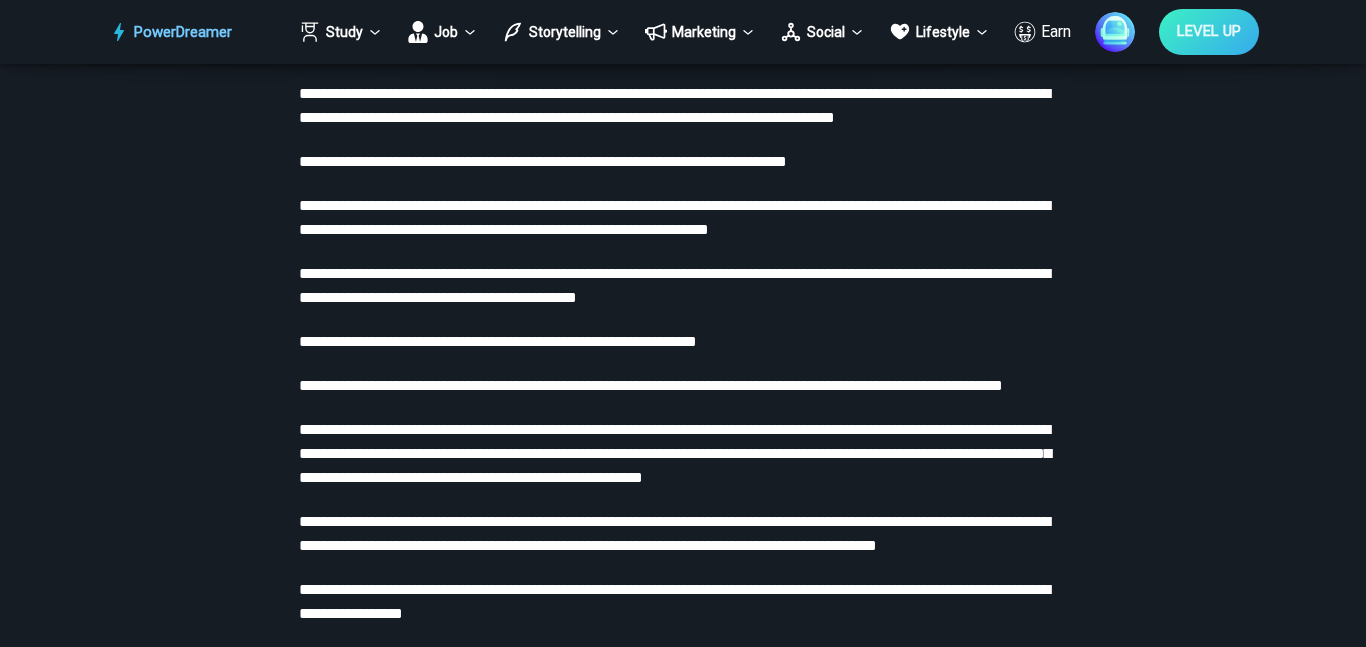 scroll, scrollTop: 2569, scrollLeft: 0, axis: vertical 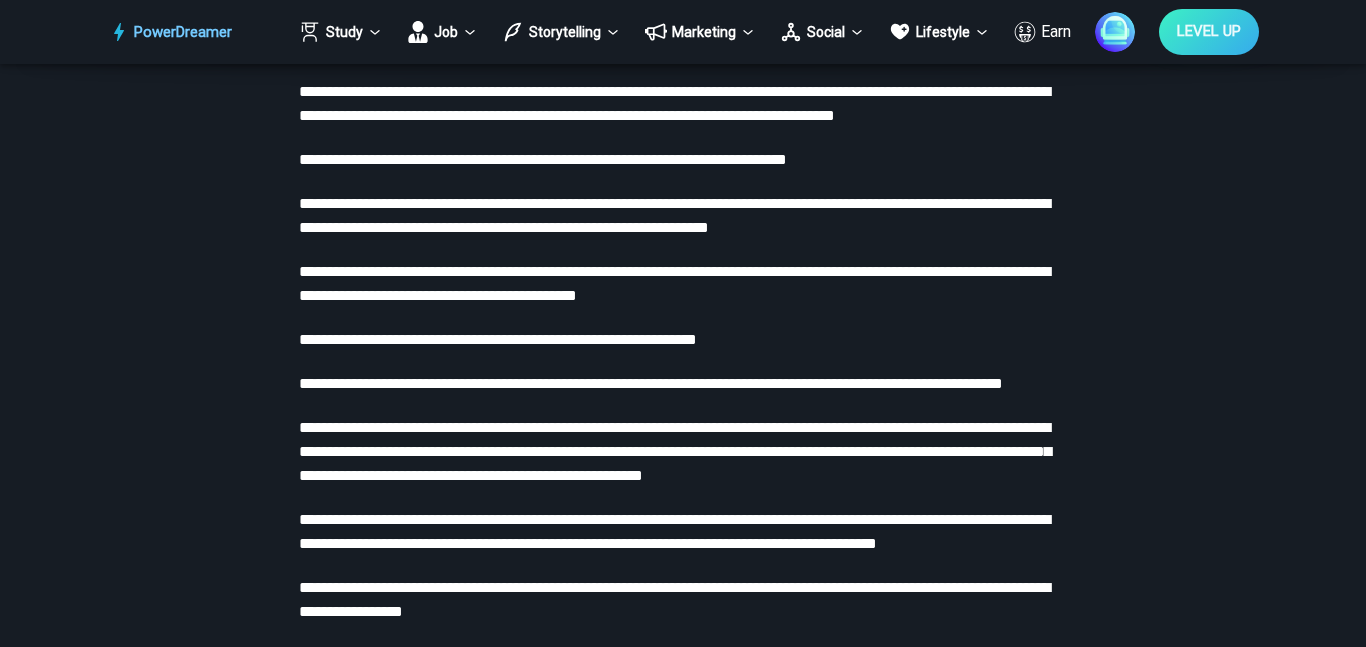 click on "**********" at bounding box center [683, -121] 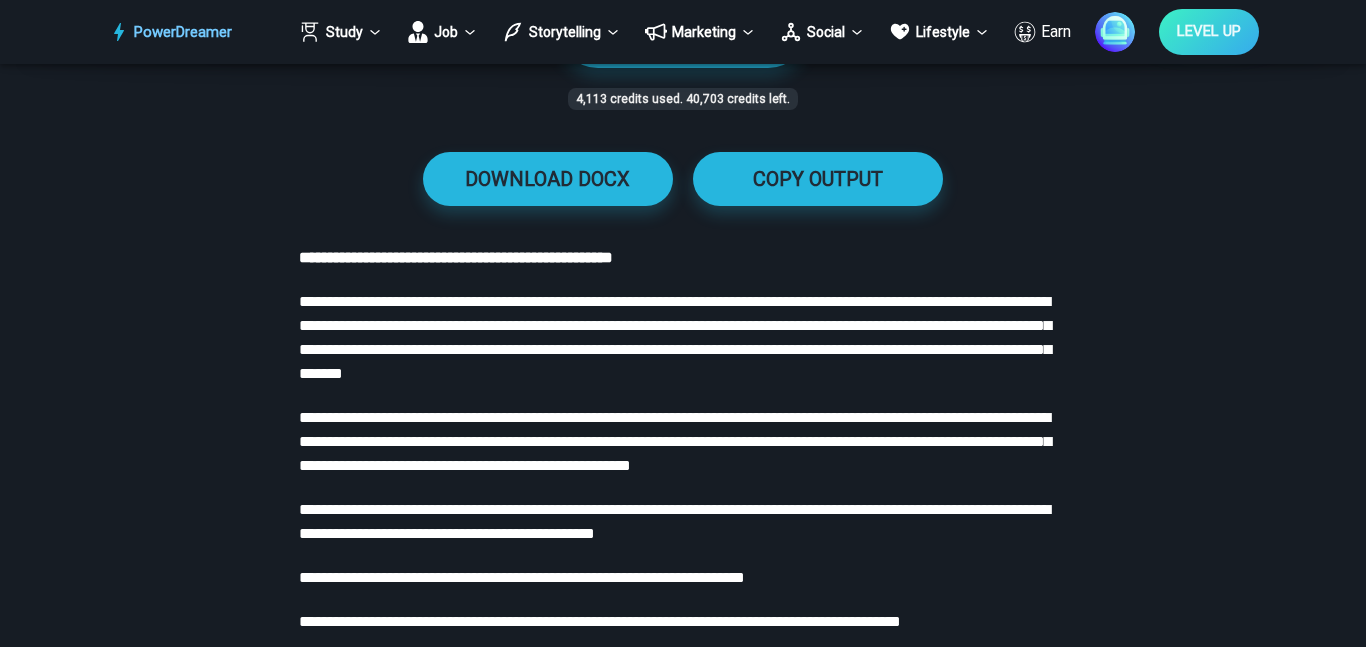 scroll, scrollTop: 1560, scrollLeft: 0, axis: vertical 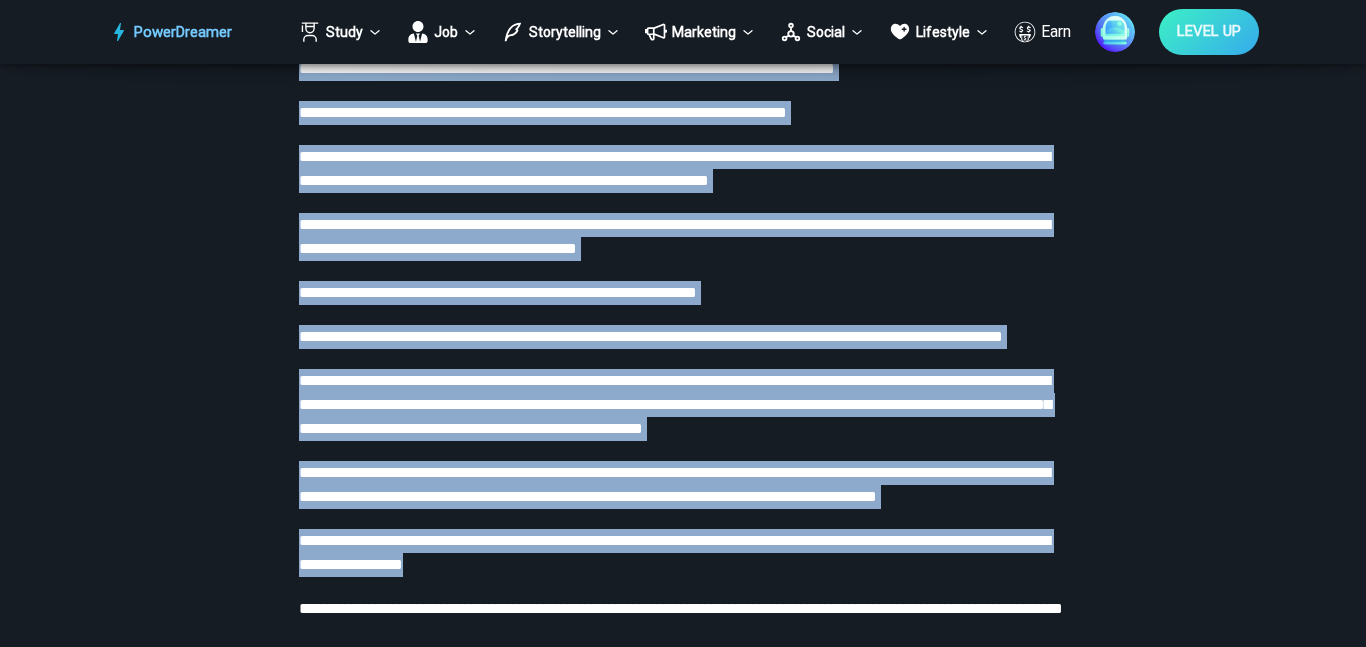 drag, startPoint x: 449, startPoint y: 282, endPoint x: 934, endPoint y: 612, distance: 586.6217 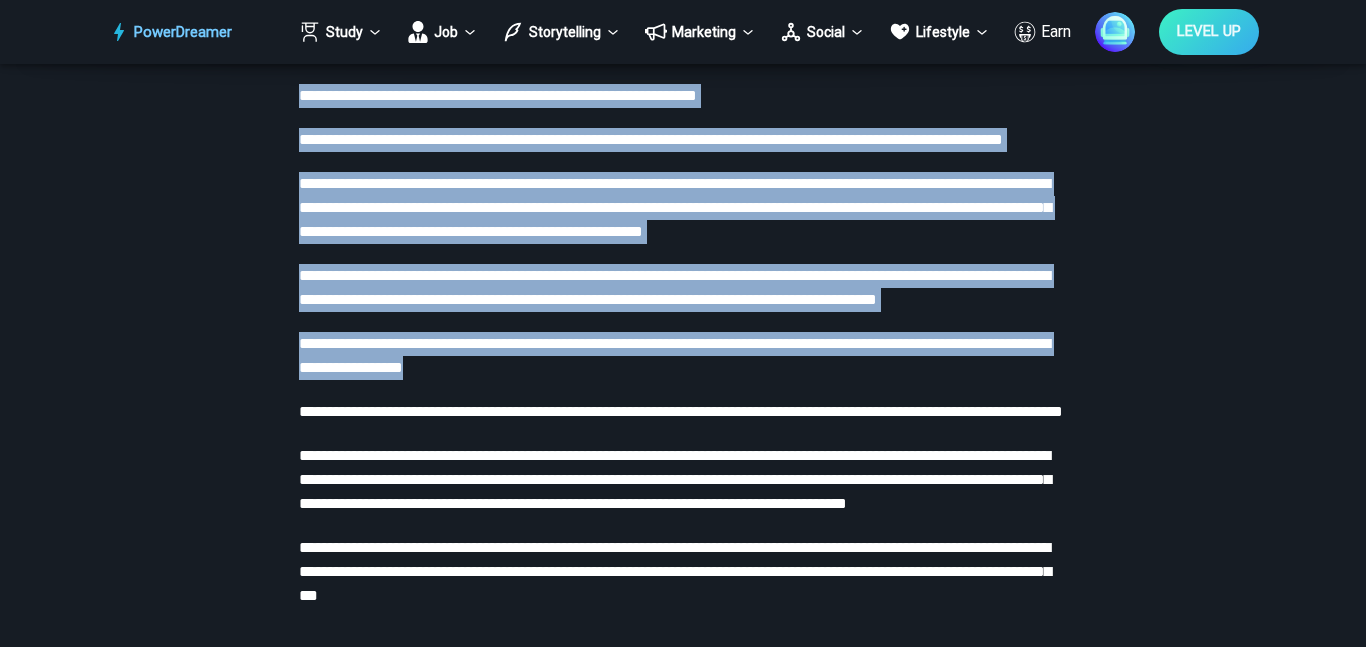 scroll, scrollTop: 2816, scrollLeft: 0, axis: vertical 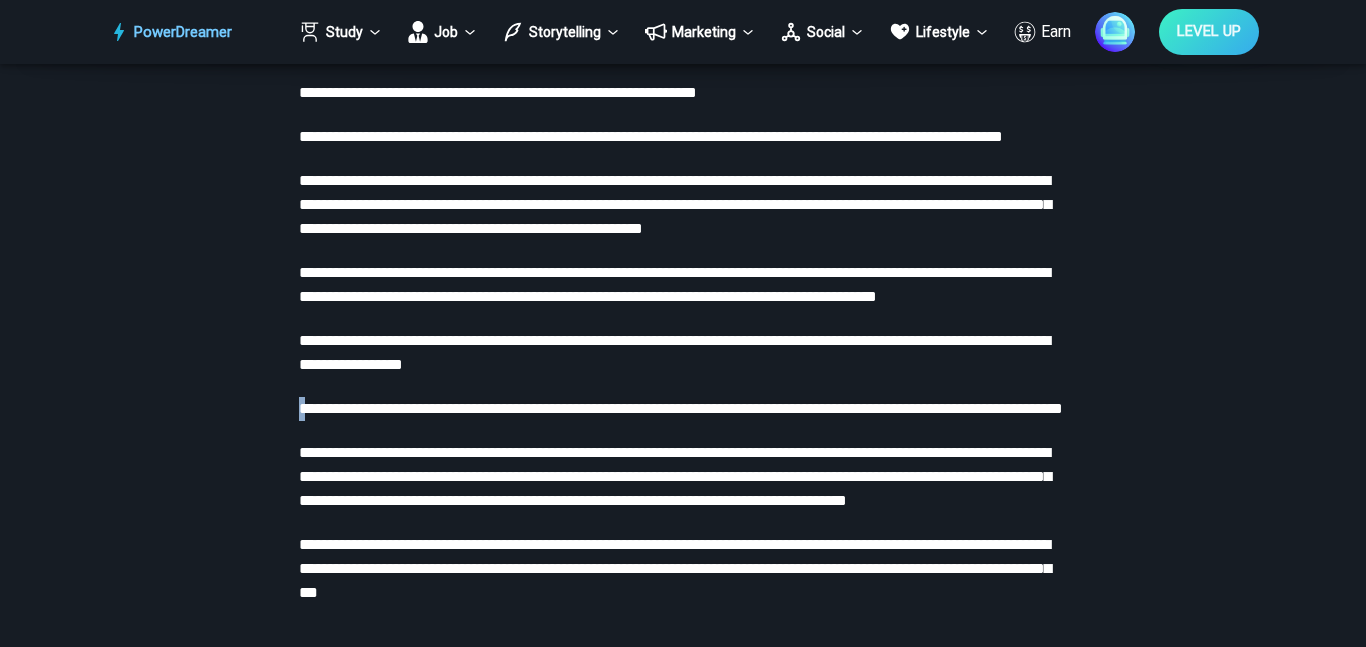 drag, startPoint x: 299, startPoint y: 452, endPoint x: 309, endPoint y: 460, distance: 12.806249 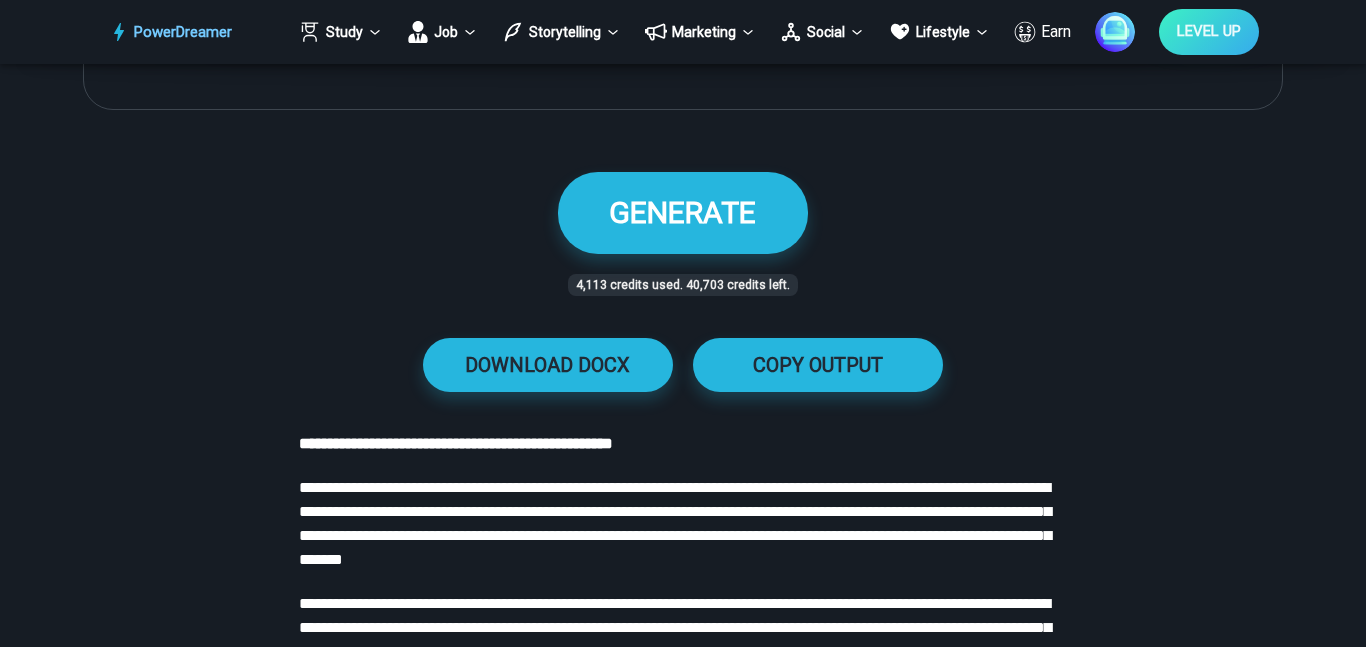scroll, scrollTop: 1402, scrollLeft: 0, axis: vertical 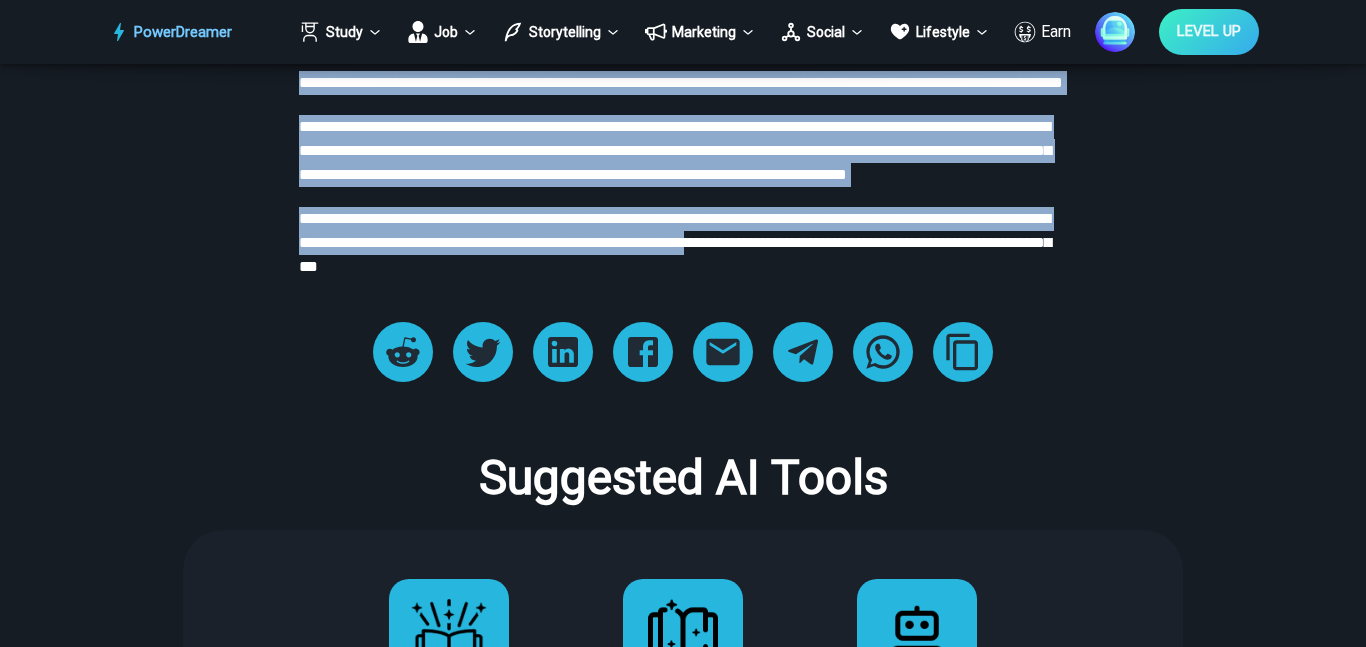 drag, startPoint x: 449, startPoint y: 436, endPoint x: 826, endPoint y: 335, distance: 390.29477 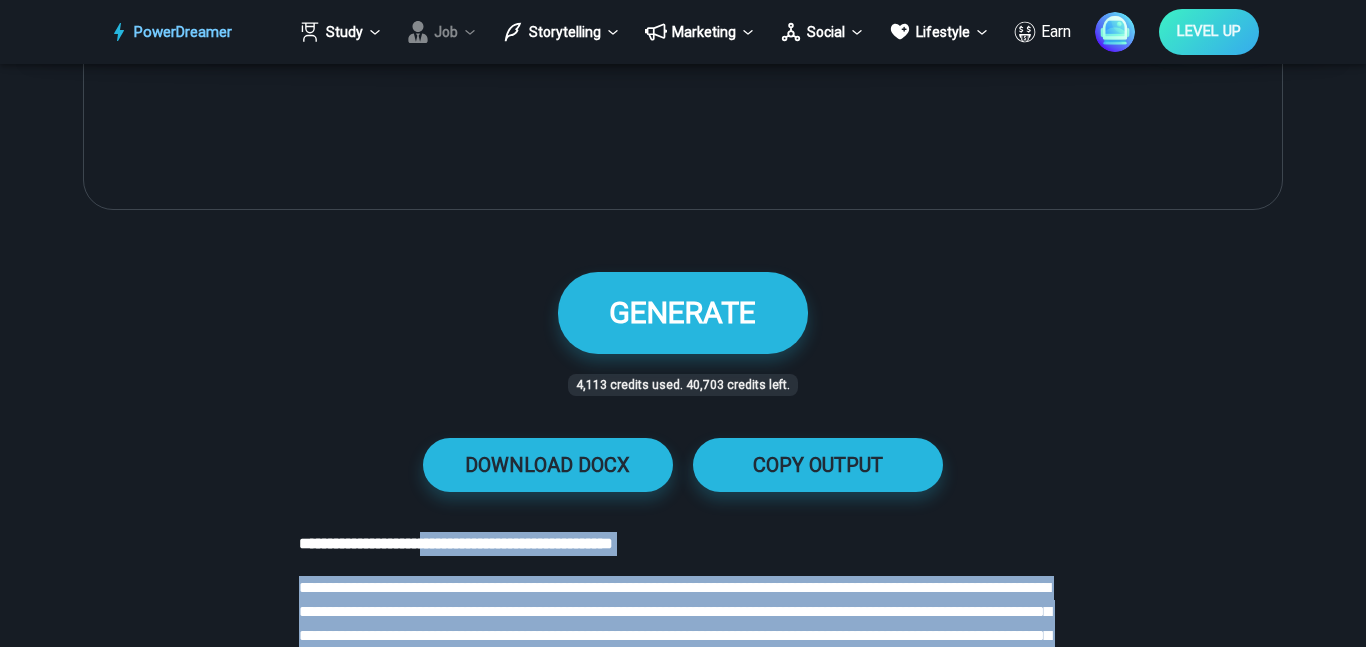 scroll, scrollTop: 1300, scrollLeft: 0, axis: vertical 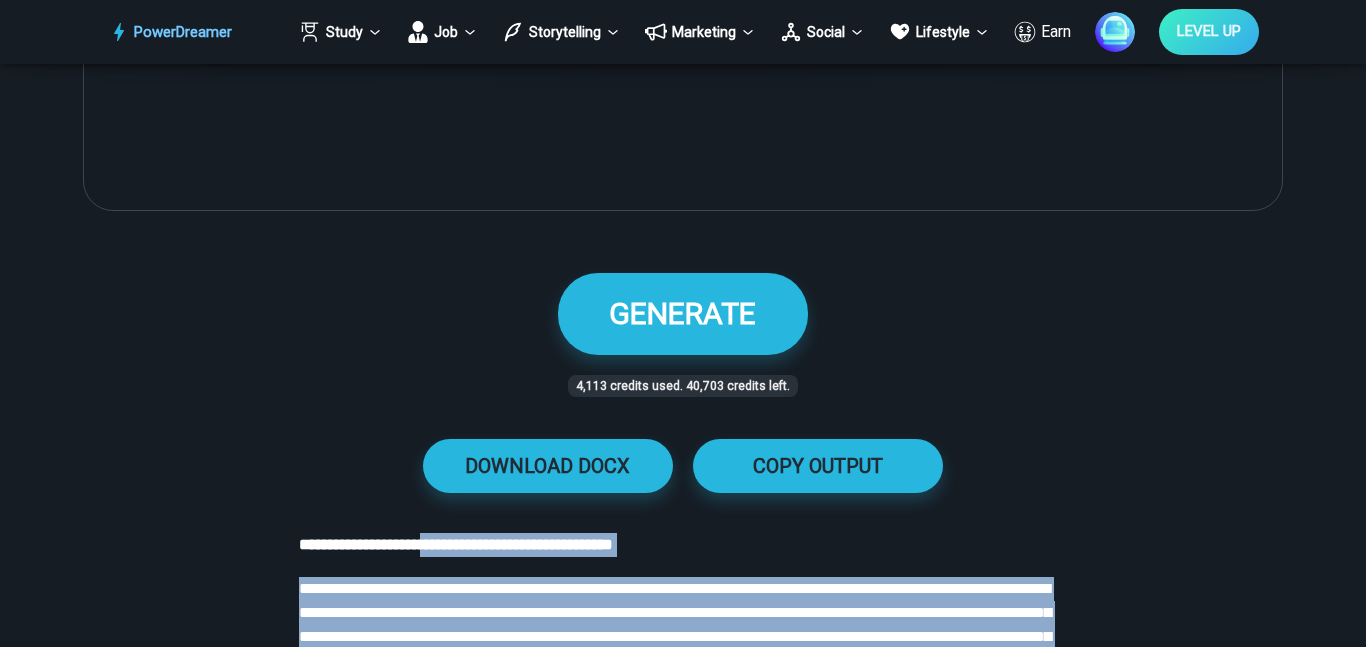 click on "DOWNLOAD DOCX COPY OUTPUT" at bounding box center (682, 466) 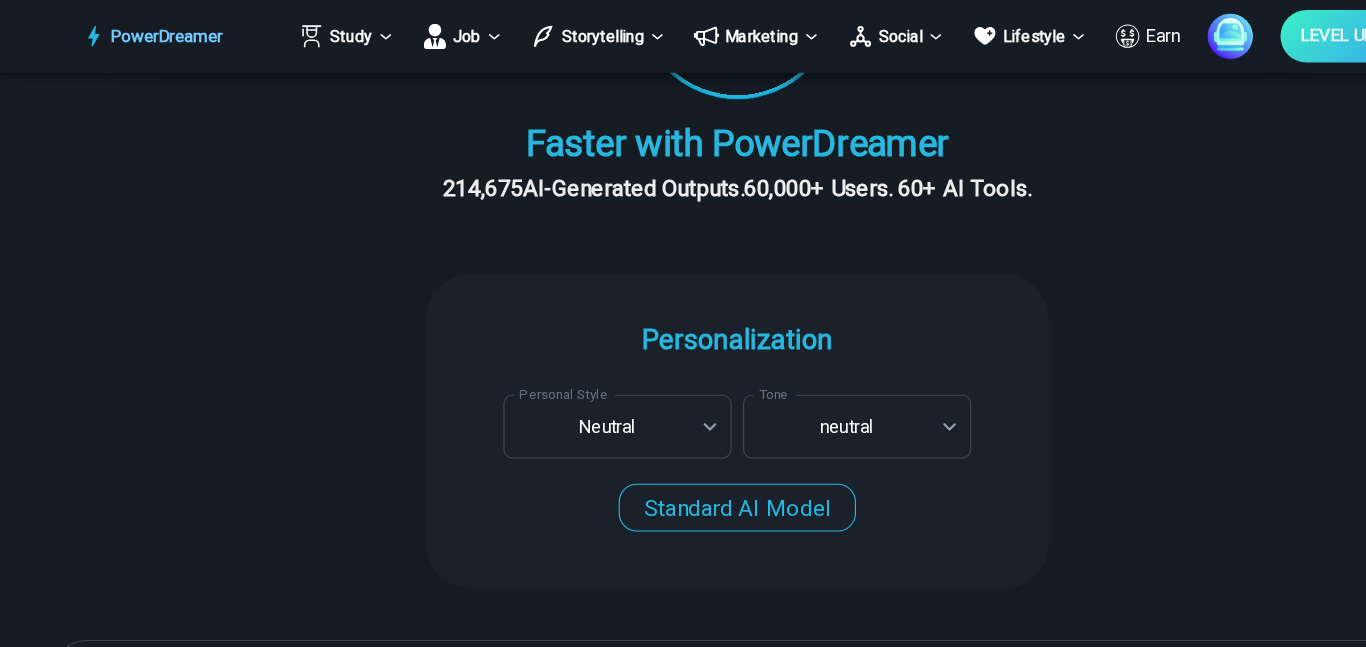 scroll, scrollTop: 412, scrollLeft: 0, axis: vertical 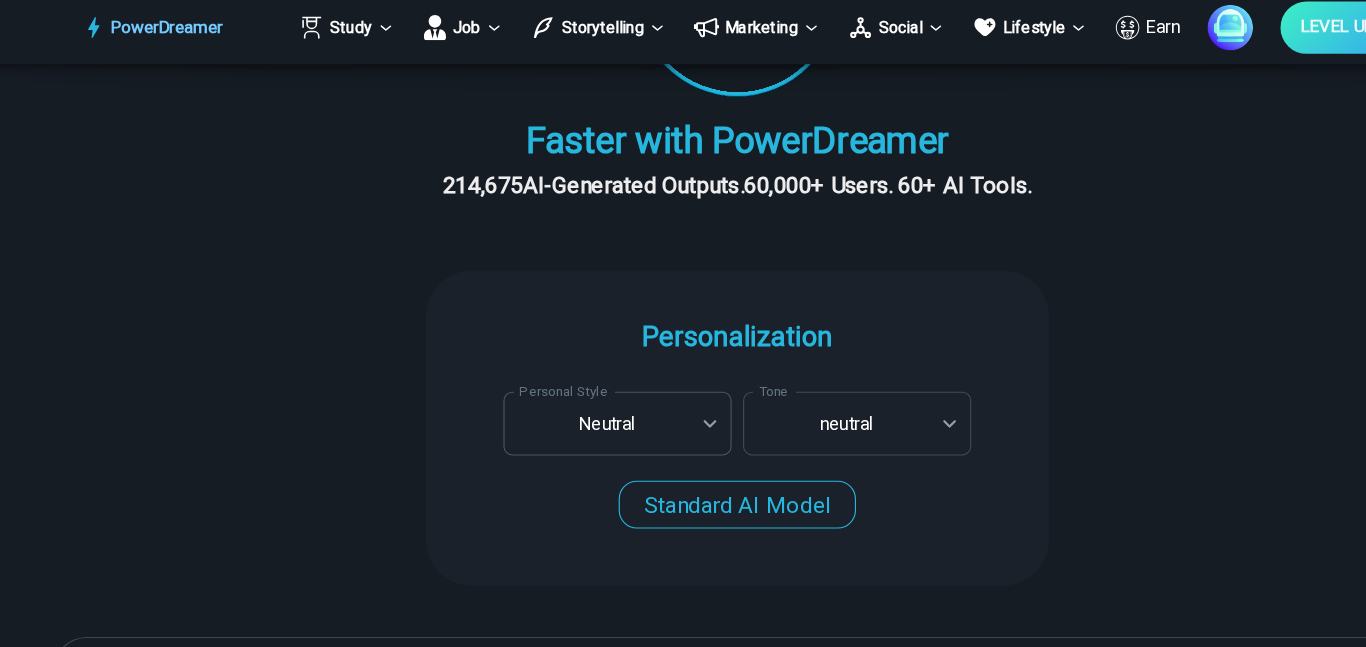 click on "**********" at bounding box center (683, 2373) 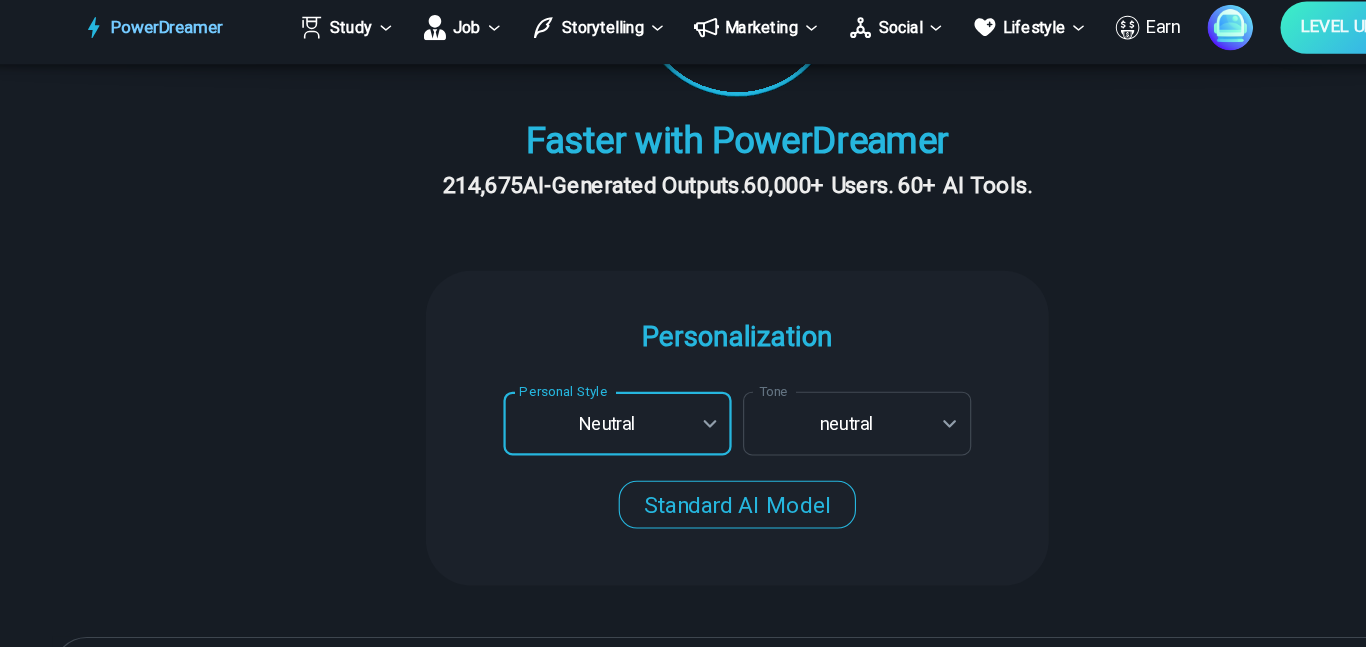 scroll, scrollTop: 2631, scrollLeft: 0, axis: vertical 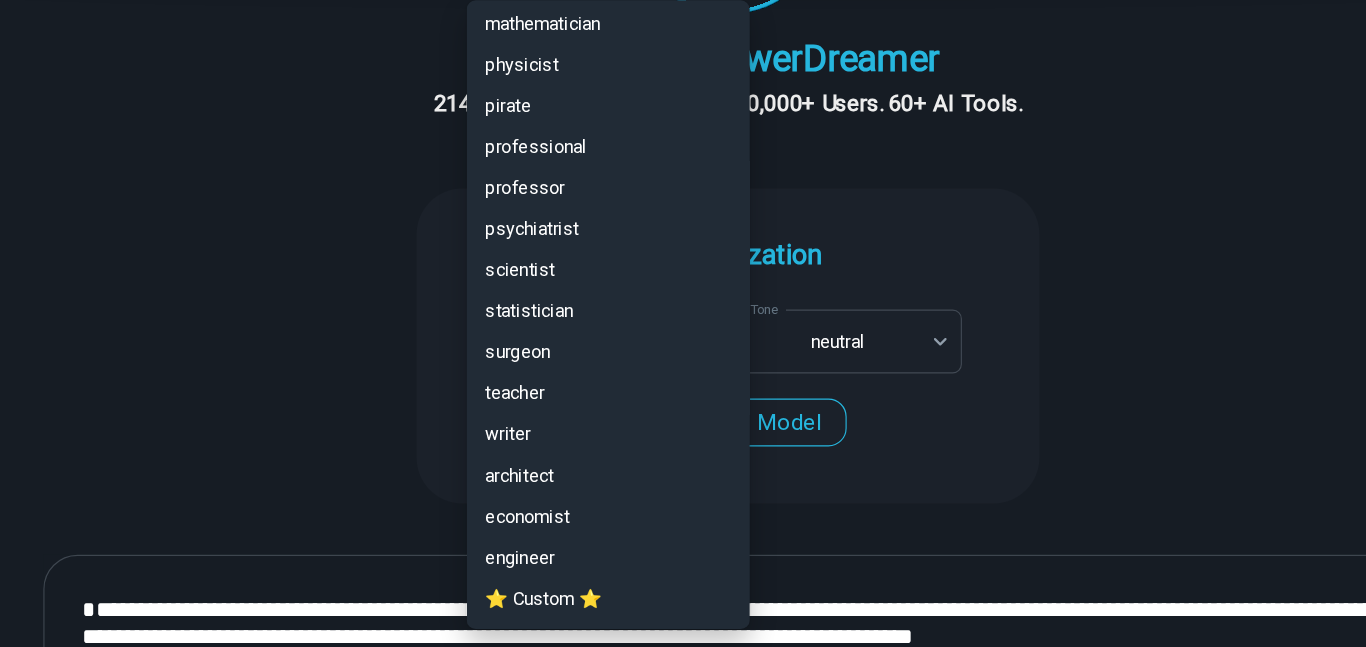 click on "⭐ Custom ⭐" at bounding box center (578, 605) 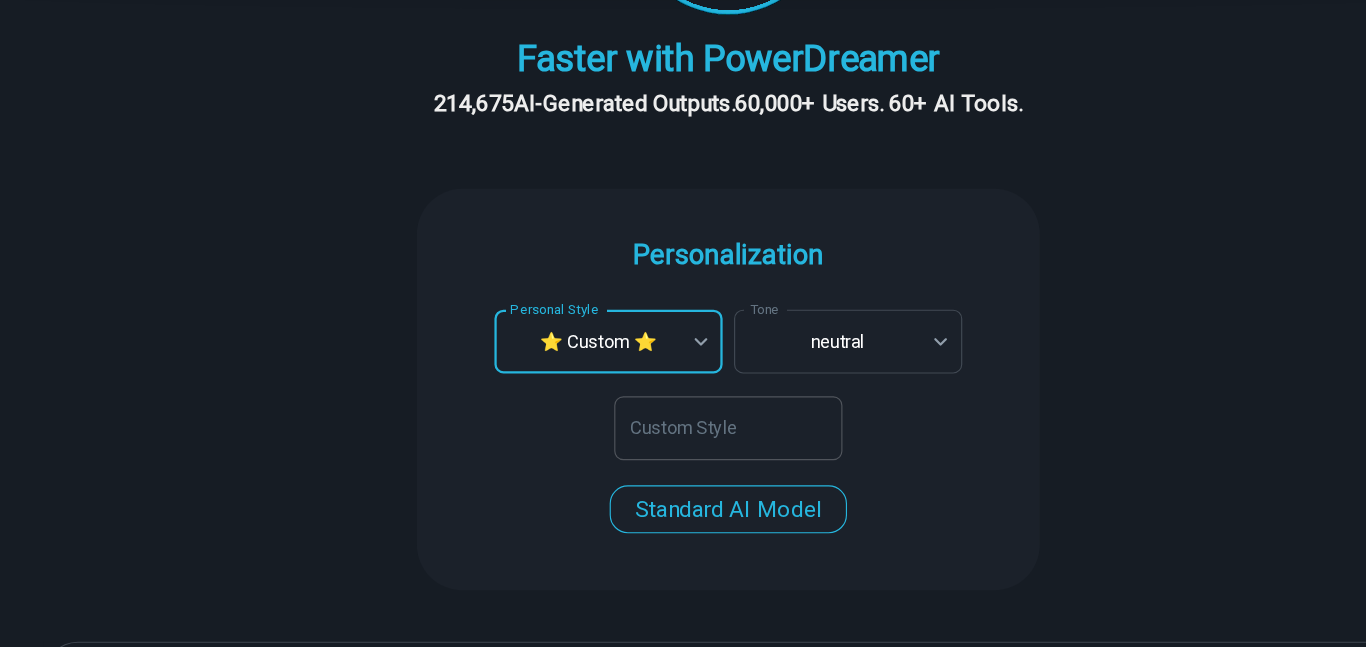 click on "Custom Style Custom Style" at bounding box center [683, 455] 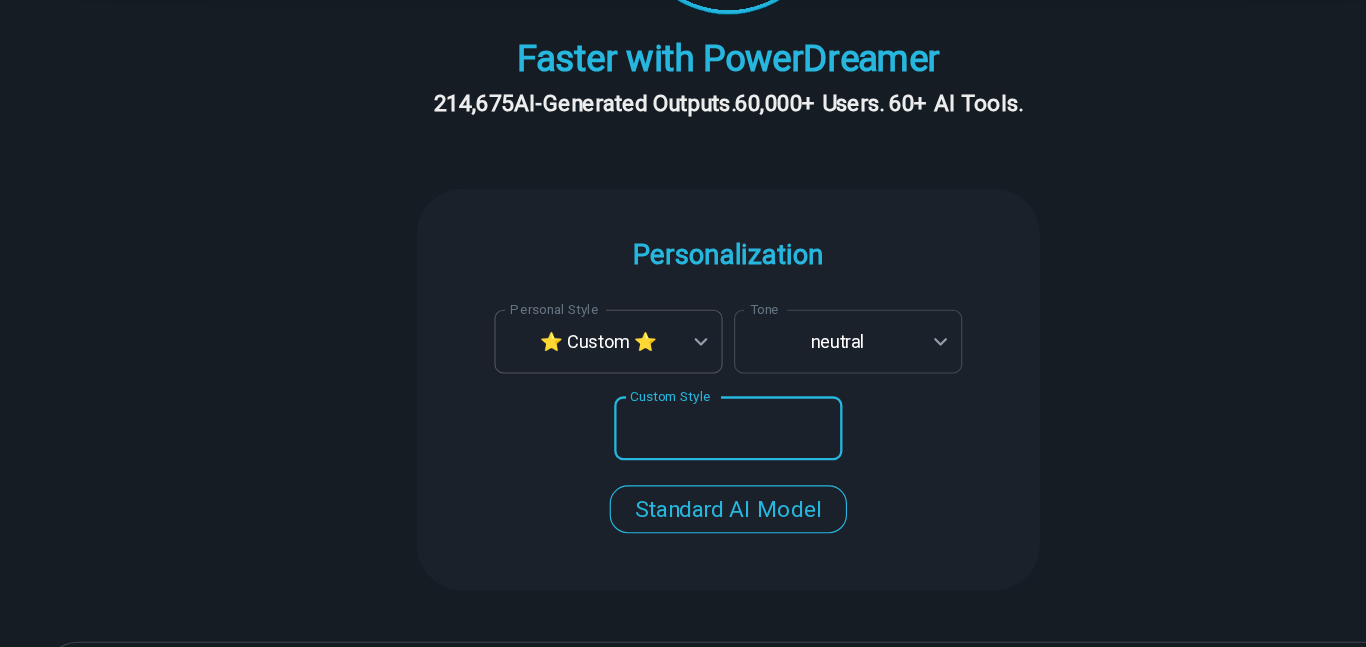 click on "**********" at bounding box center (683, 2411) 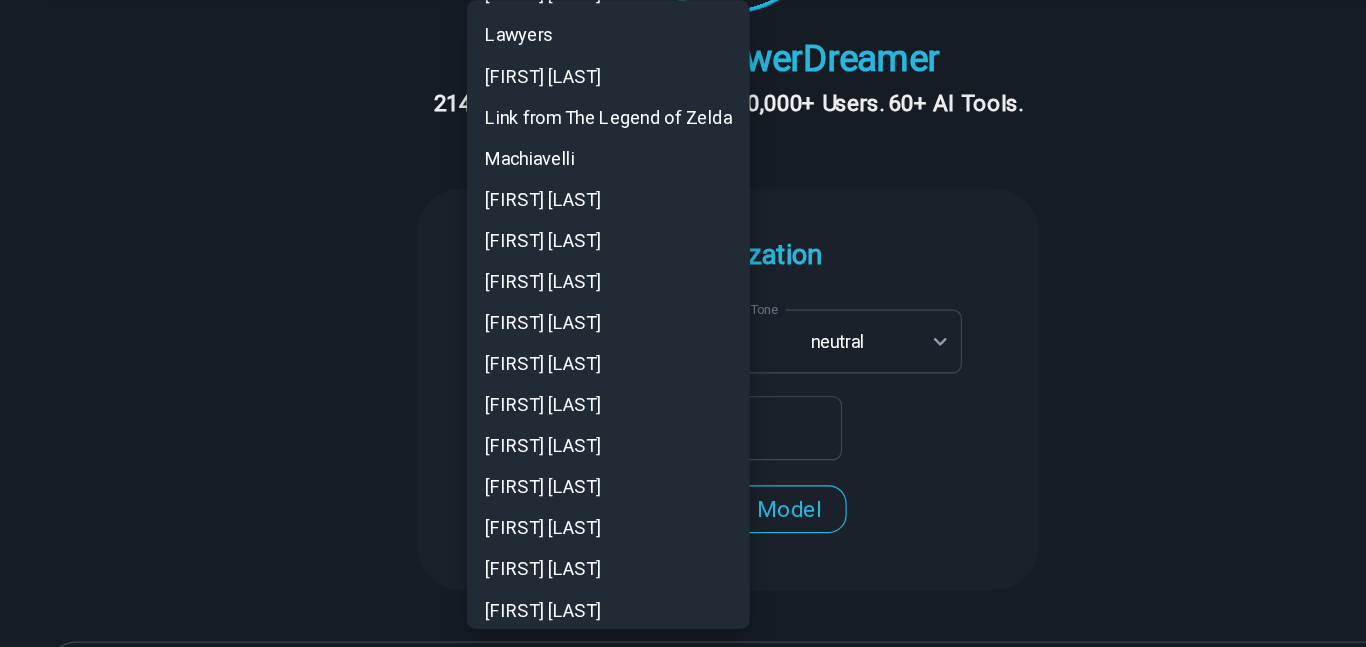 scroll, scrollTop: 0, scrollLeft: 0, axis: both 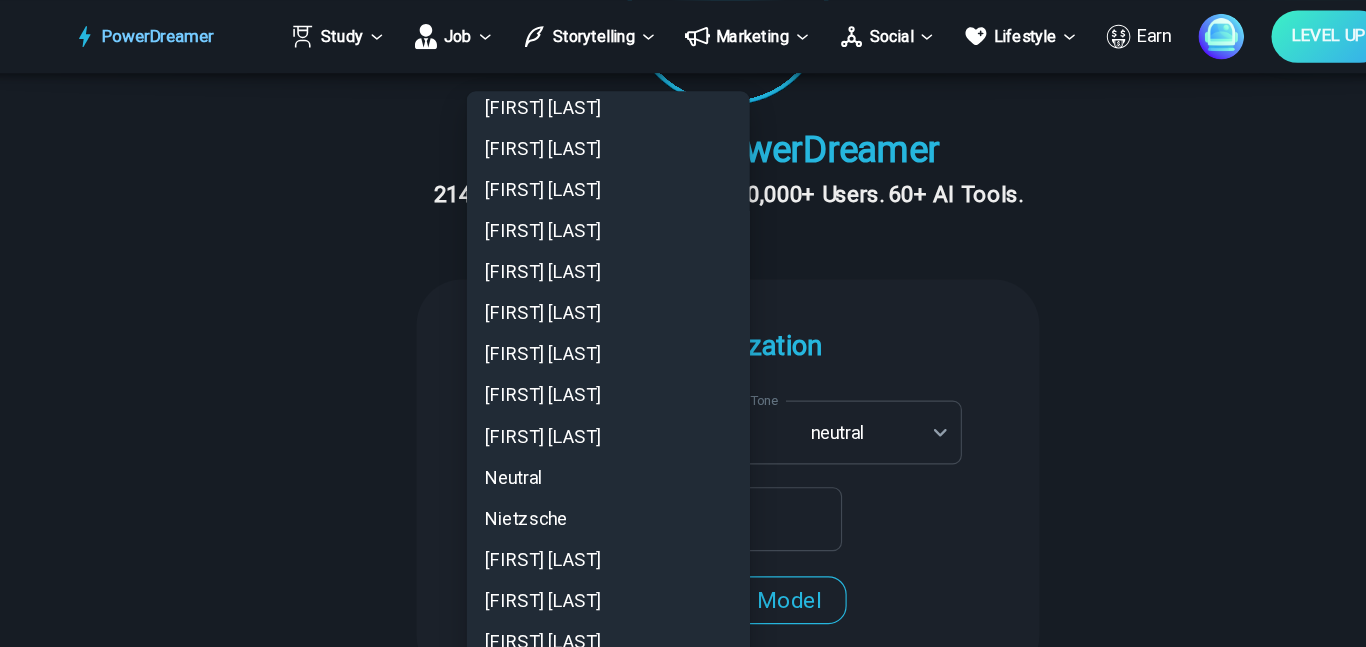 click on "Neutral" at bounding box center [578, 419] 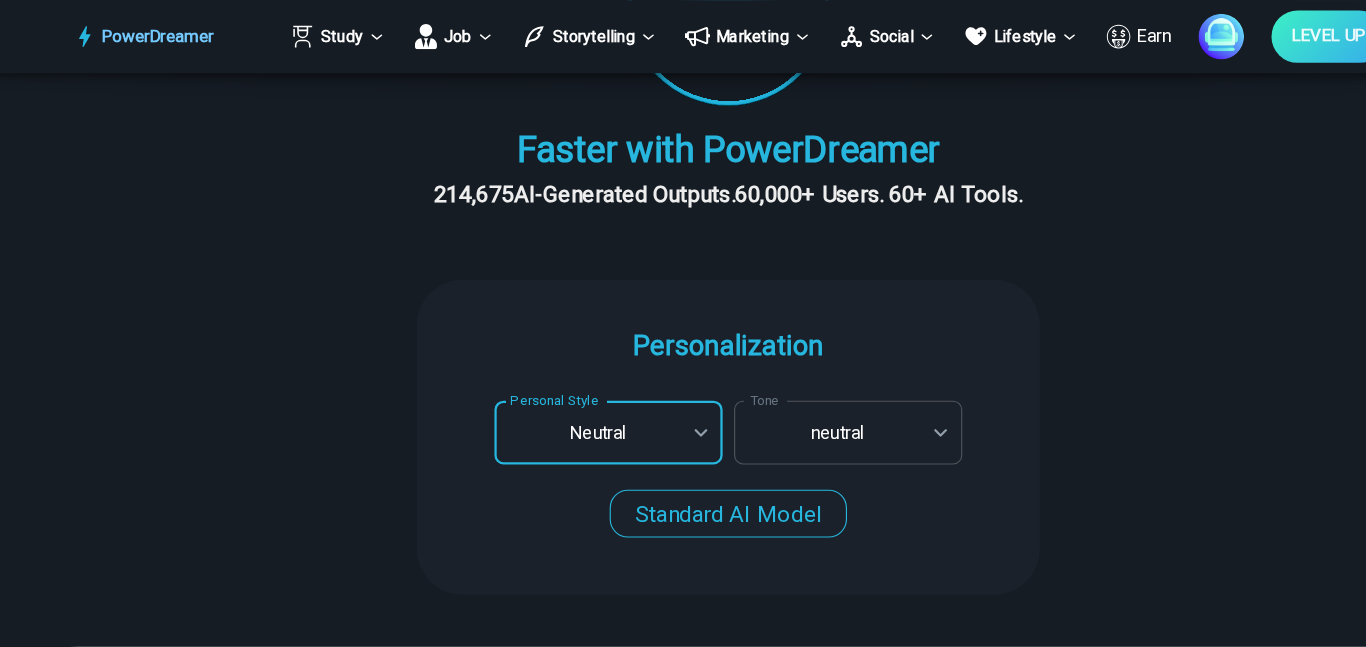 click on "**********" at bounding box center [683, 2373] 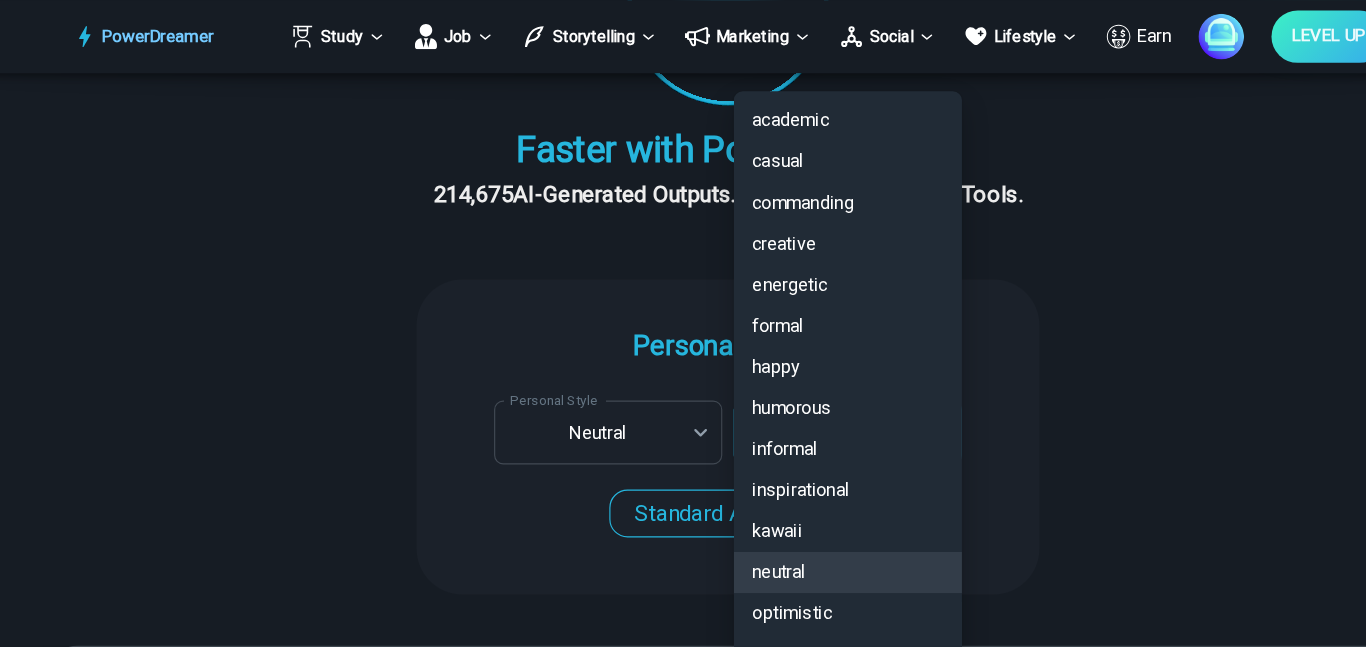 click at bounding box center [683, 323] 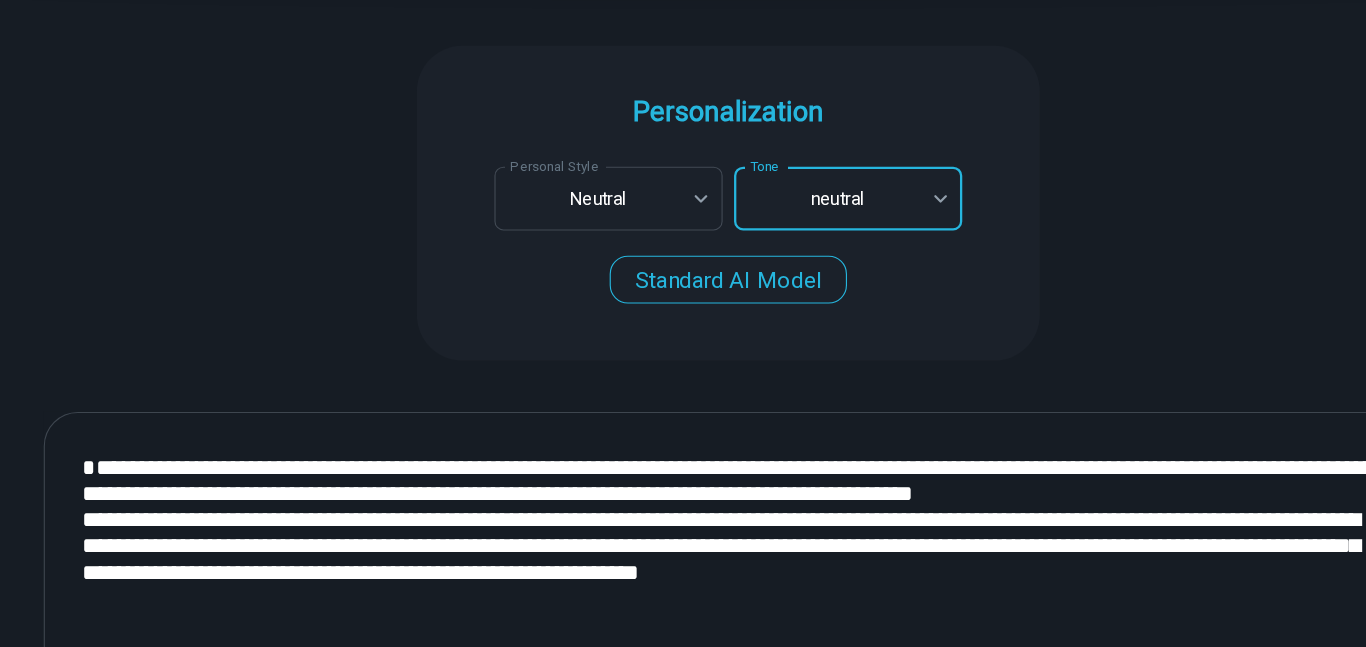 scroll, scrollTop: 538, scrollLeft: 0, axis: vertical 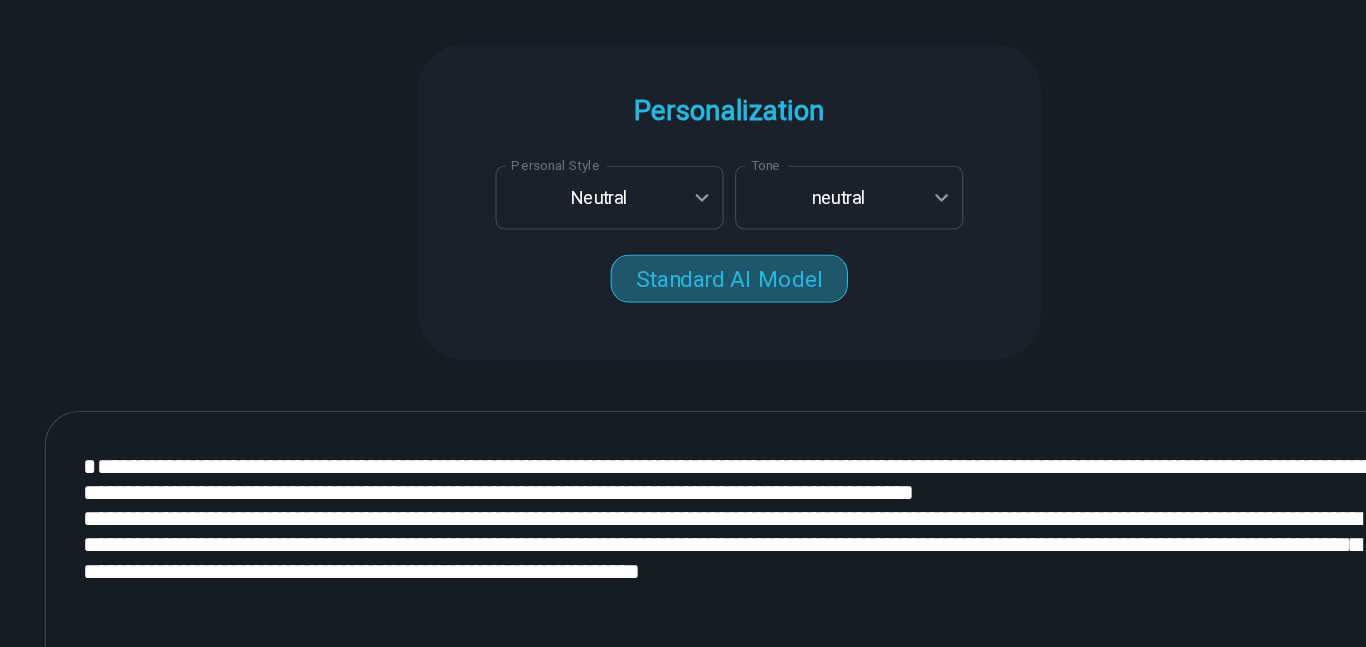 click on "Standard AI Model" at bounding box center (683, 324) 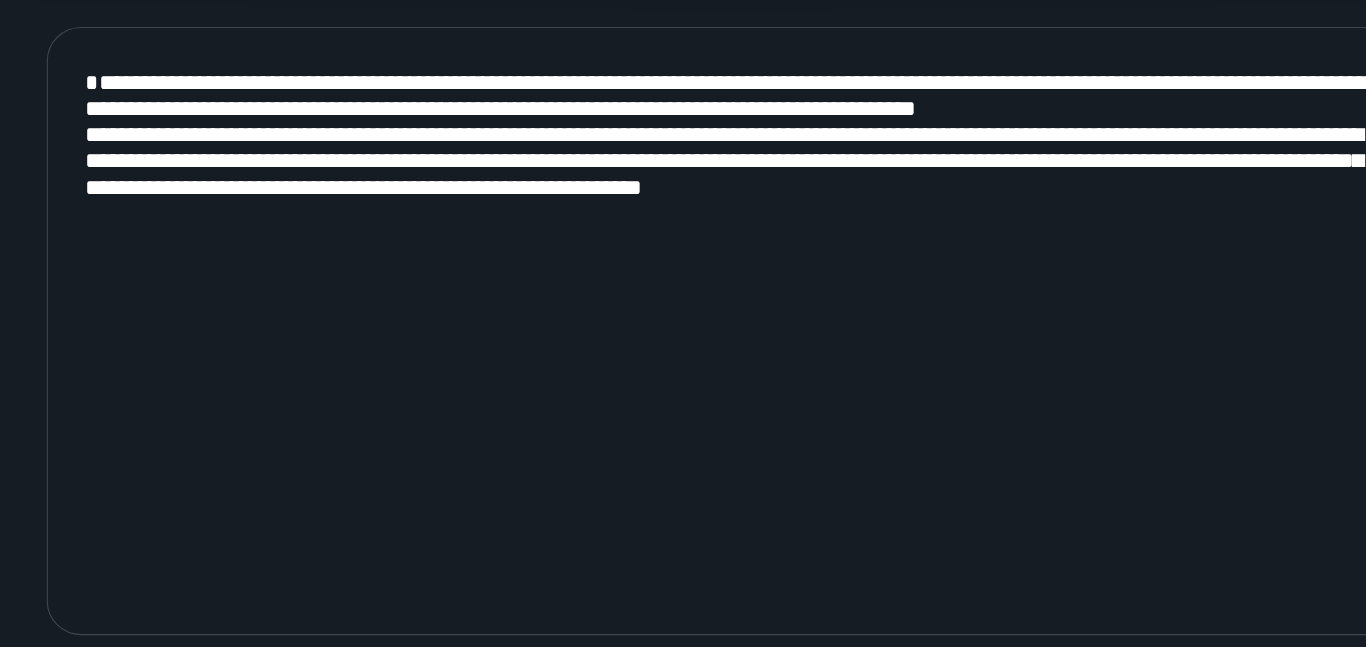 scroll, scrollTop: 876, scrollLeft: 0, axis: vertical 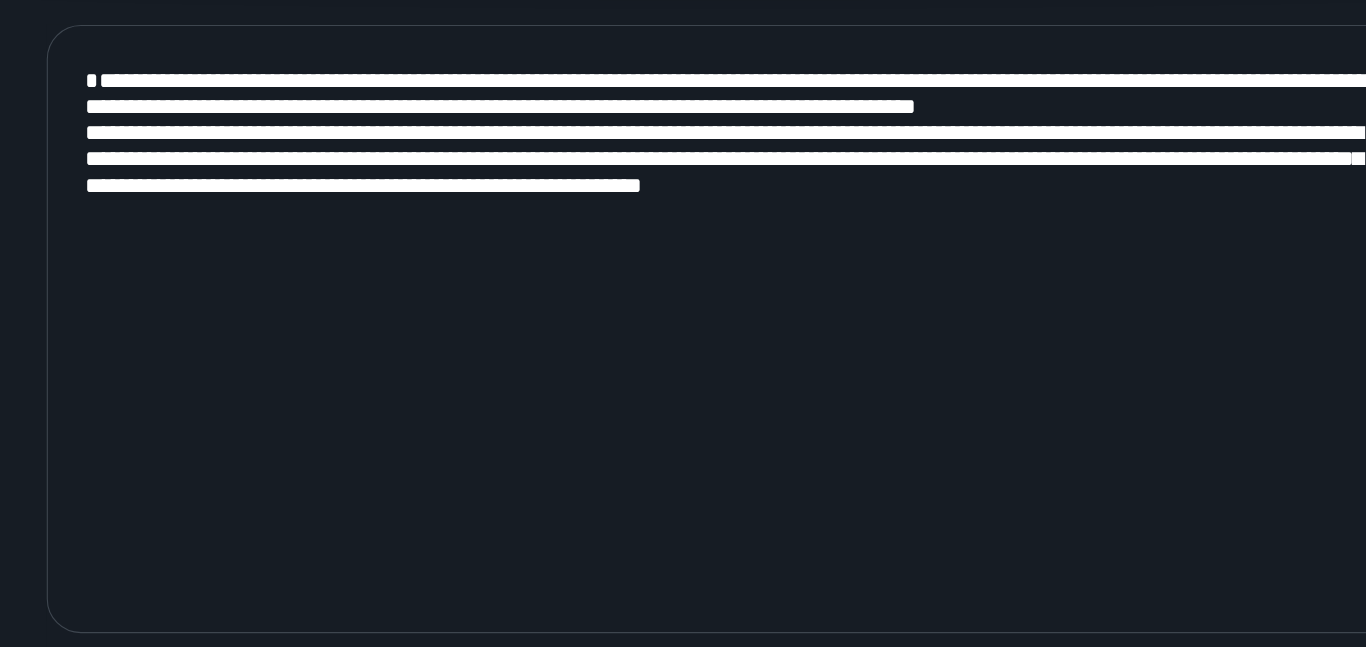 click on "**********" at bounding box center (683, 369) 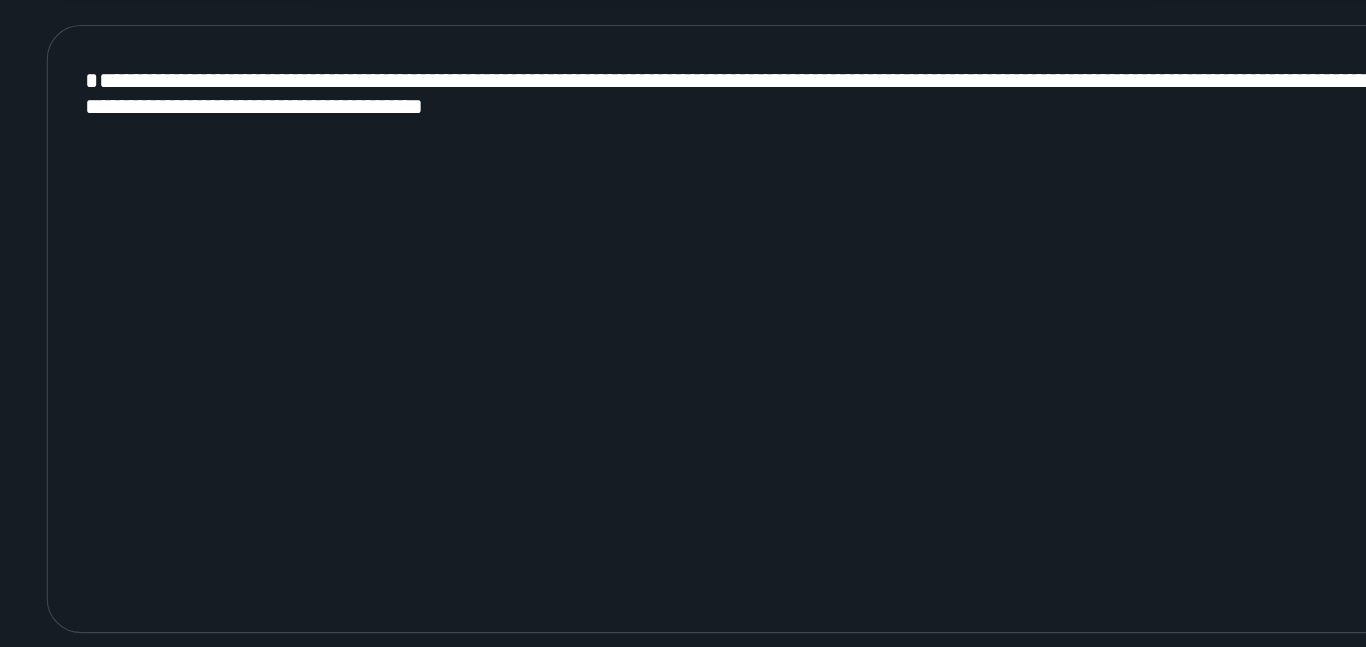 click on "**********" at bounding box center [683, 369] 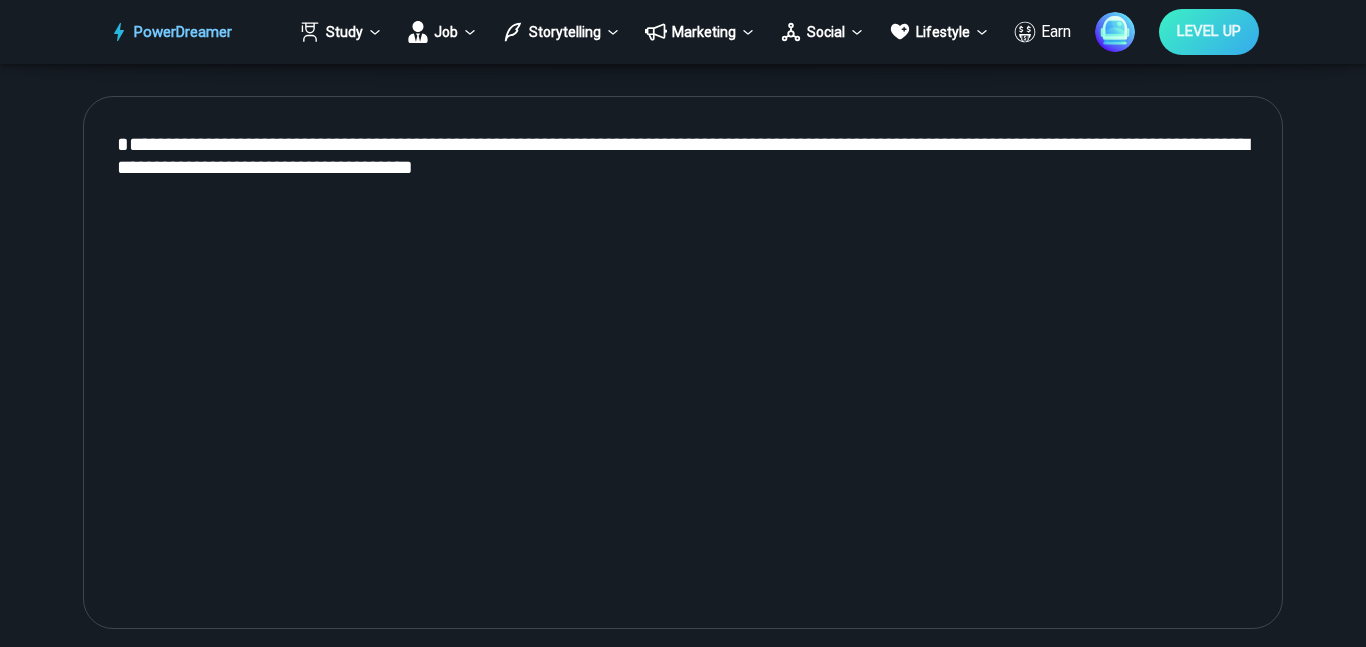scroll, scrollTop: 880, scrollLeft: 0, axis: vertical 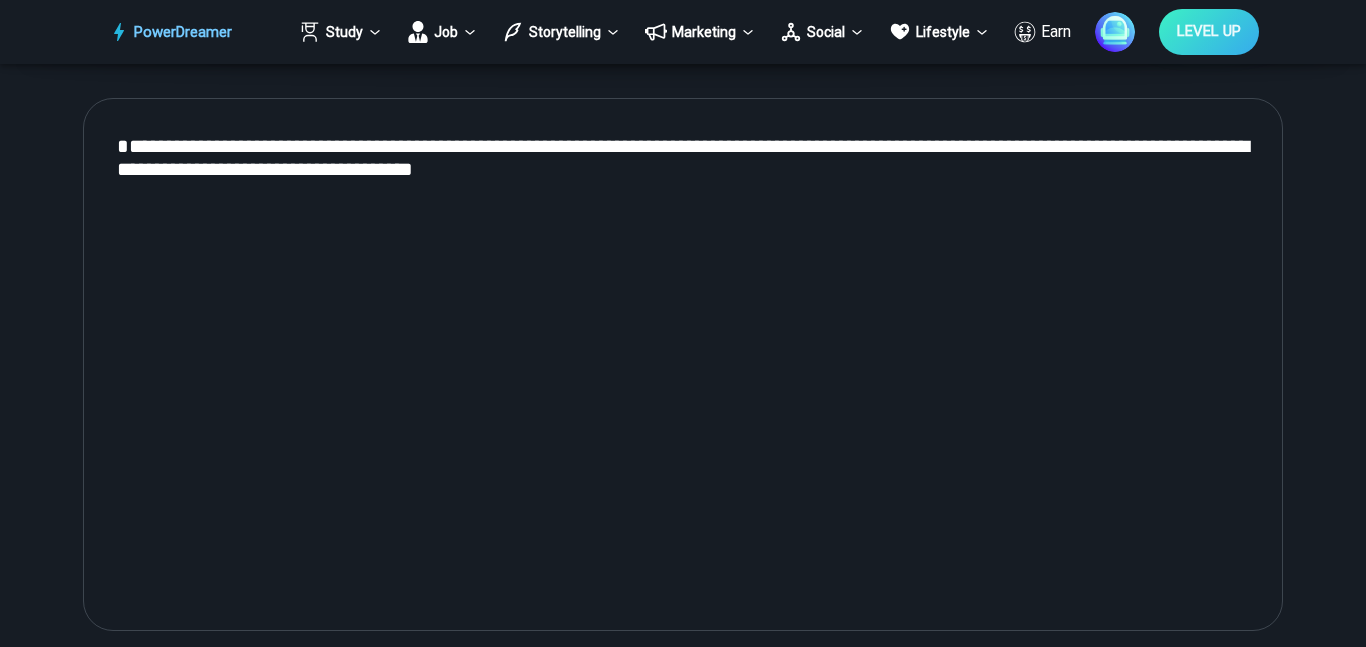 click on "**********" at bounding box center [683, 365] 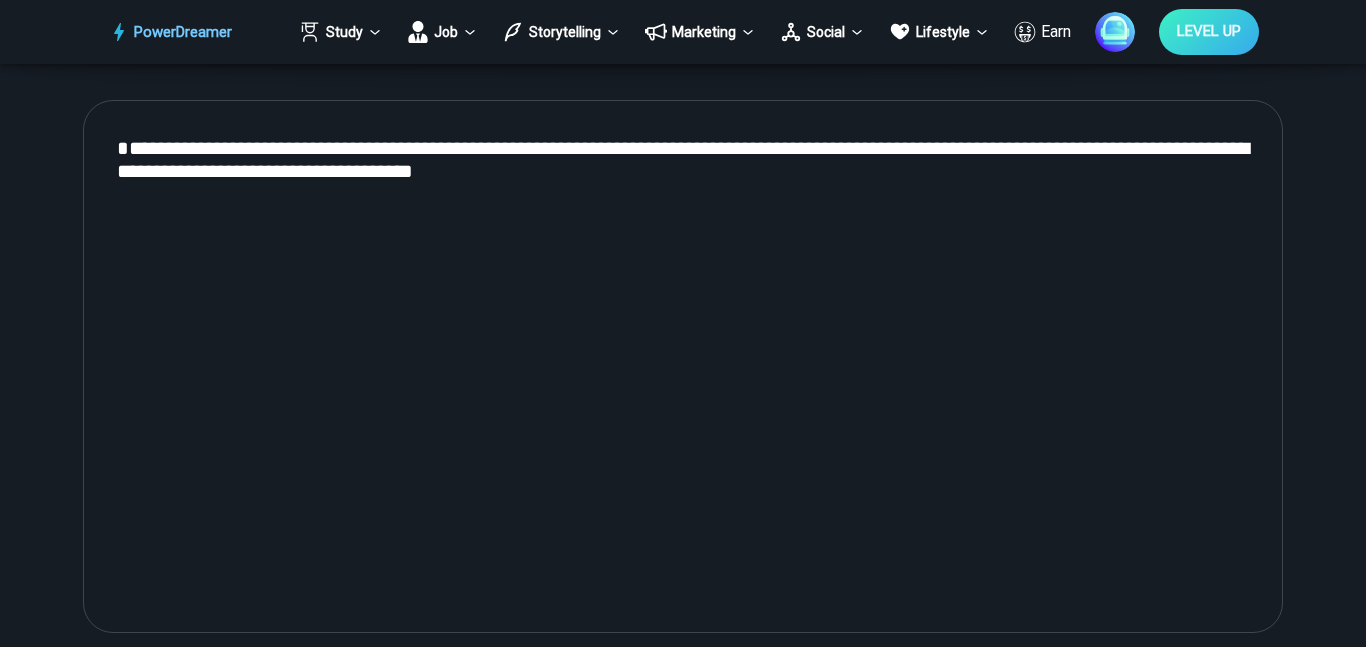 scroll, scrollTop: 875, scrollLeft: 0, axis: vertical 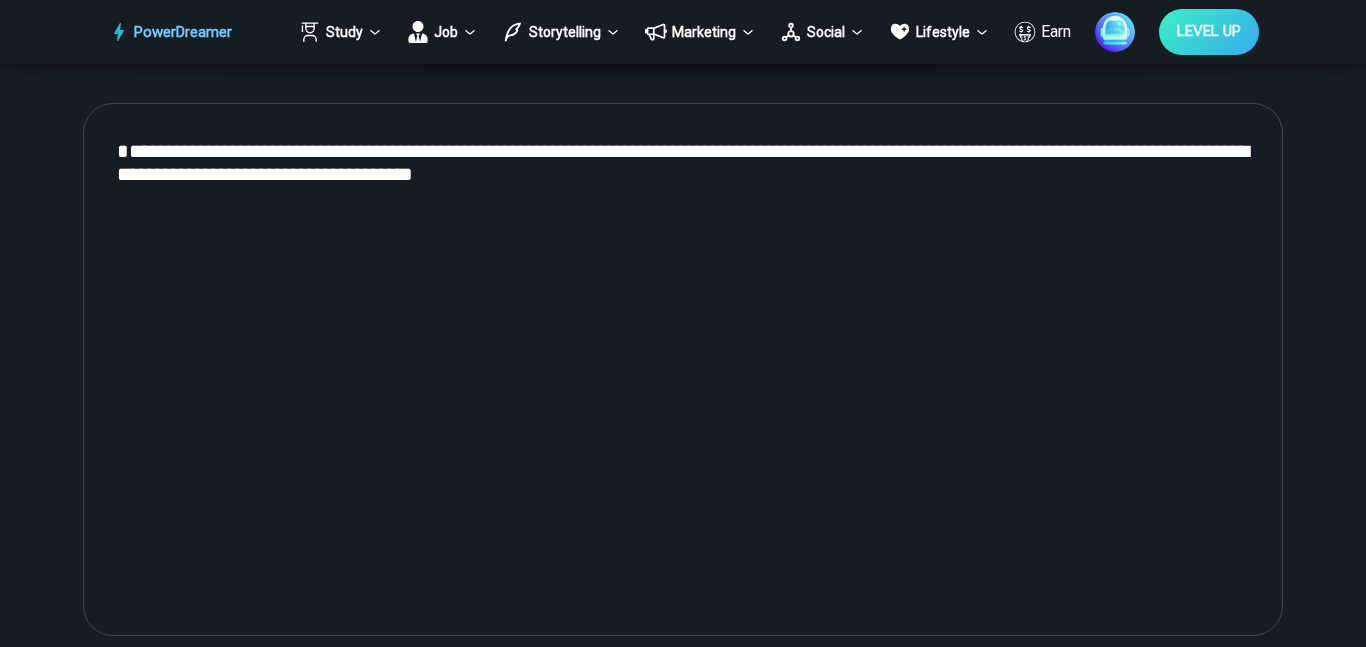 click on "**********" at bounding box center (683, 370) 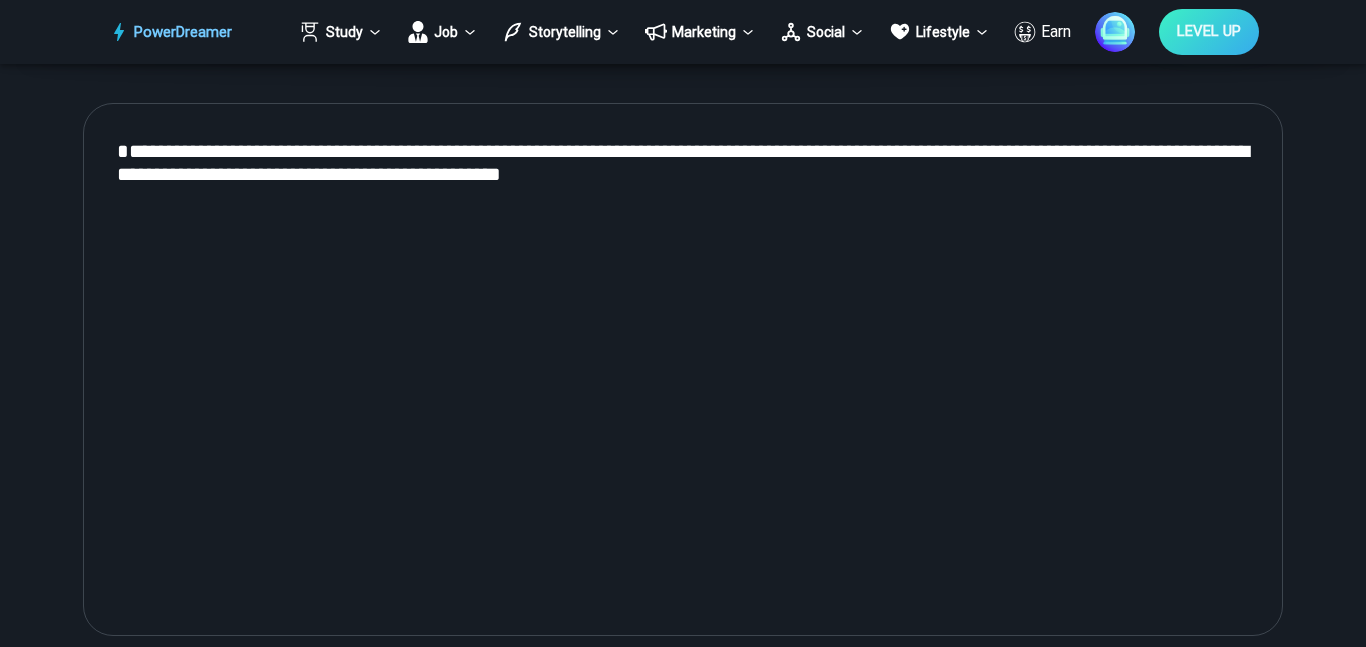 click on "**********" at bounding box center (683, 1573) 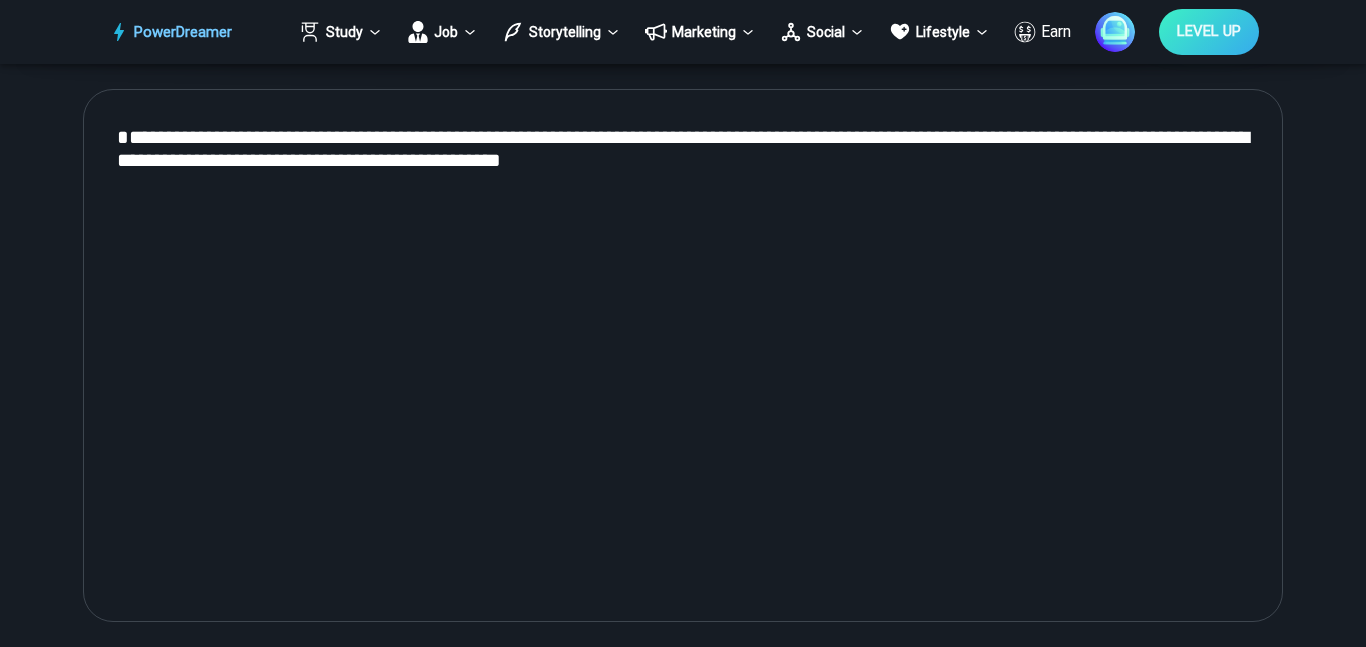 scroll, scrollTop: 893, scrollLeft: 0, axis: vertical 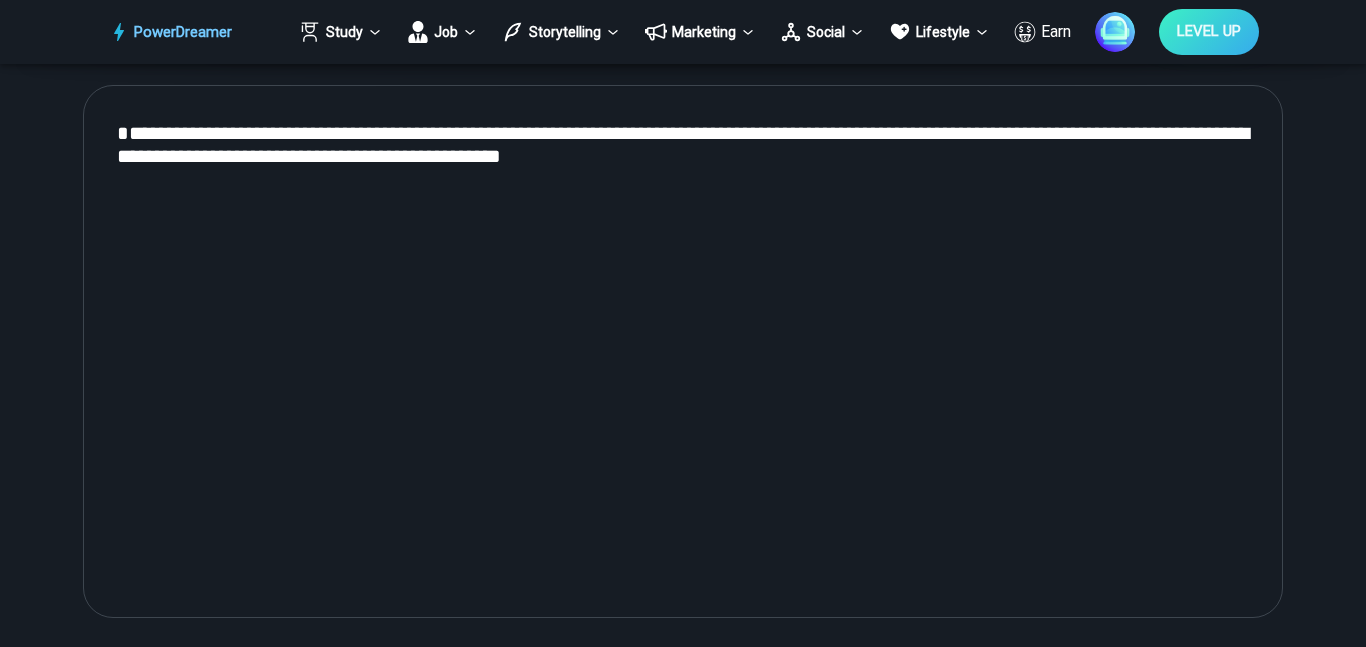 click on "**********" at bounding box center (683, 352) 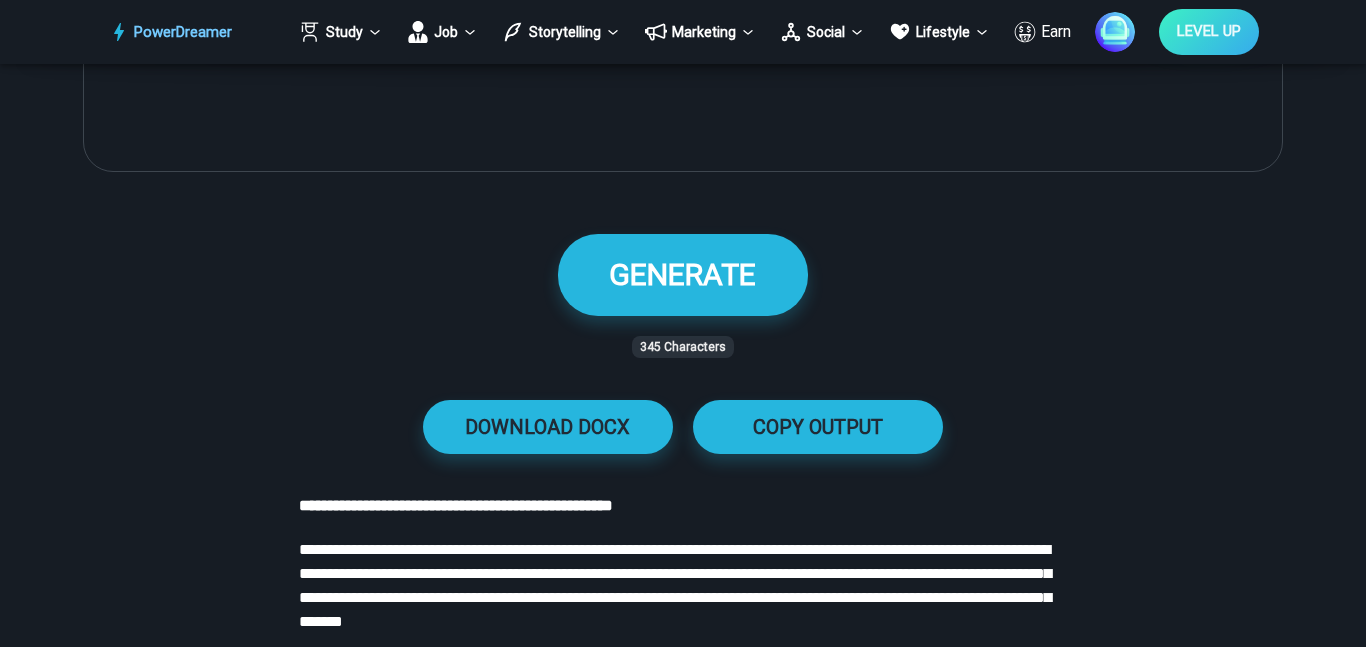 scroll, scrollTop: 1356, scrollLeft: 0, axis: vertical 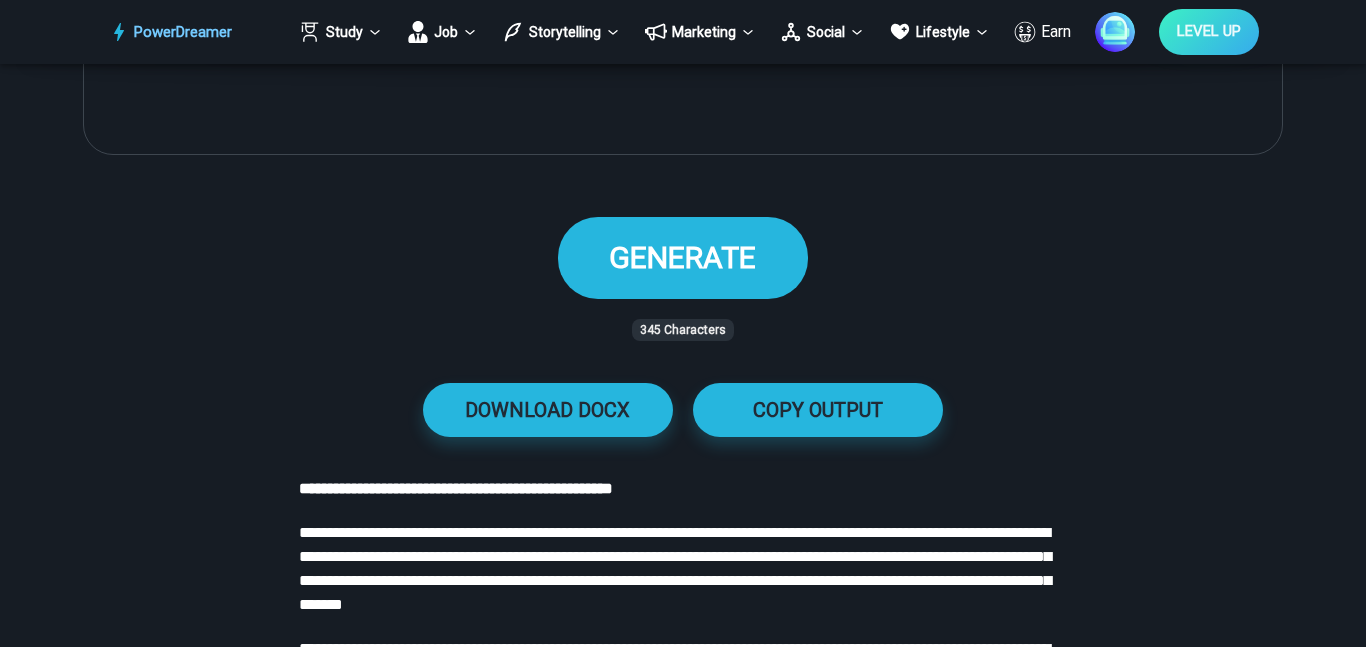 type on "**********" 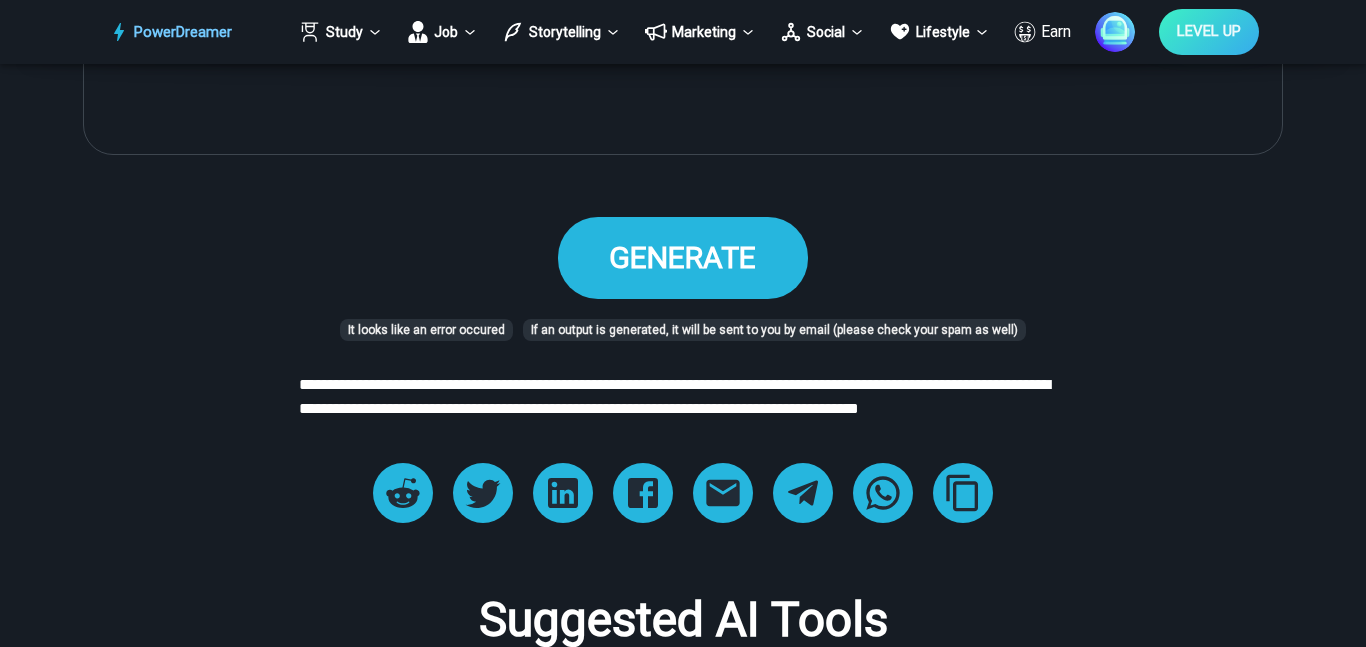 click on "GENERATE" at bounding box center [682, 257] 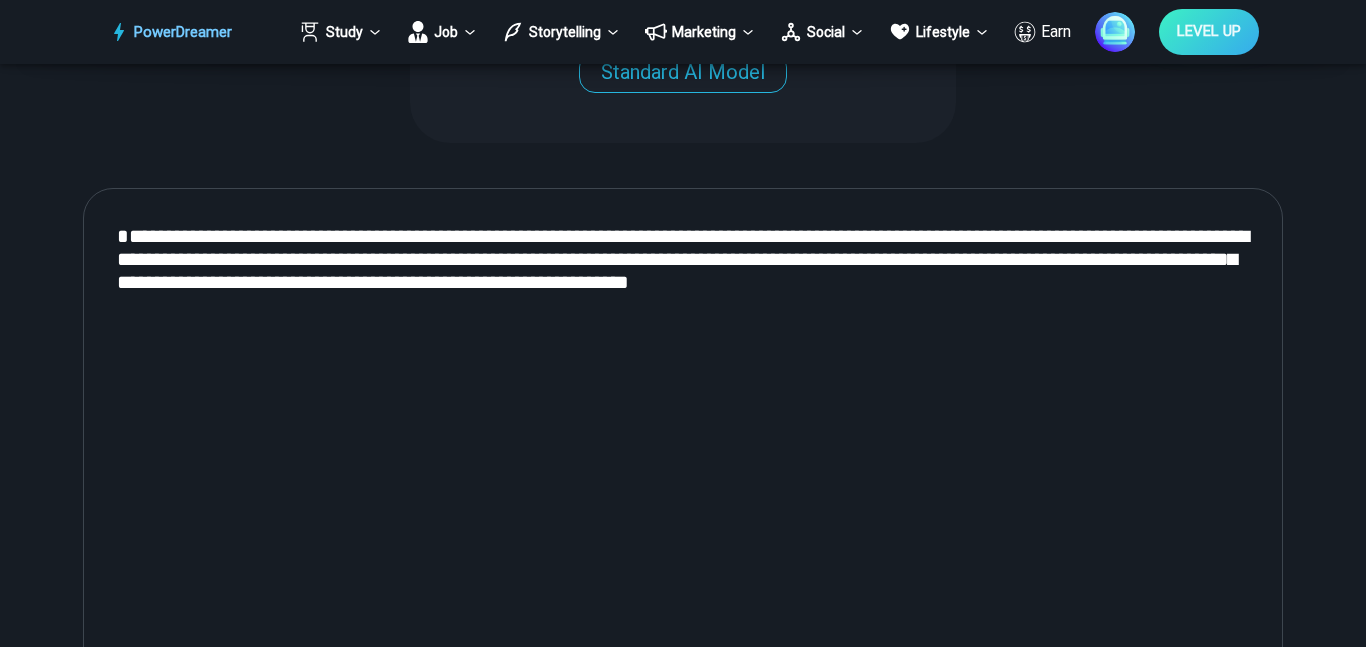 scroll, scrollTop: 703, scrollLeft: 0, axis: vertical 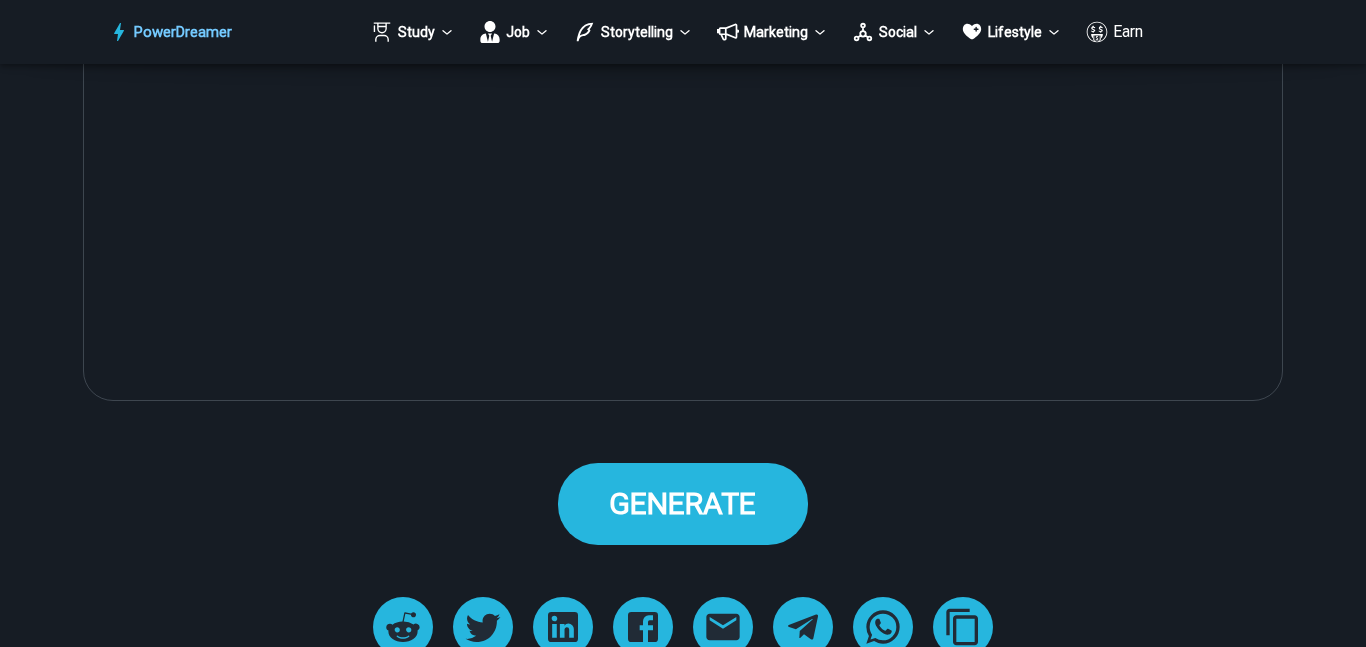 click on "GENERATE" at bounding box center [683, 503] 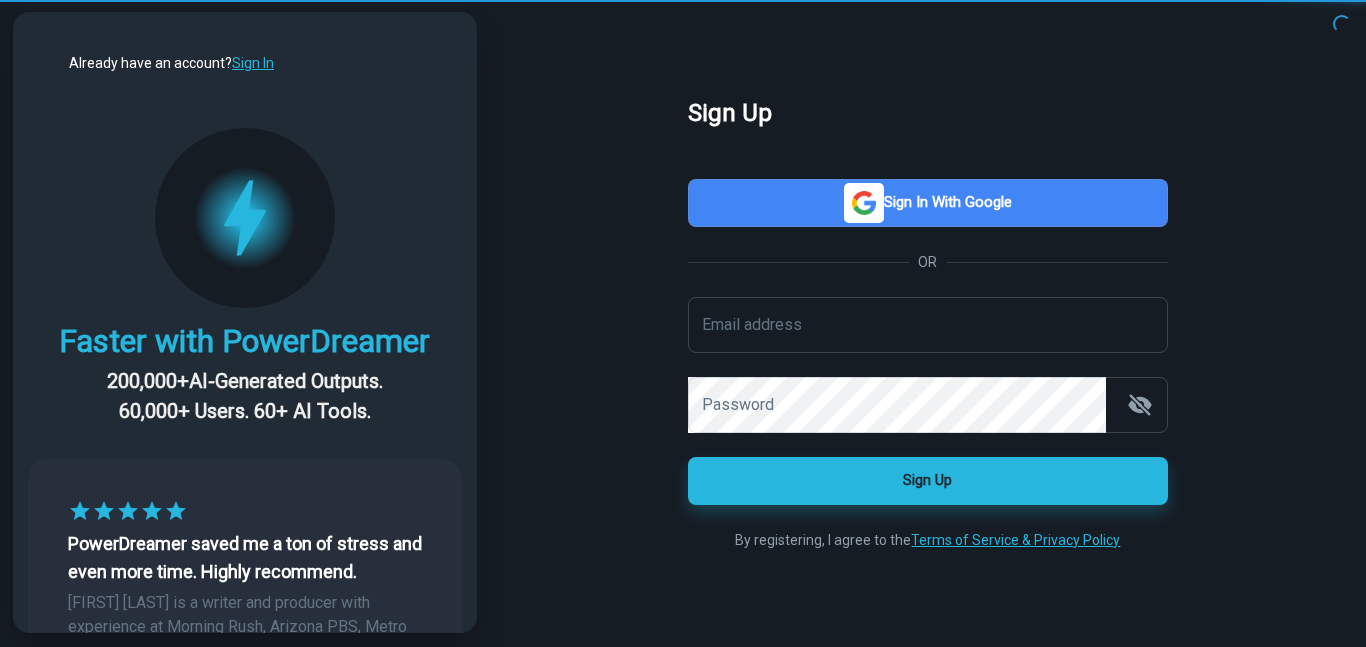 scroll, scrollTop: 0, scrollLeft: 0, axis: both 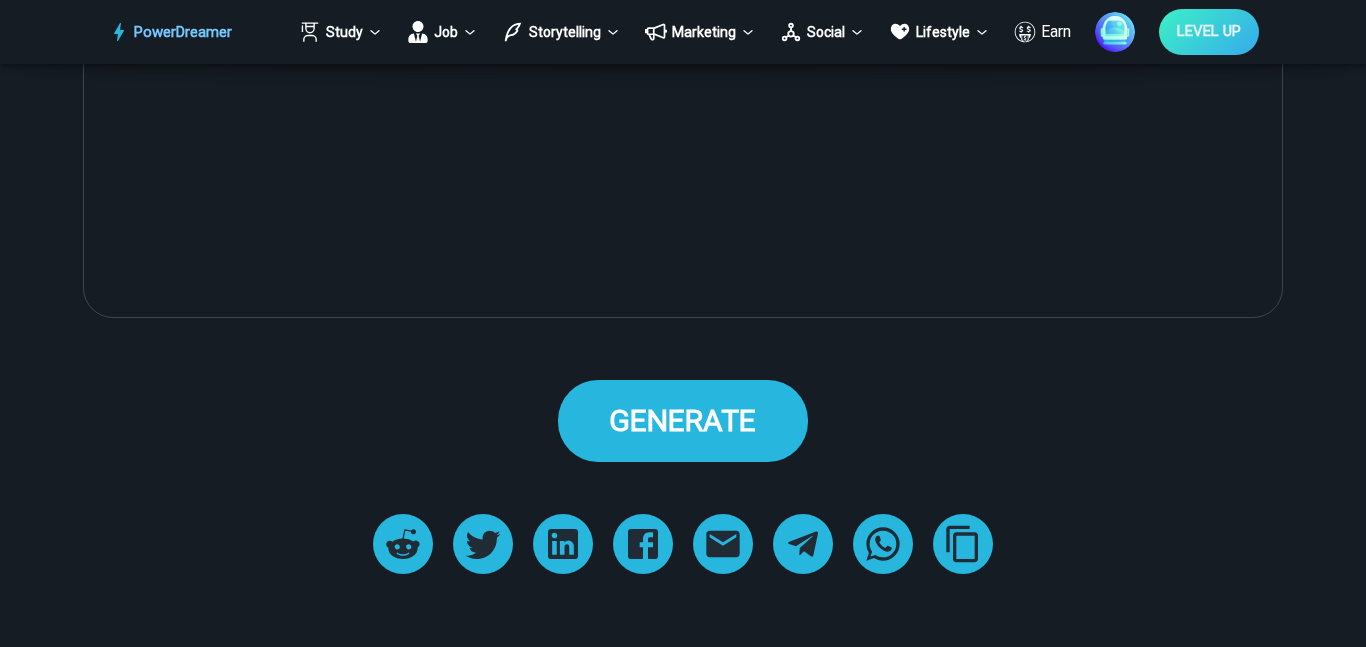 click on "GENERATE" at bounding box center [682, 420] 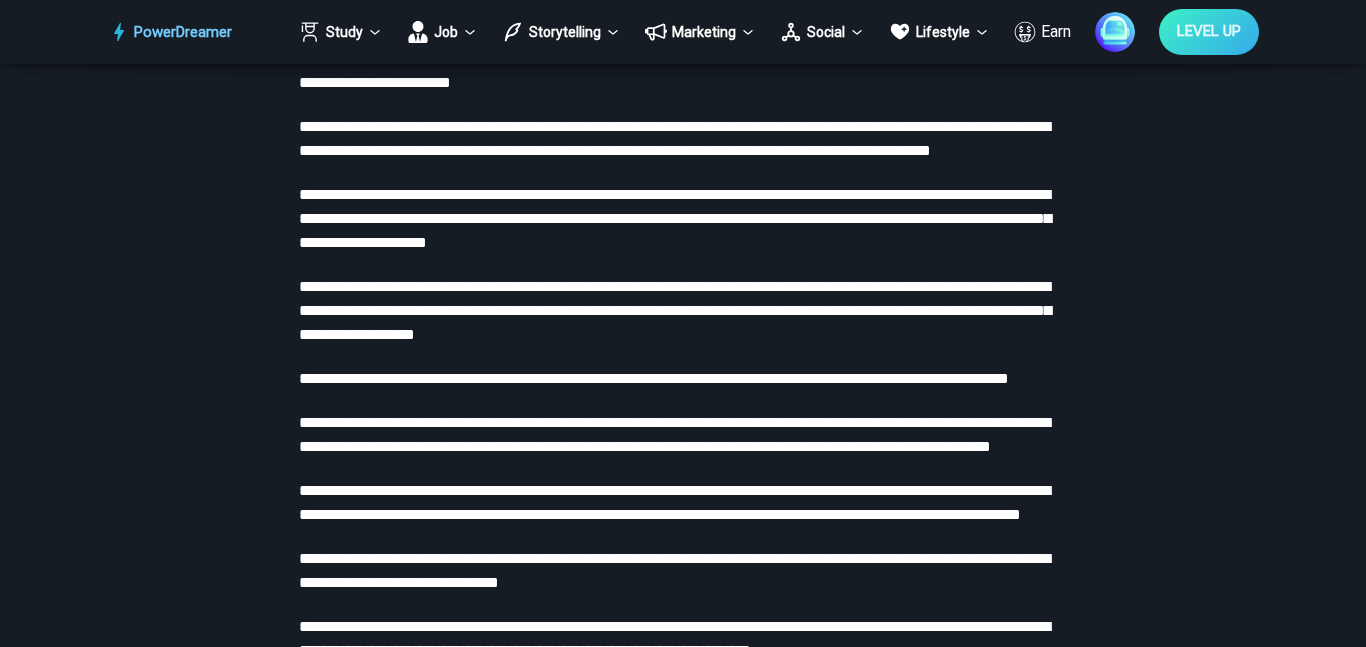 scroll, scrollTop: 1971, scrollLeft: 0, axis: vertical 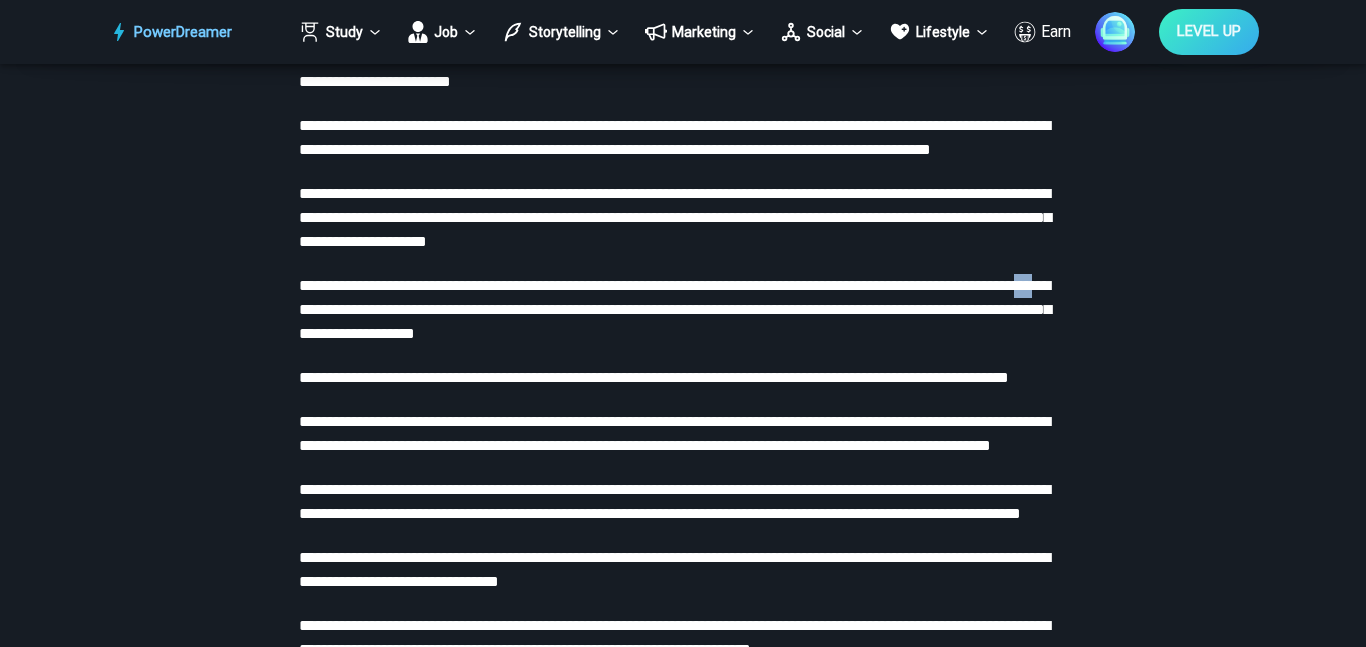 drag, startPoint x: 385, startPoint y: 359, endPoint x: 365, endPoint y: 358, distance: 20.024984 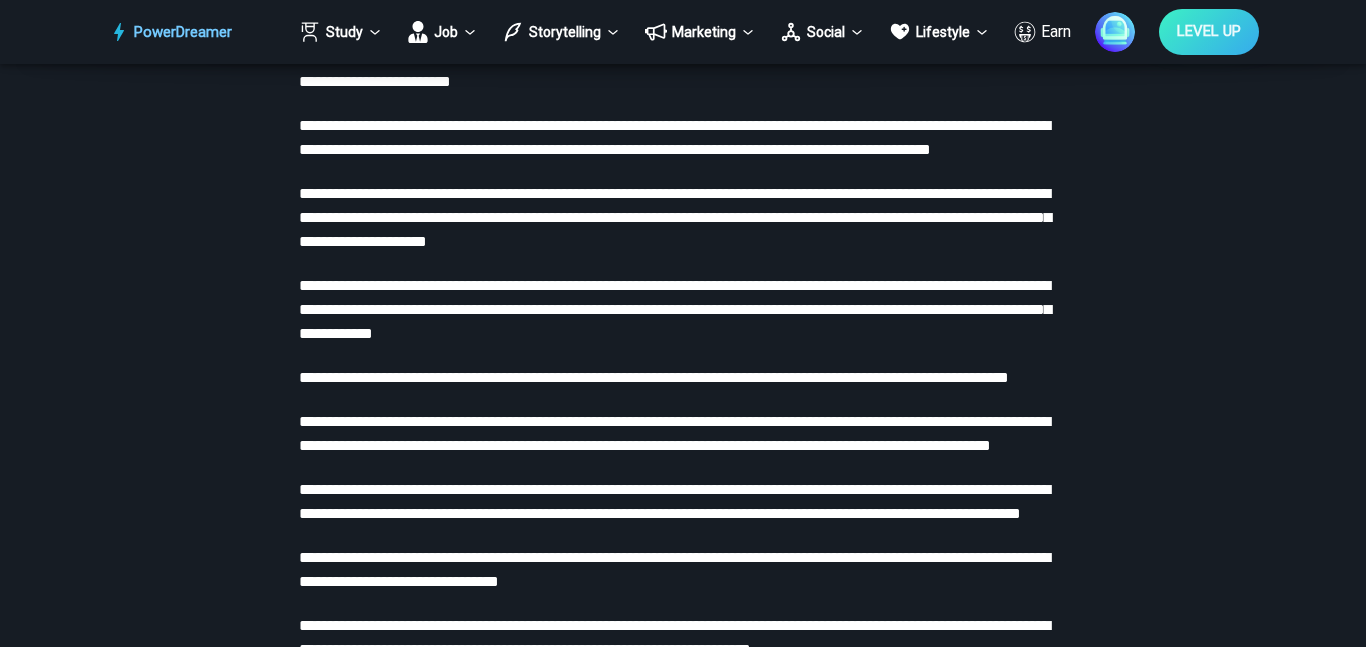 type 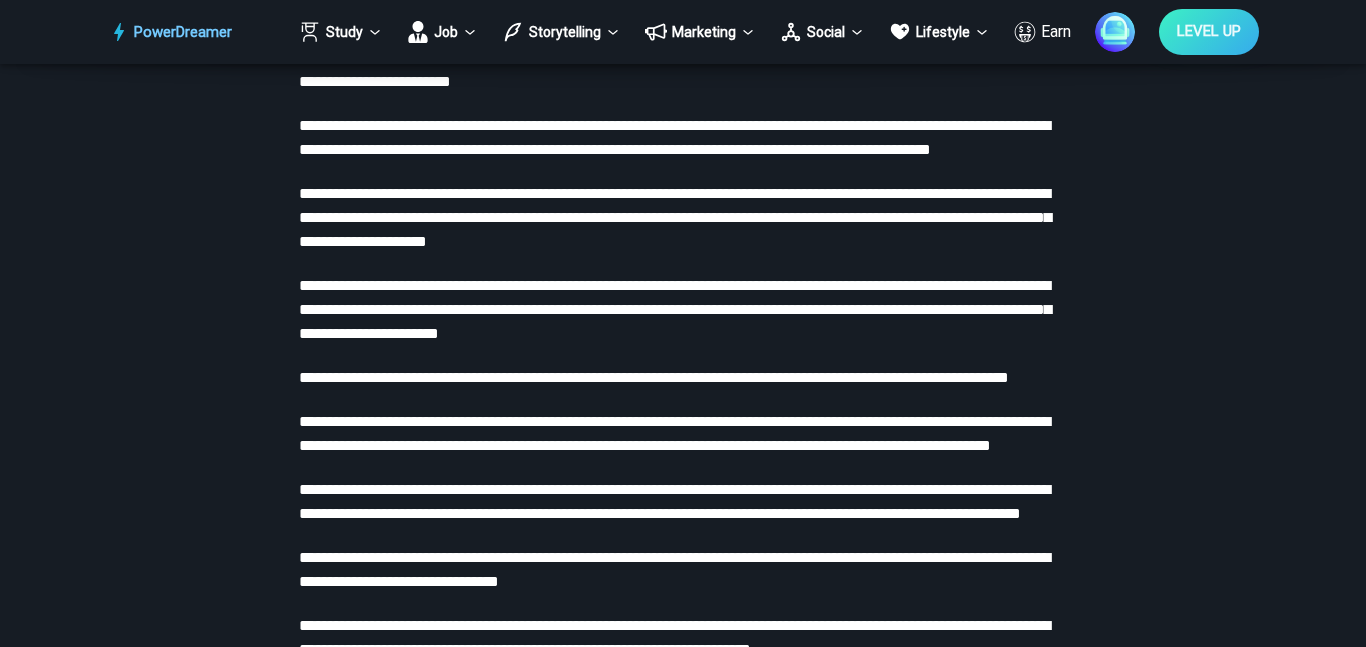 click on "**********" at bounding box center [675, 309] 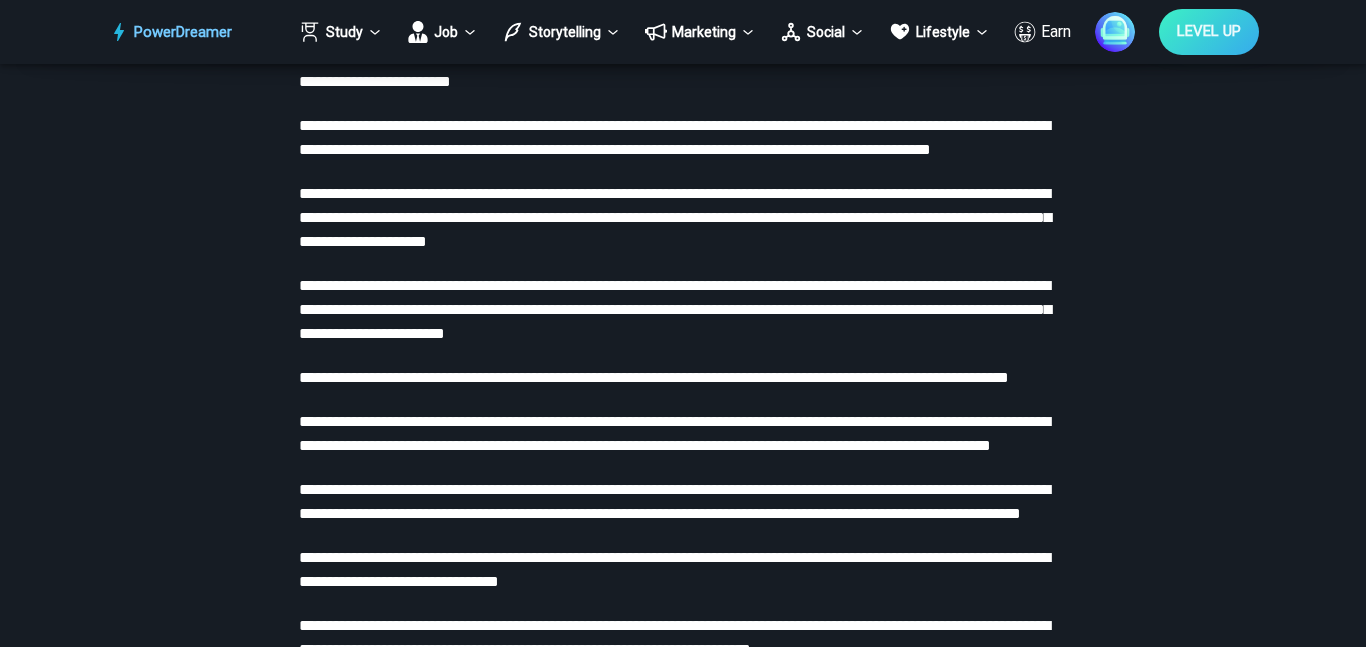 click on "**********" at bounding box center [683, 635] 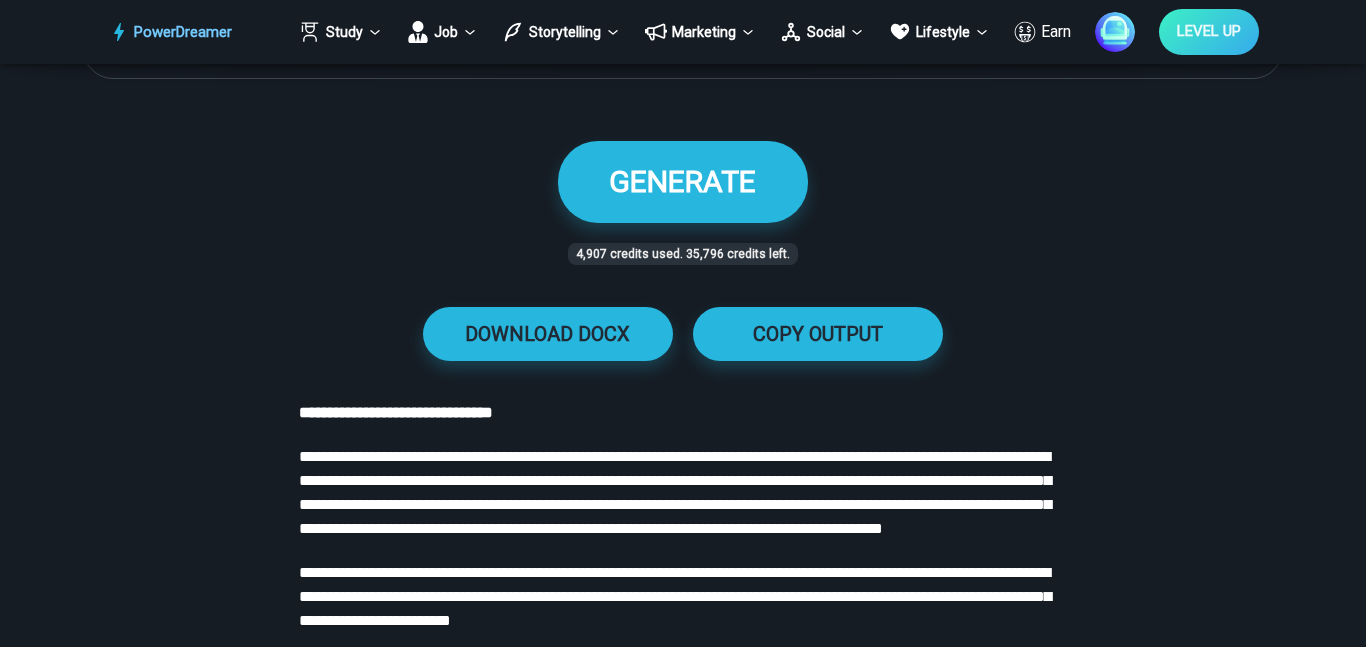 scroll, scrollTop: 1461, scrollLeft: 0, axis: vertical 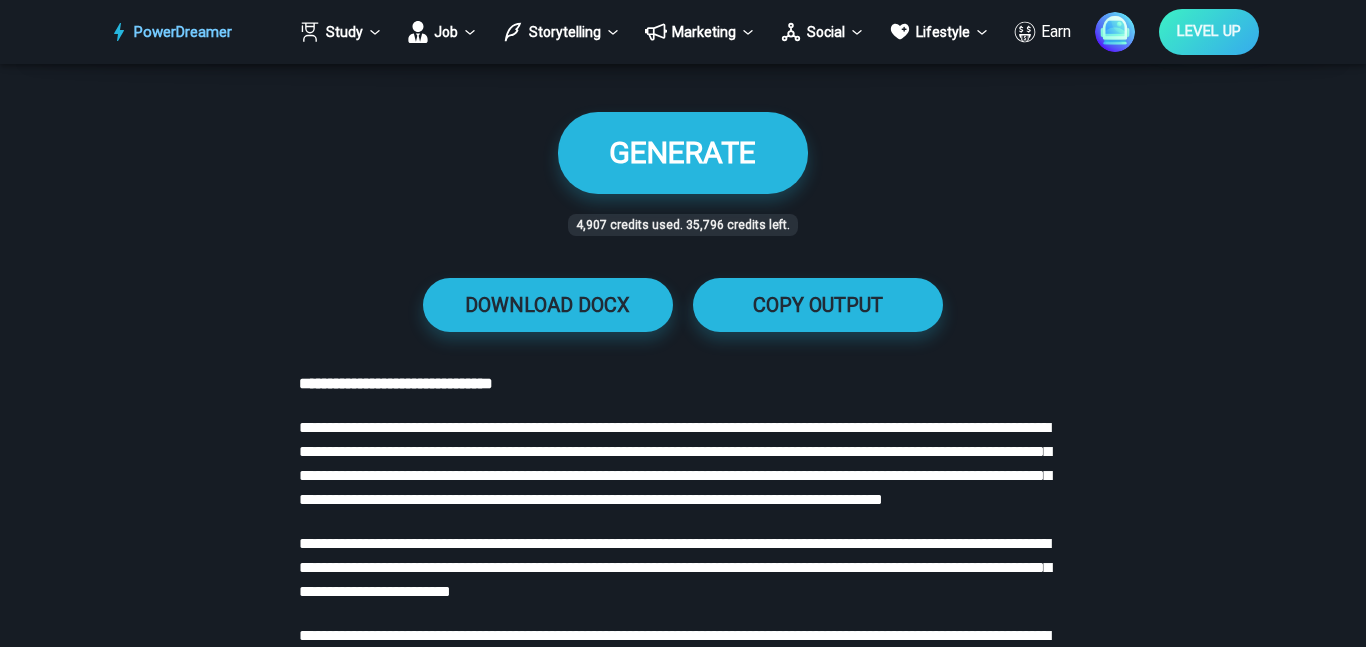 click on "**********" at bounding box center [675, 567] 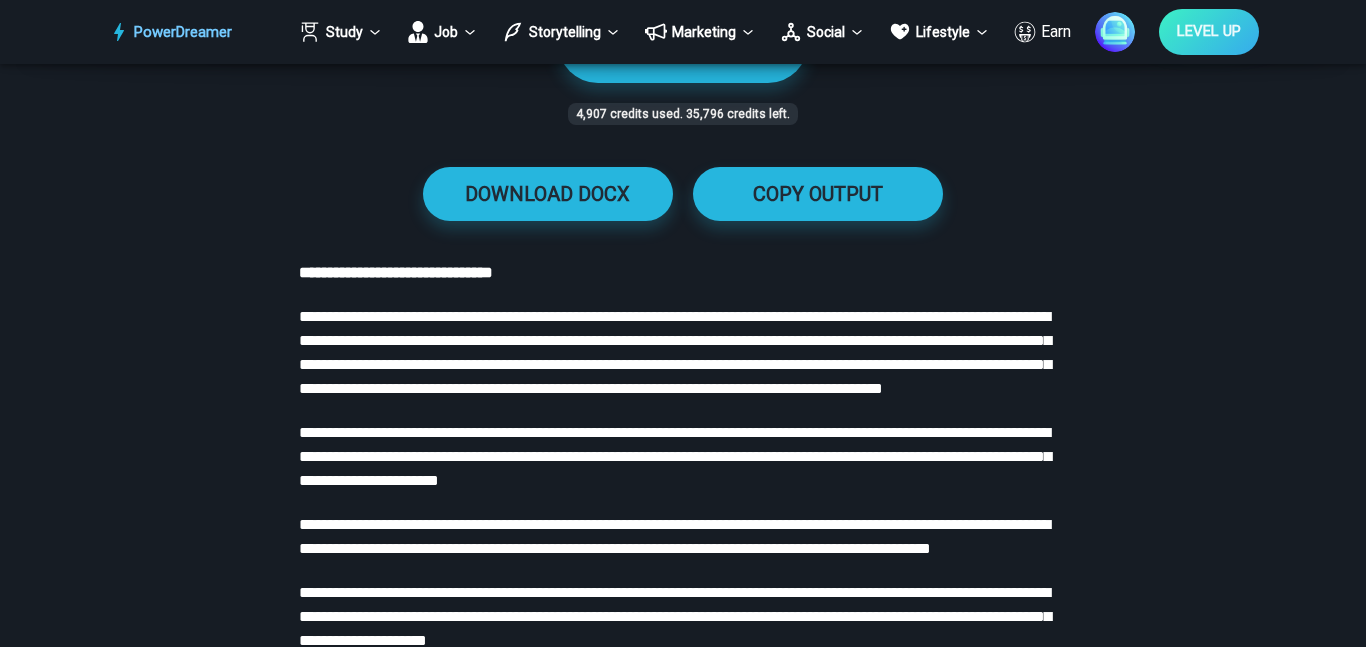 scroll, scrollTop: 1589, scrollLeft: 0, axis: vertical 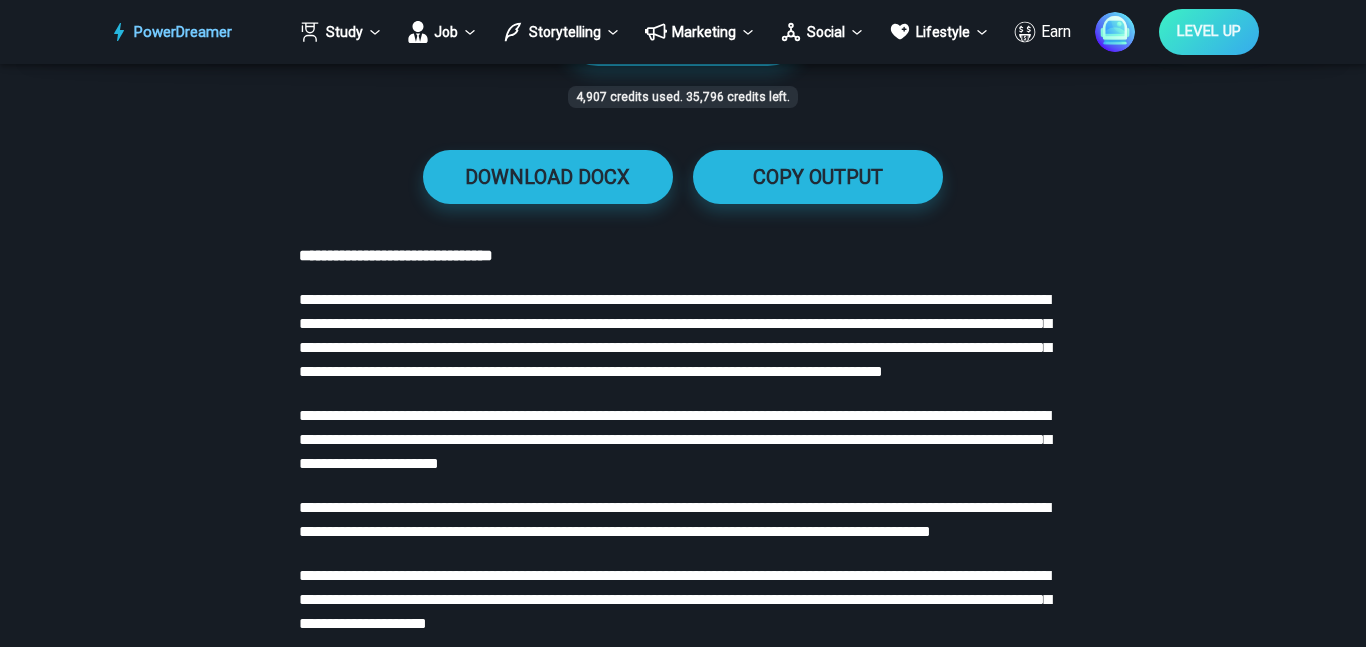 click on "**********" at bounding box center (675, 439) 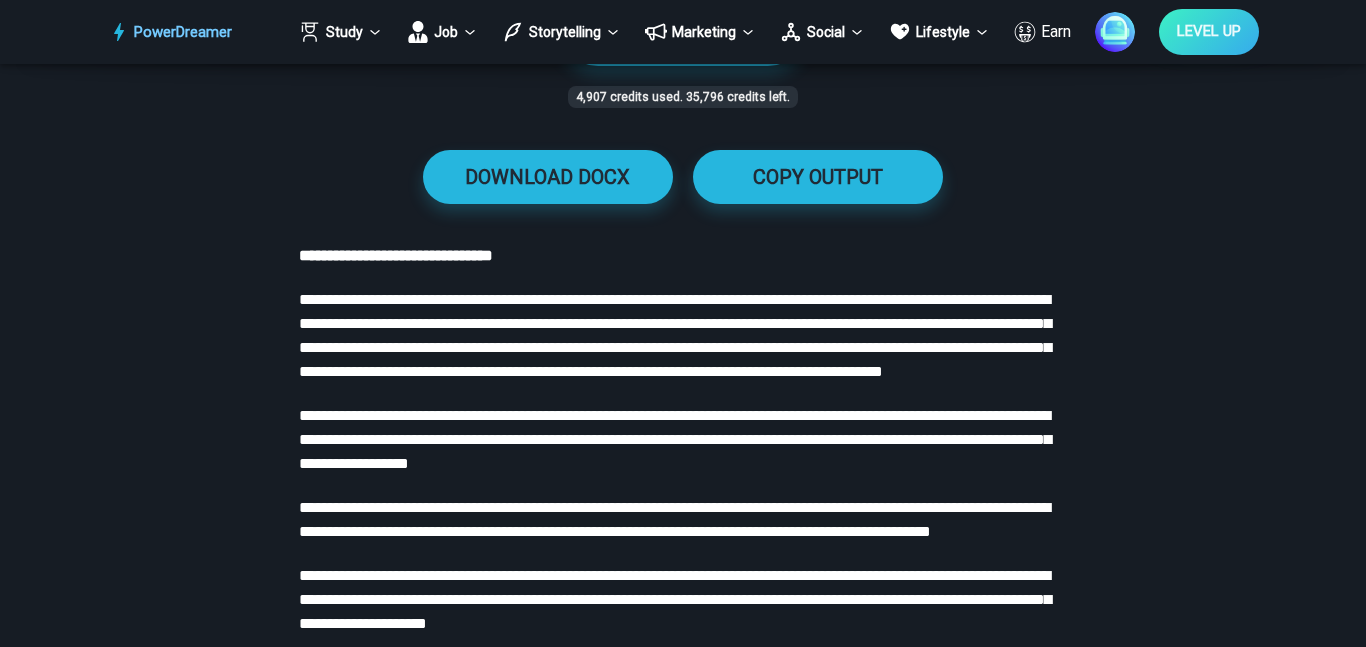 click on "**********" at bounding box center (675, 439) 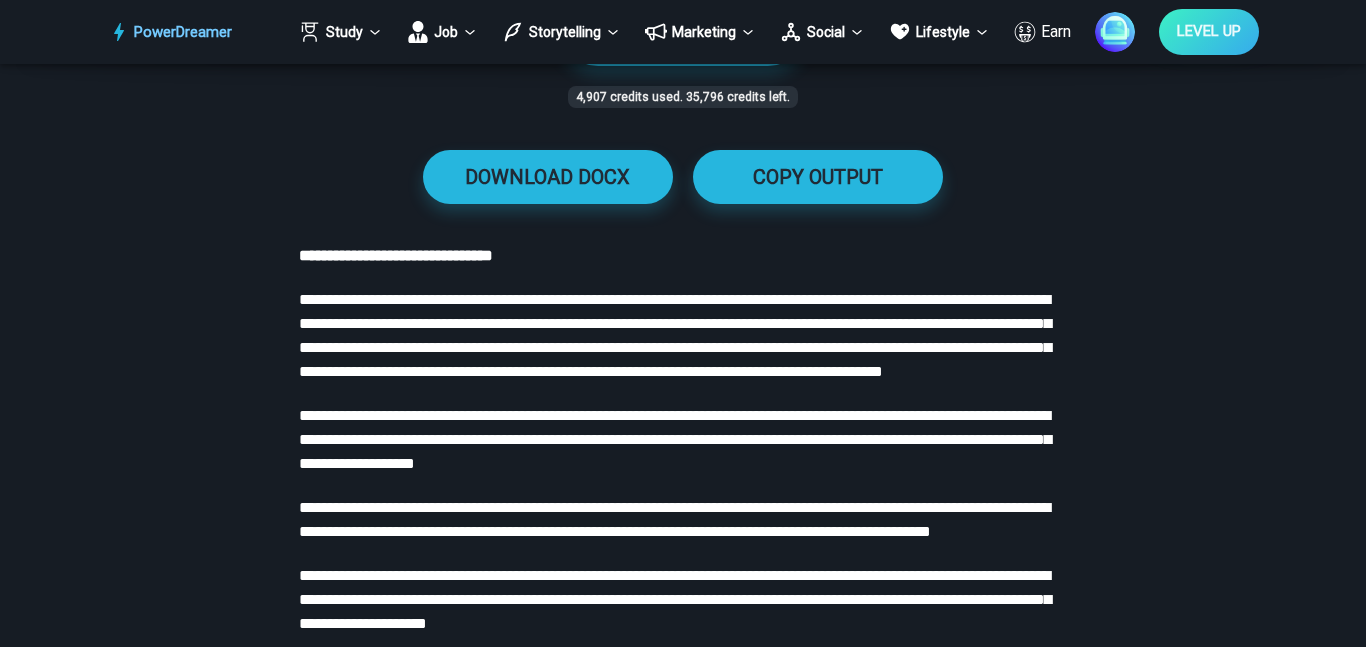 click on "**********" at bounding box center [675, 439] 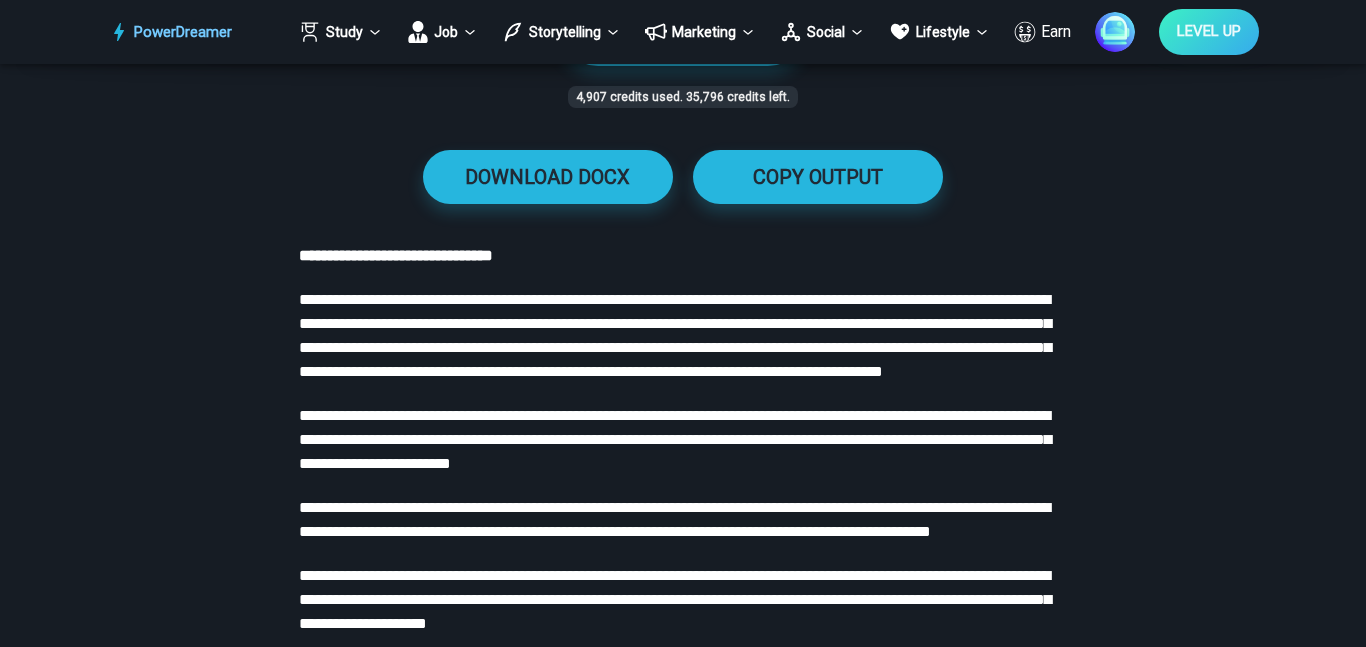 click on "**********" at bounding box center (675, 439) 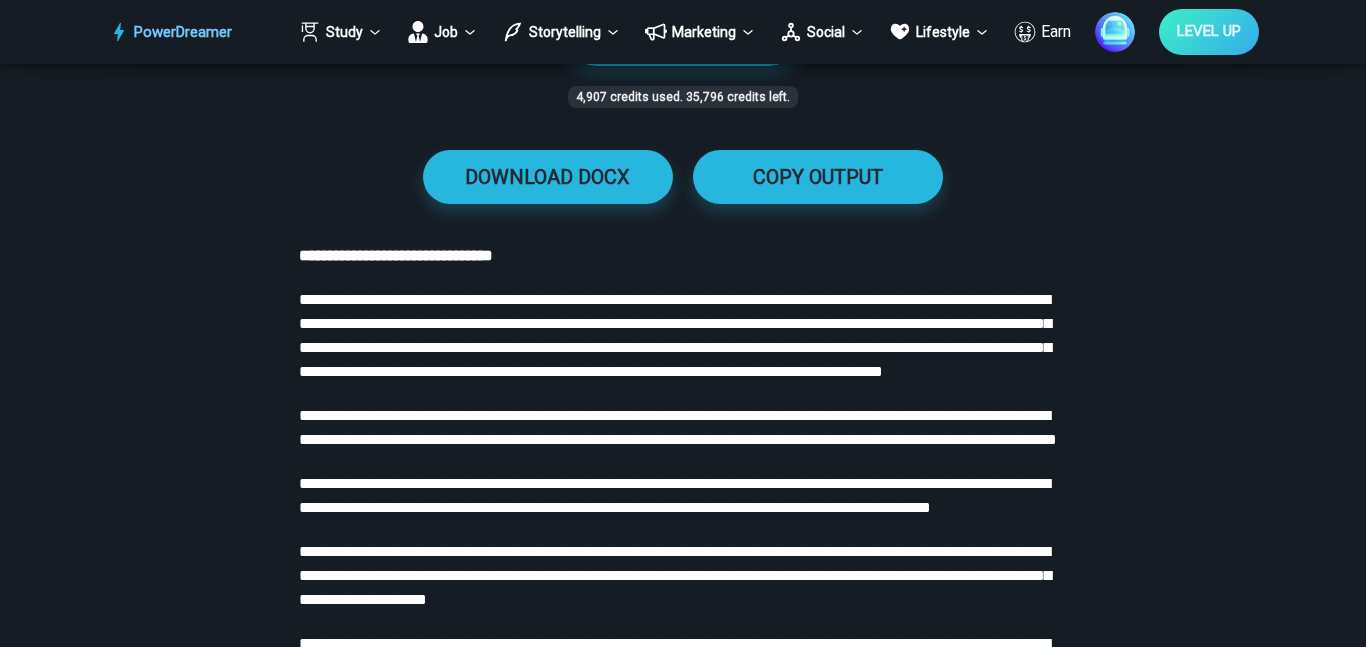 click on "**********" at bounding box center (678, 427) 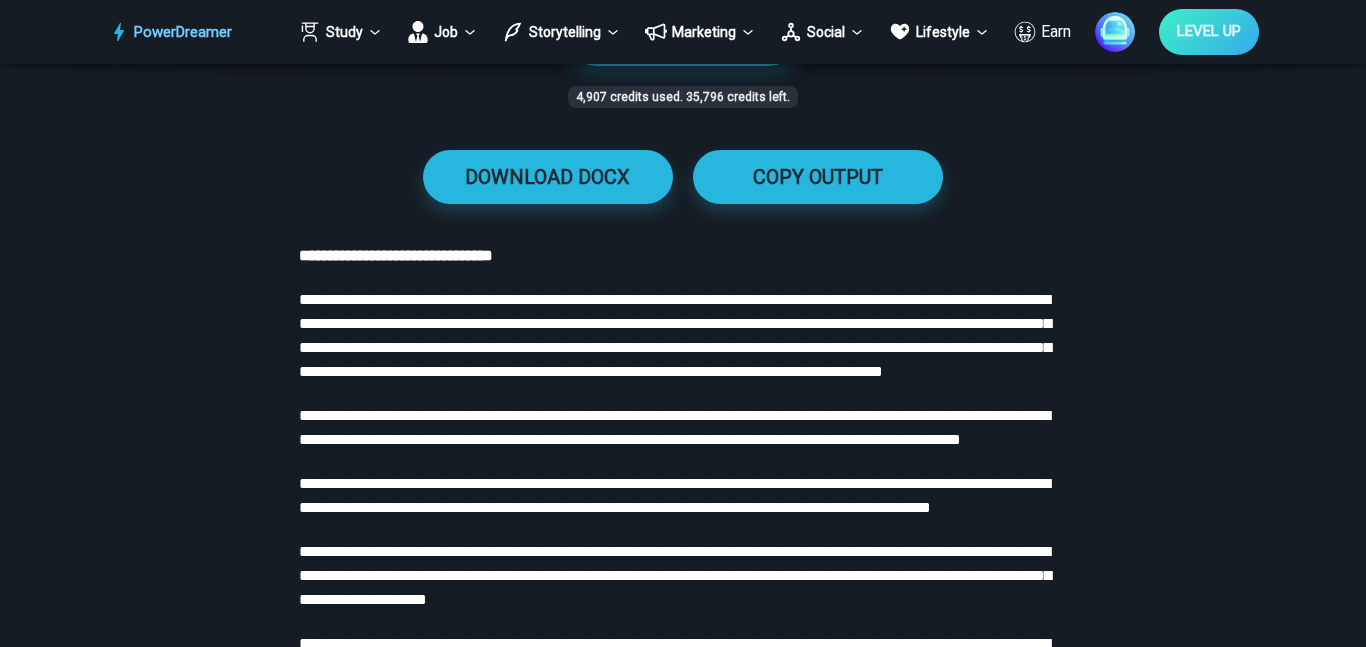 click on "**********" at bounding box center [683, 1184] 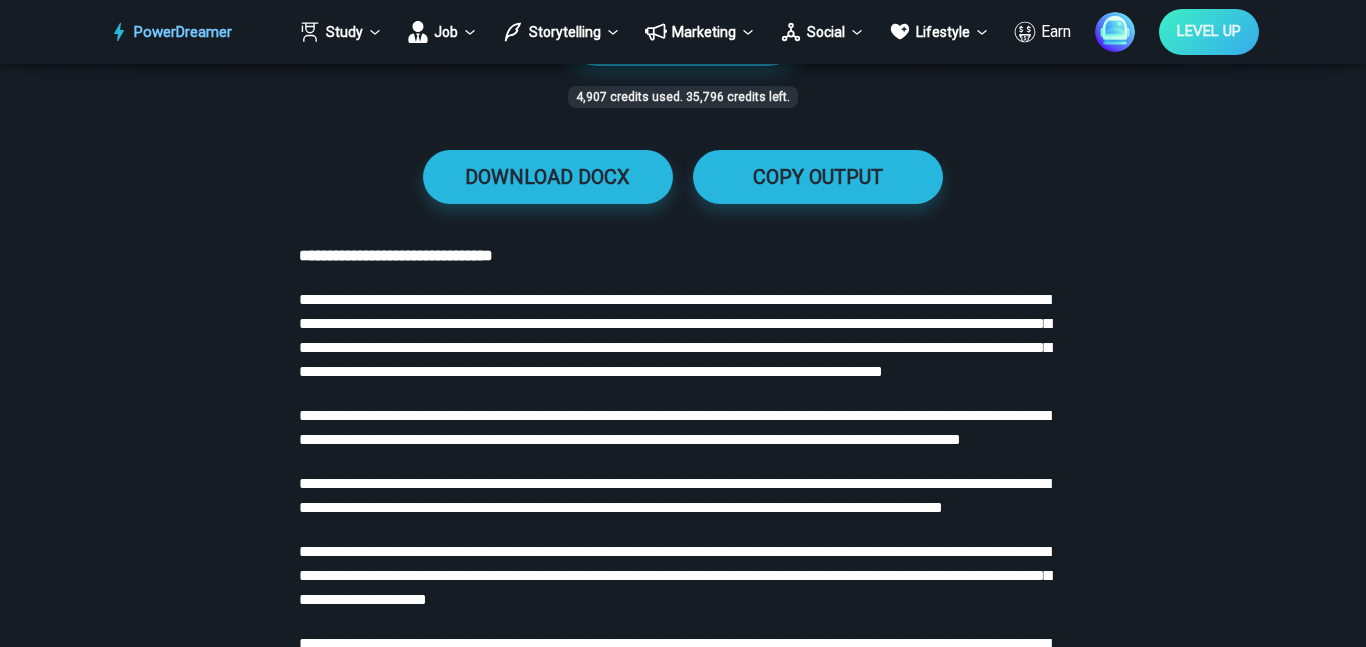 click on "**********" at bounding box center (674, 495) 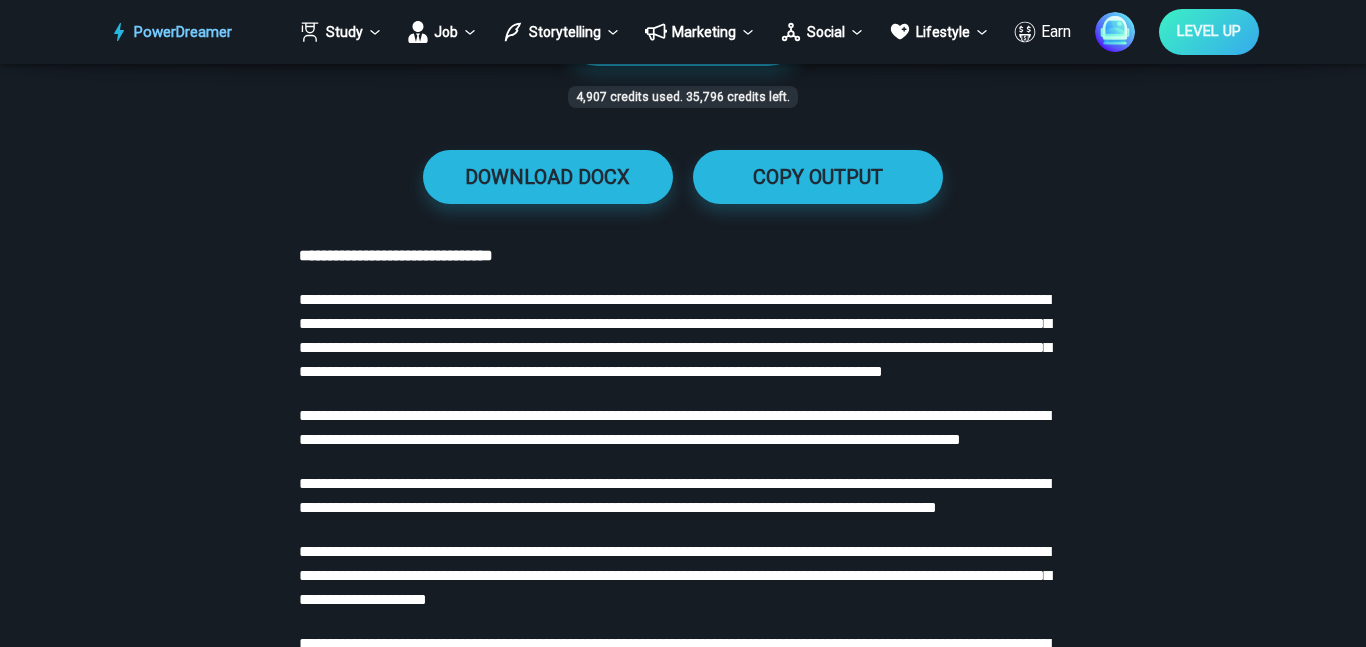 click on "**********" at bounding box center [674, 495] 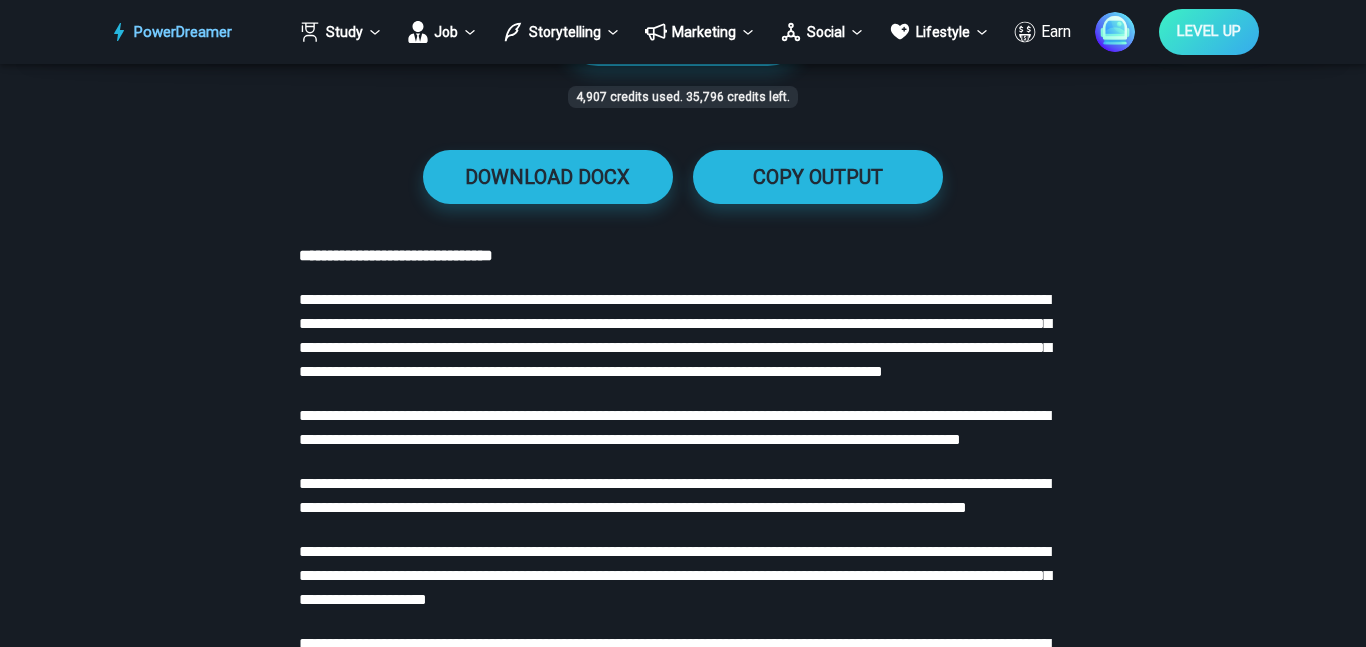 click on "**********" at bounding box center [674, 495] 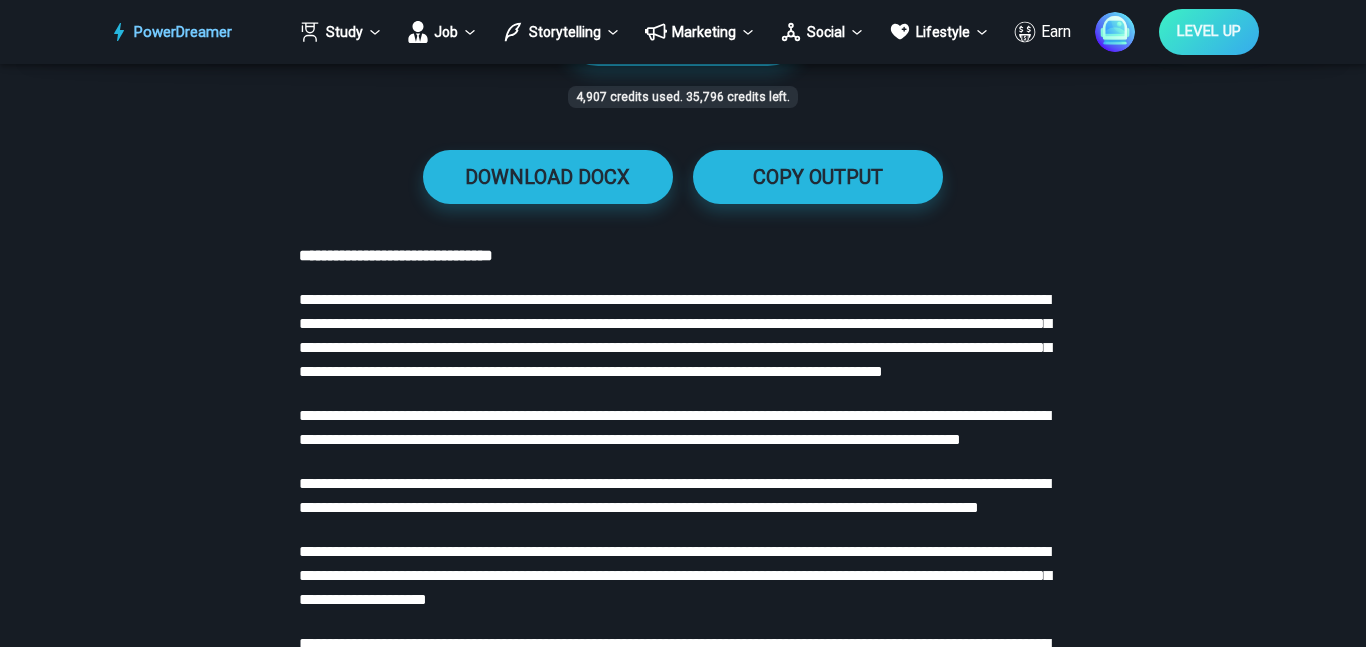 click on "**********" at bounding box center (674, 495) 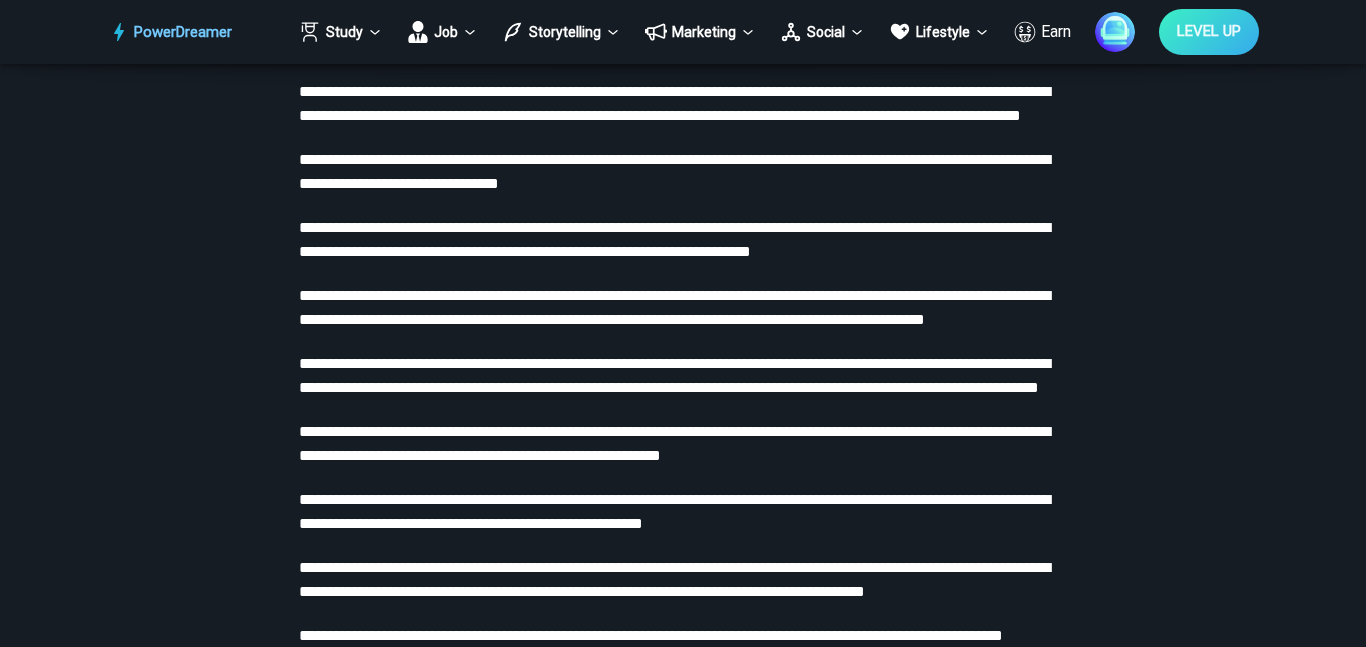 scroll, scrollTop: 2346, scrollLeft: 0, axis: vertical 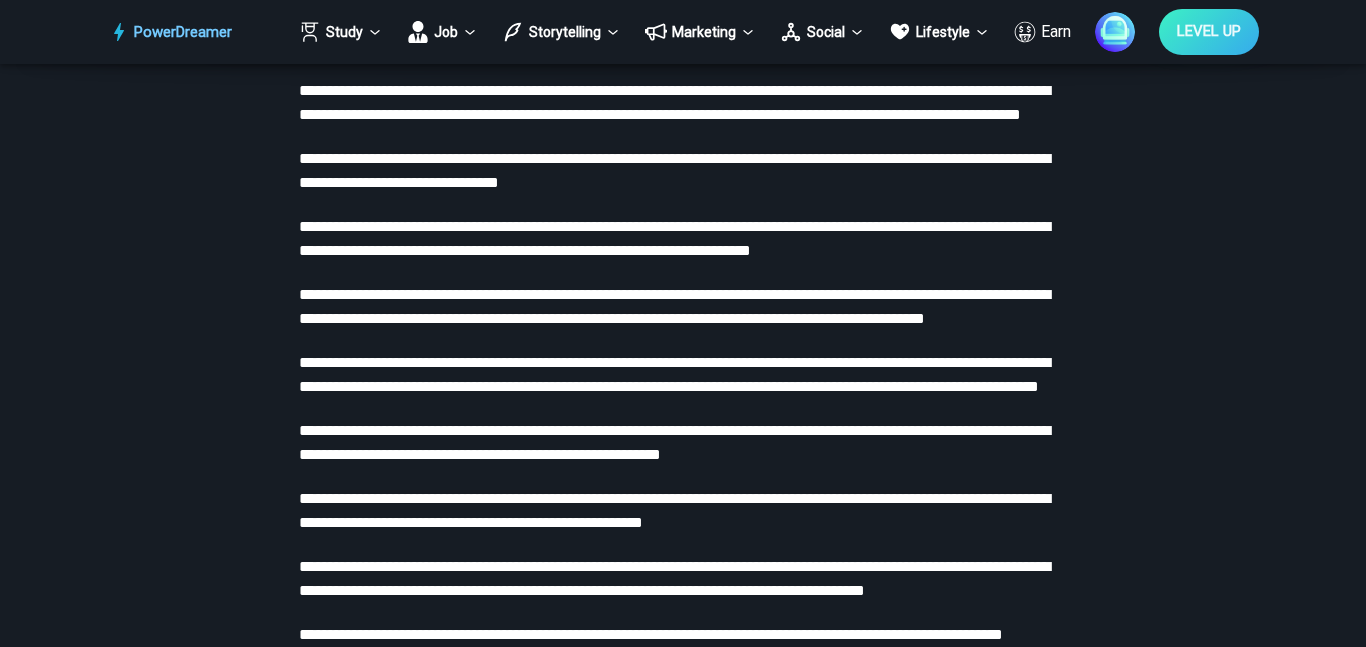 click on "**********" at bounding box center [674, 374] 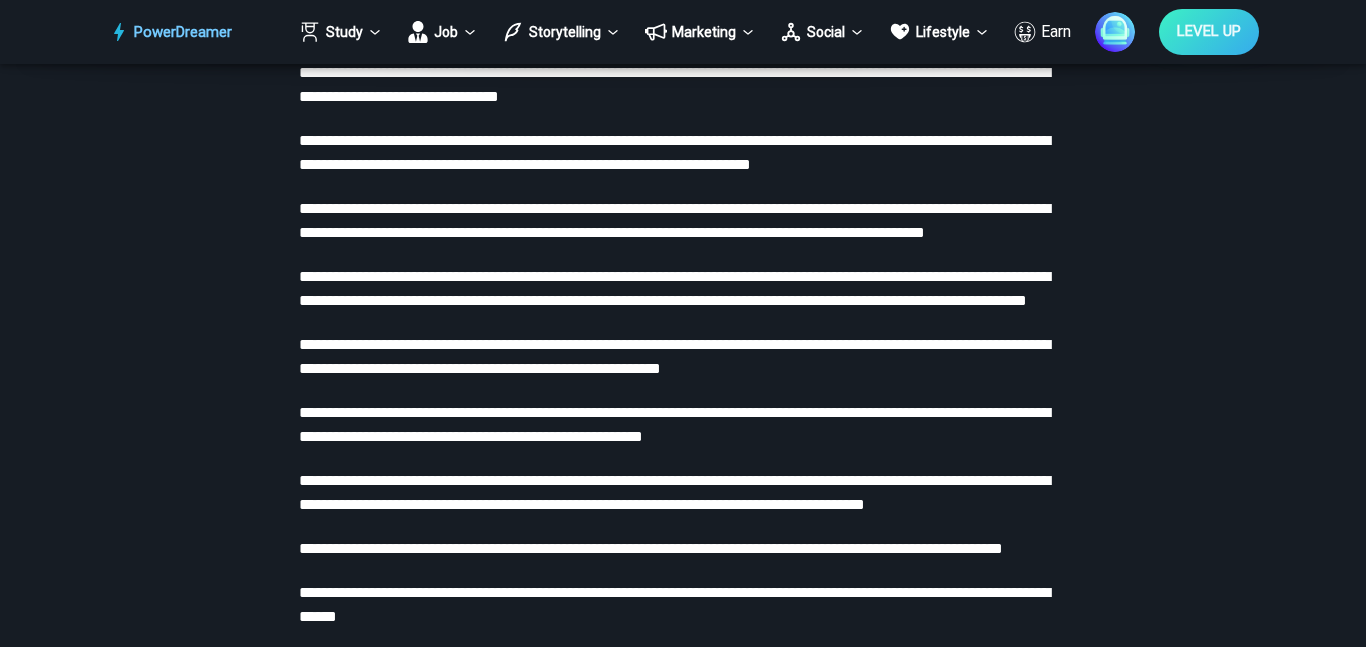 scroll, scrollTop: 2455, scrollLeft: 0, axis: vertical 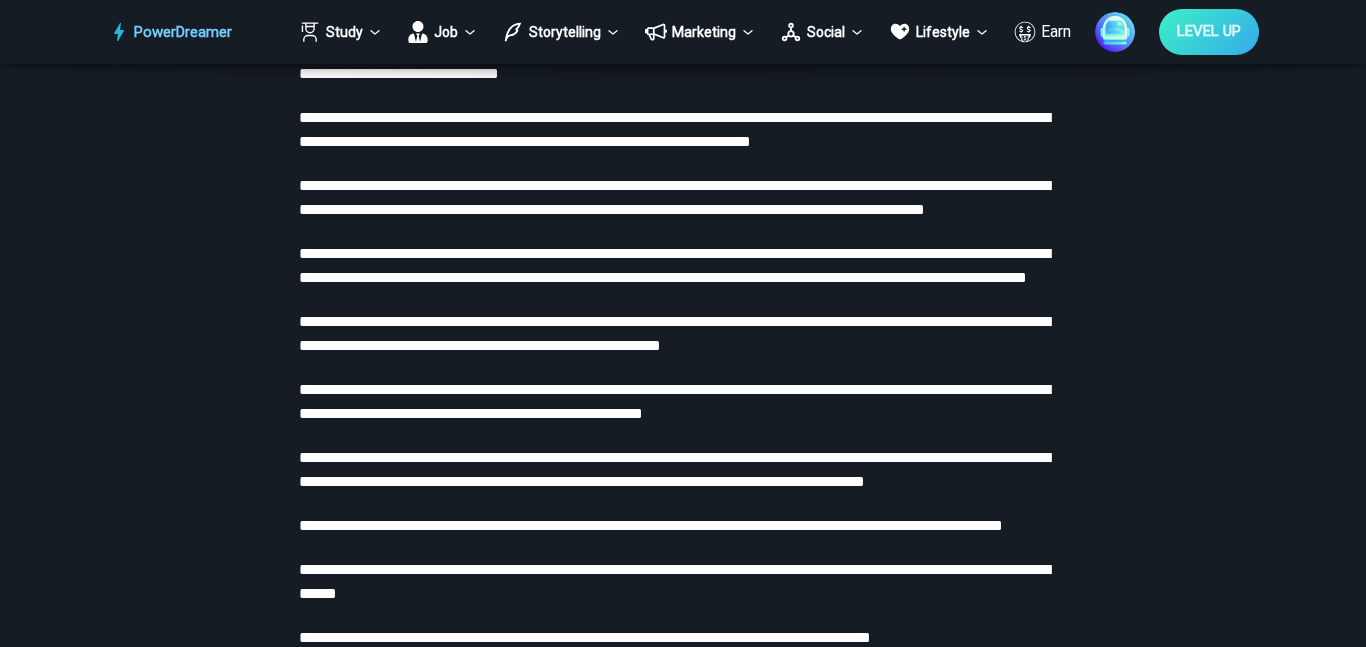 click on "**********" at bounding box center [674, 401] 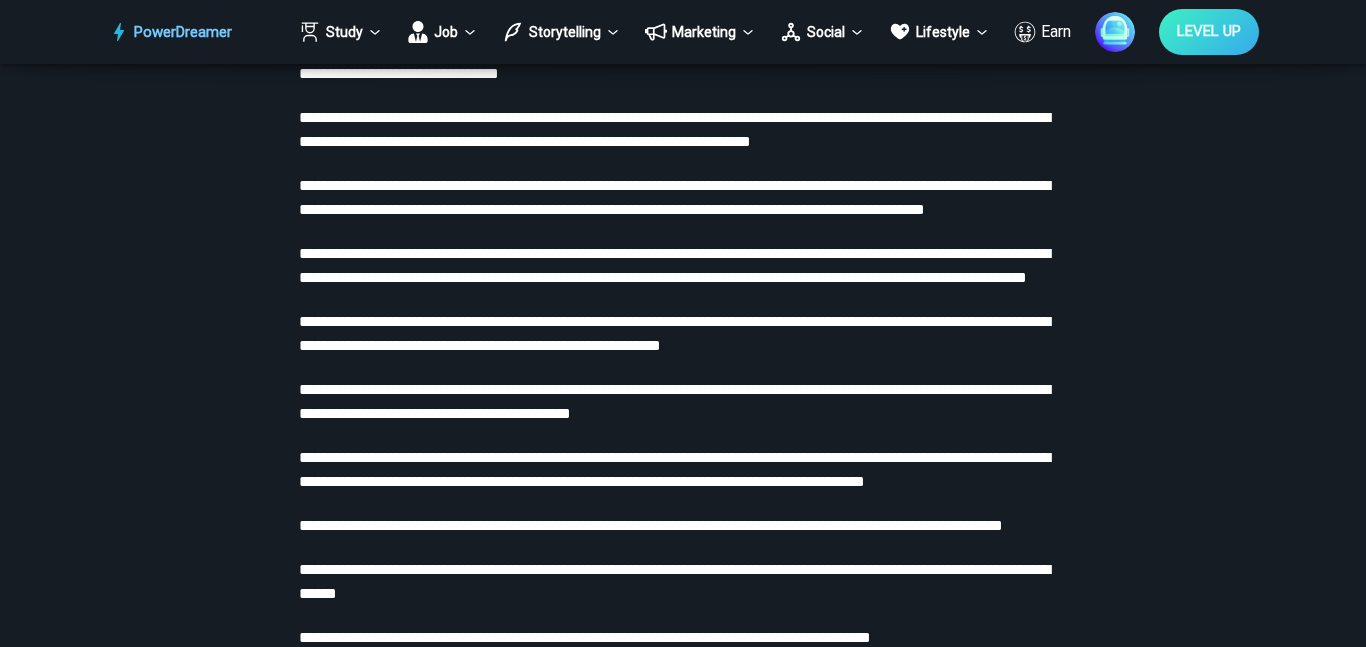 click on "**********" at bounding box center [674, 401] 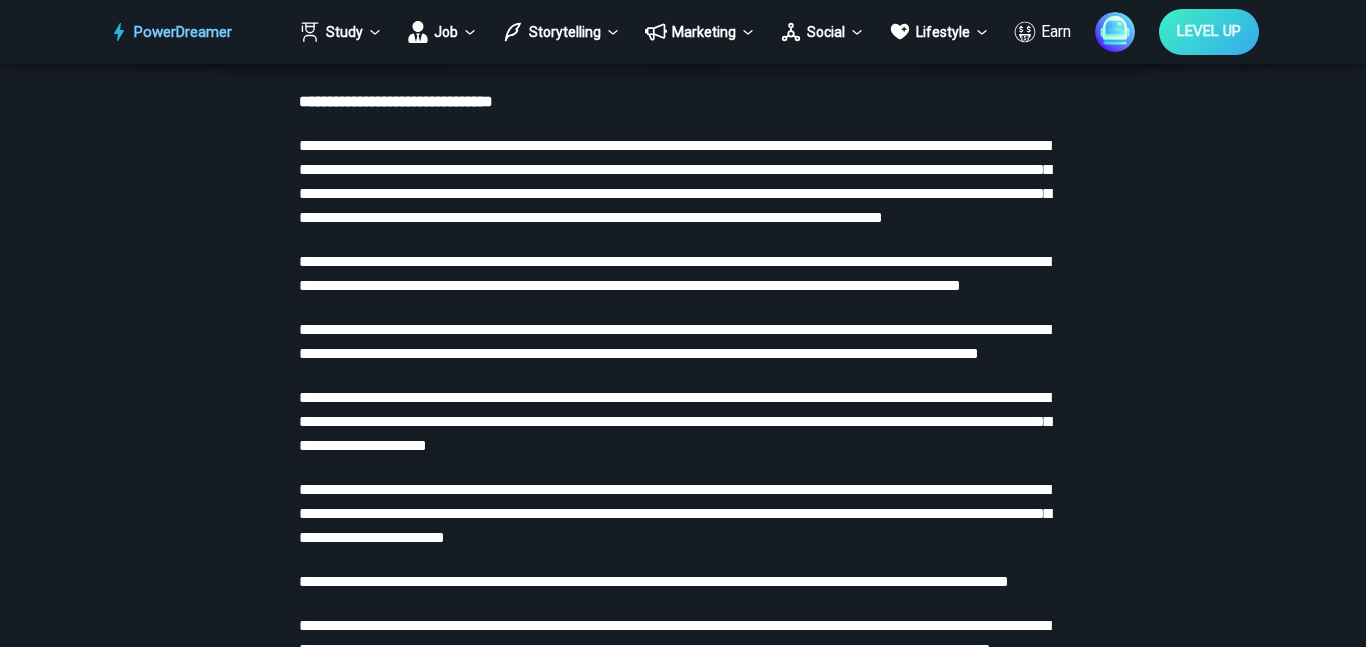 scroll, scrollTop: 1574, scrollLeft: 0, axis: vertical 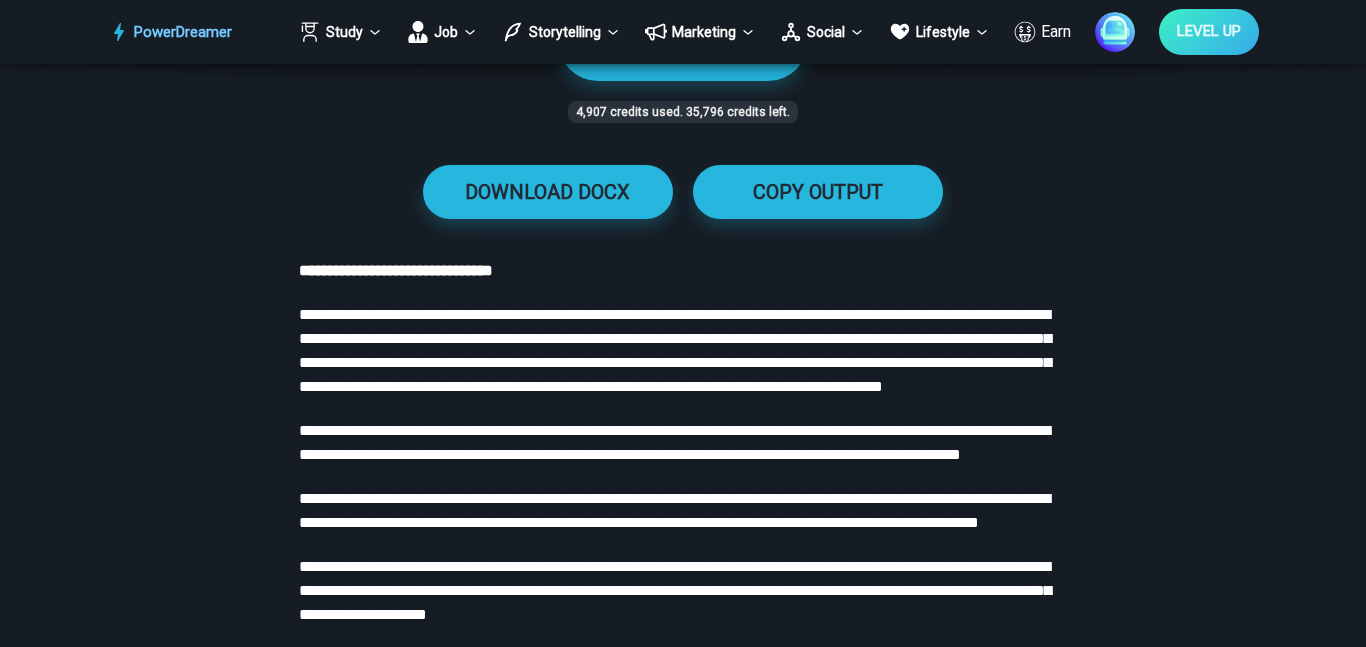 drag, startPoint x: 296, startPoint y: 264, endPoint x: 538, endPoint y: 545, distance: 370.84363 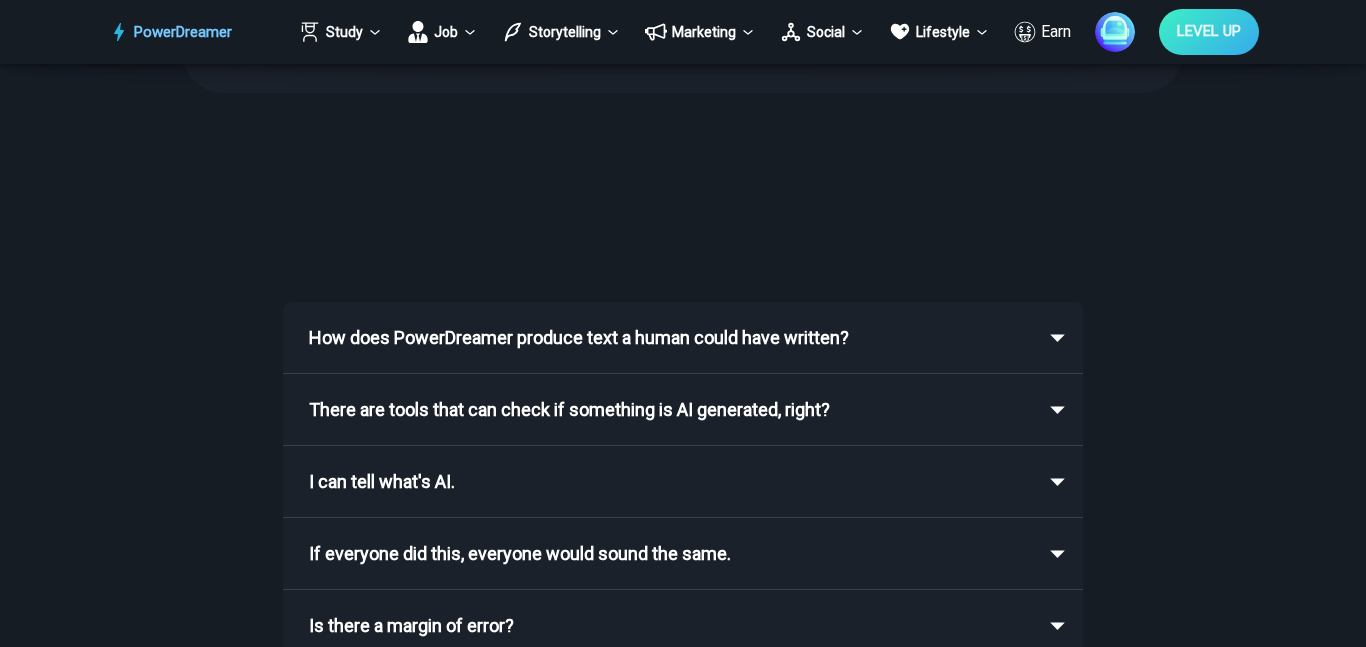 scroll, scrollTop: 4140, scrollLeft: 0, axis: vertical 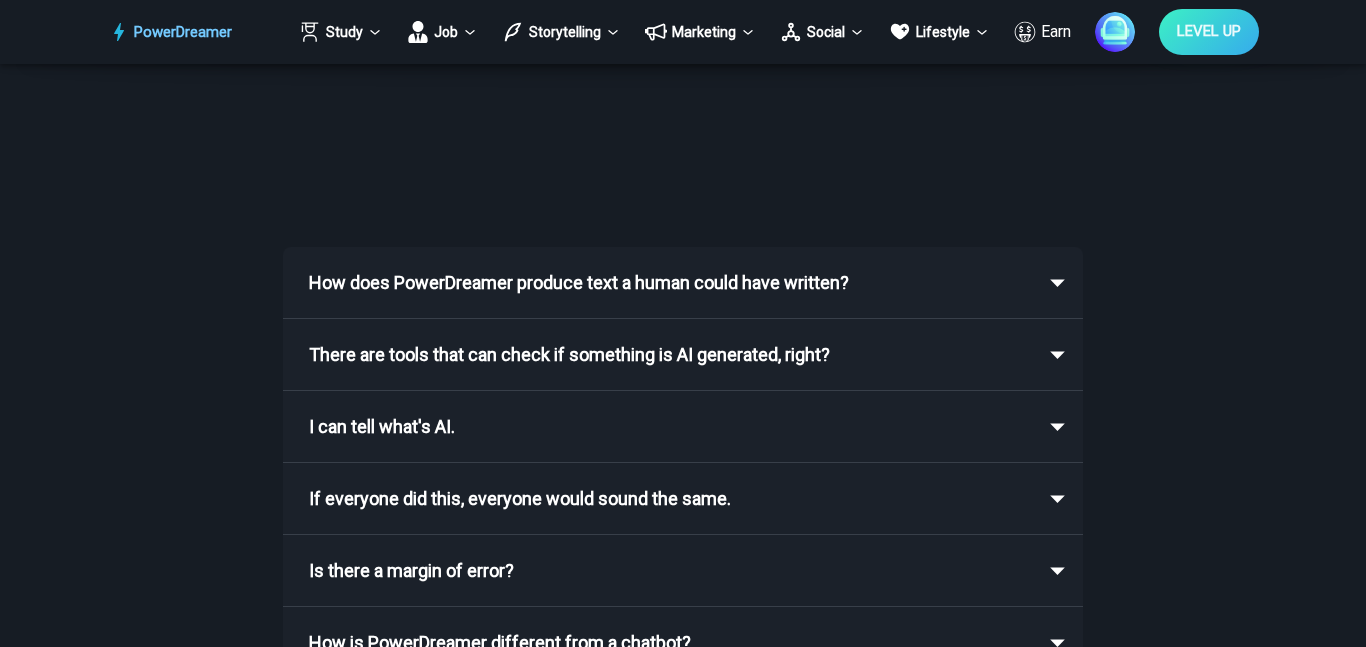 drag, startPoint x: 300, startPoint y: 267, endPoint x: 508, endPoint y: 74, distance: 283.74814 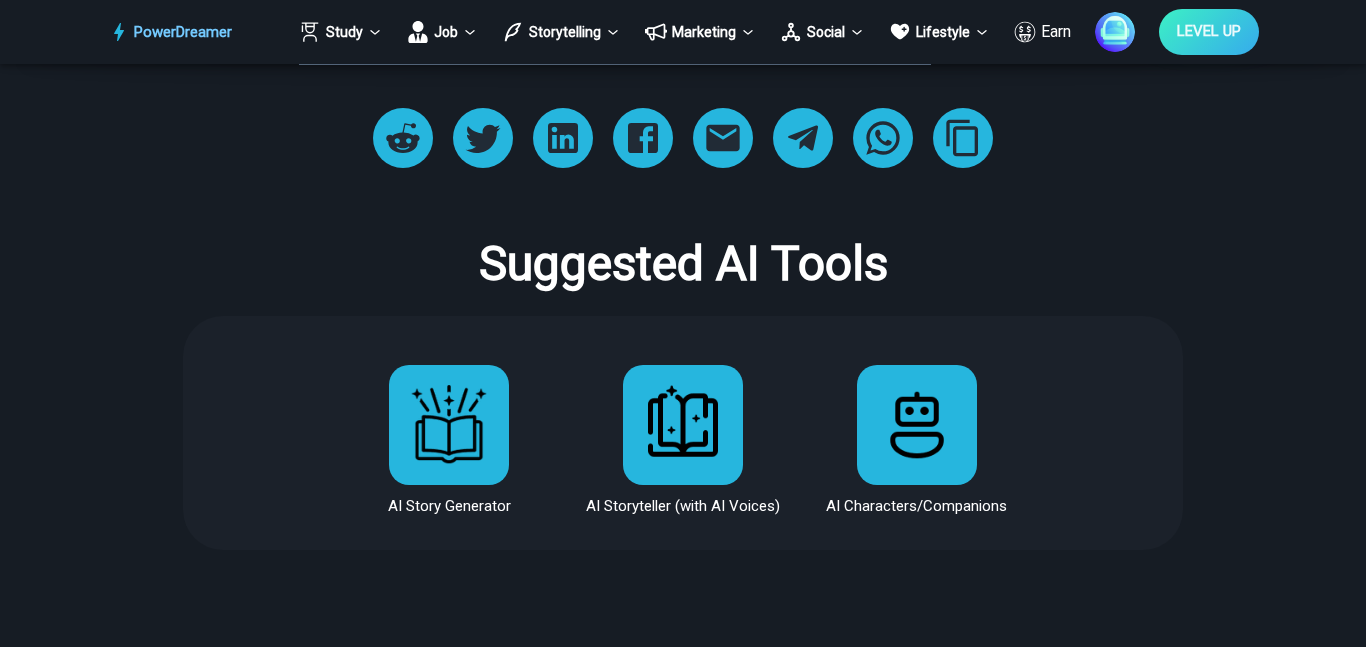 scroll, scrollTop: 3625, scrollLeft: 0, axis: vertical 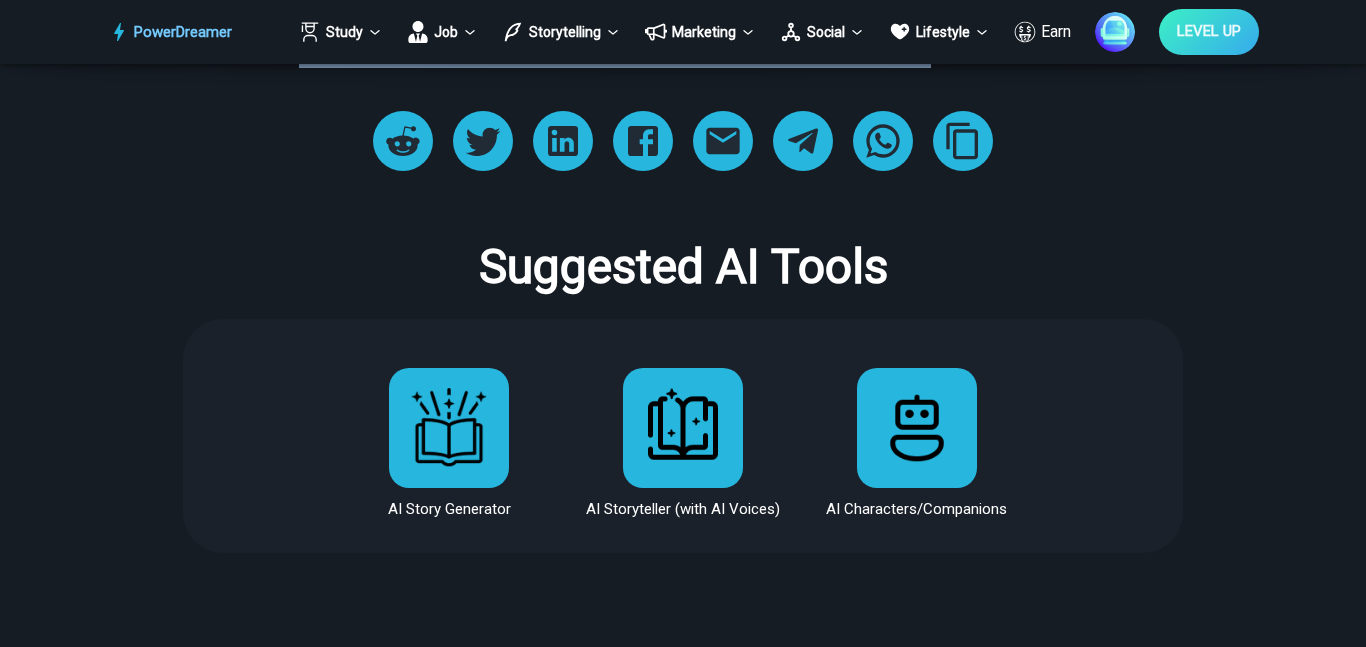 click on "**********" at bounding box center [683, -1041] 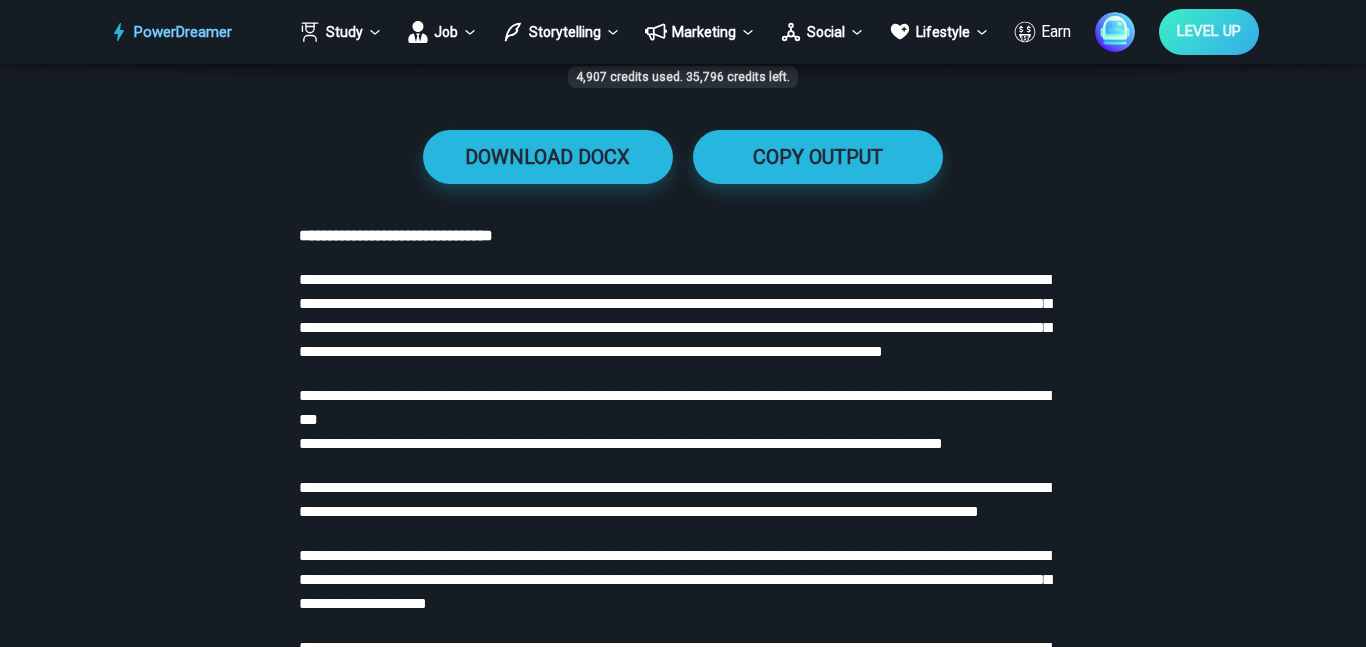 scroll, scrollTop: 1582, scrollLeft: 0, axis: vertical 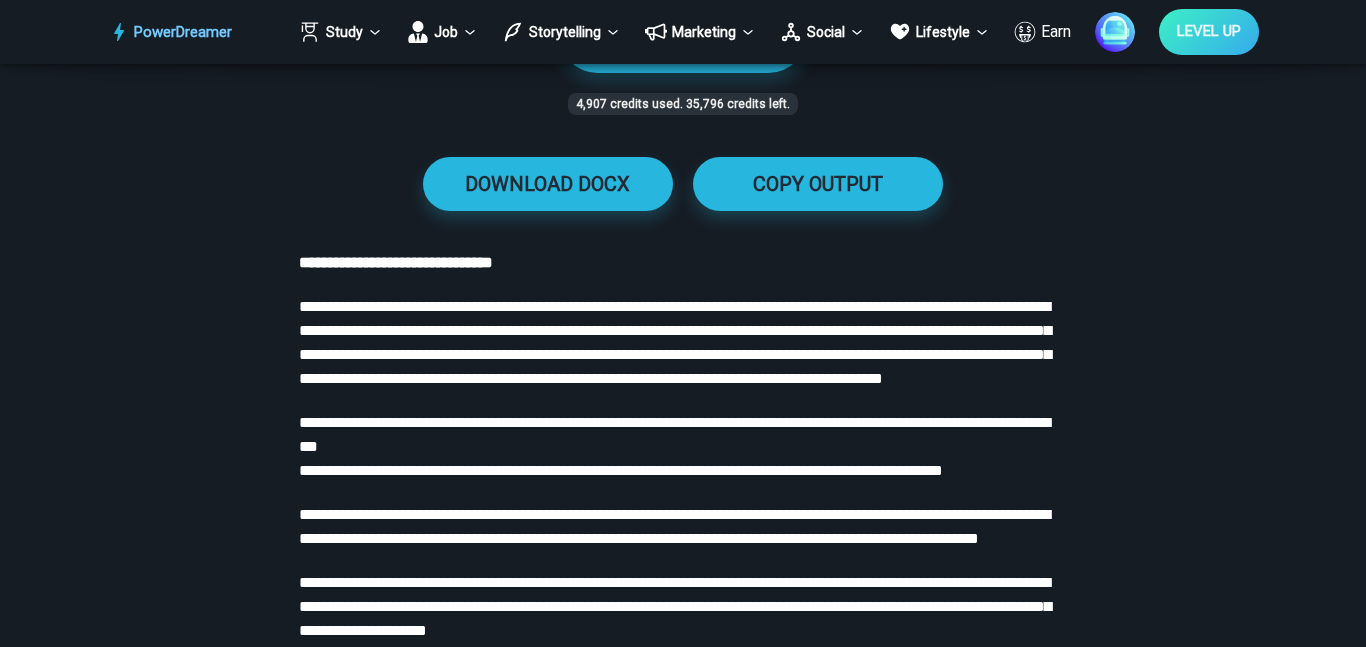 drag, startPoint x: 303, startPoint y: 262, endPoint x: 405, endPoint y: 357, distance: 139.38795 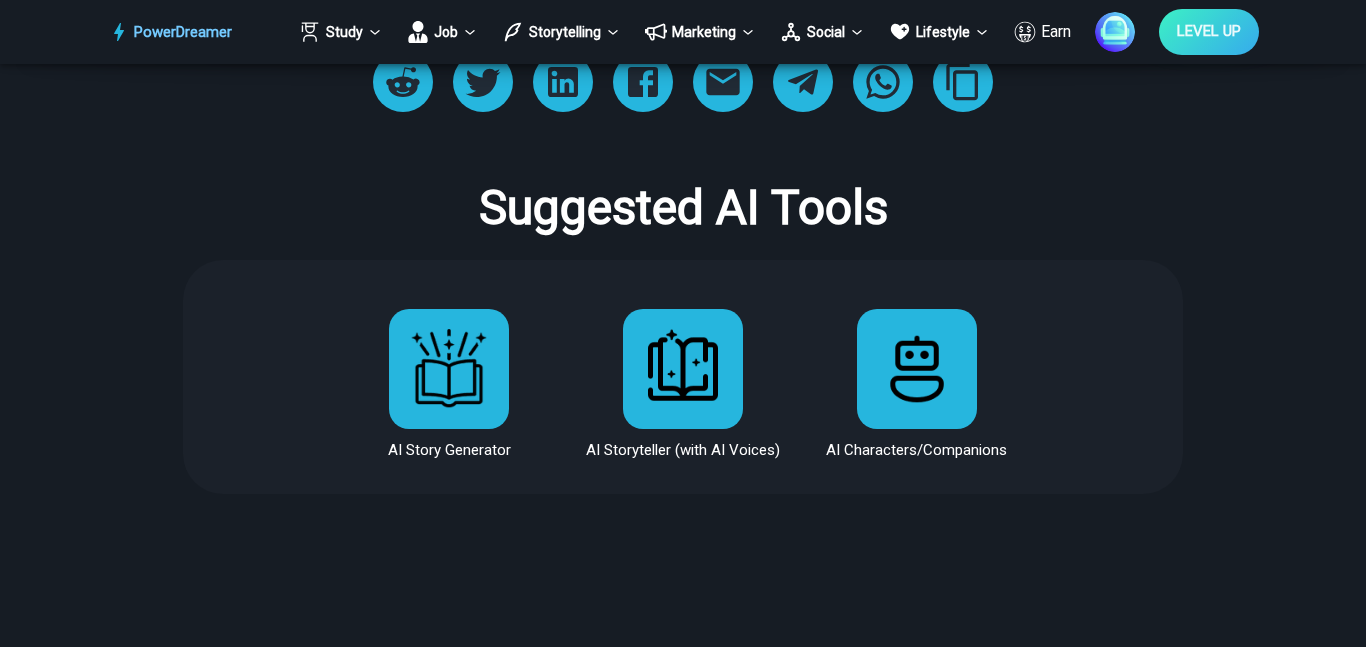 scroll, scrollTop: 3736, scrollLeft: 0, axis: vertical 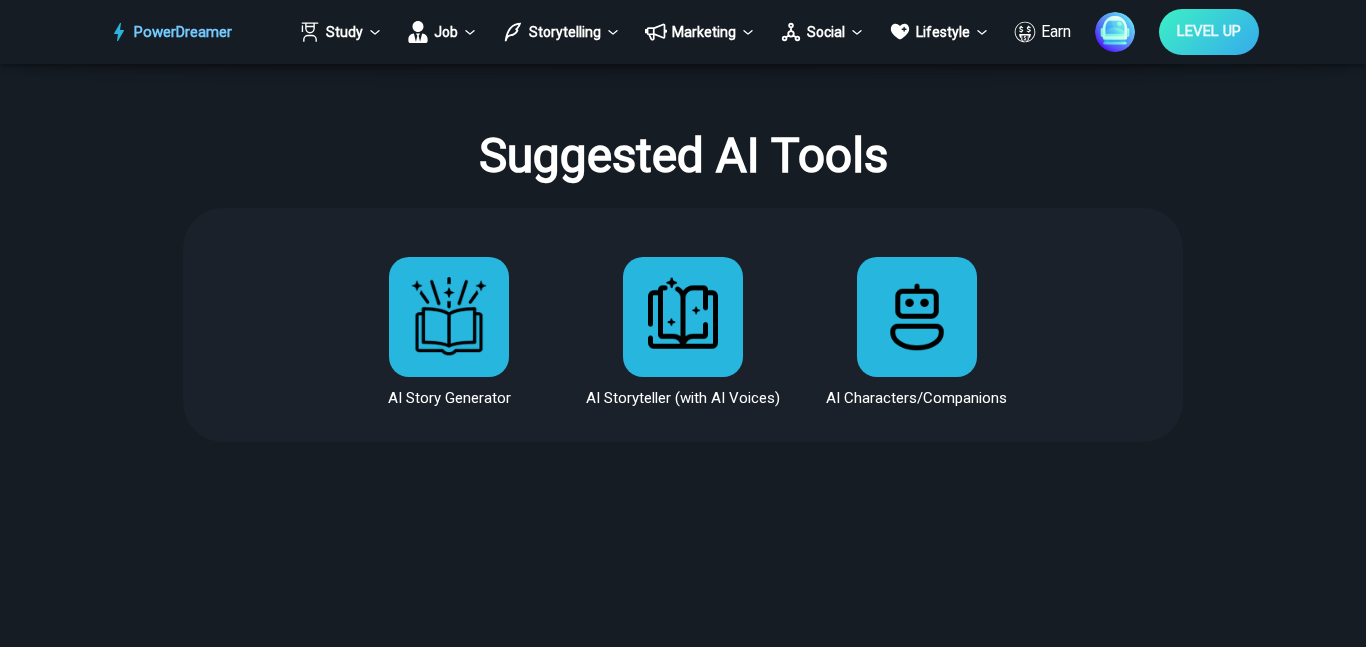 drag, startPoint x: 299, startPoint y: 253, endPoint x: 738, endPoint y: 208, distance: 441.30035 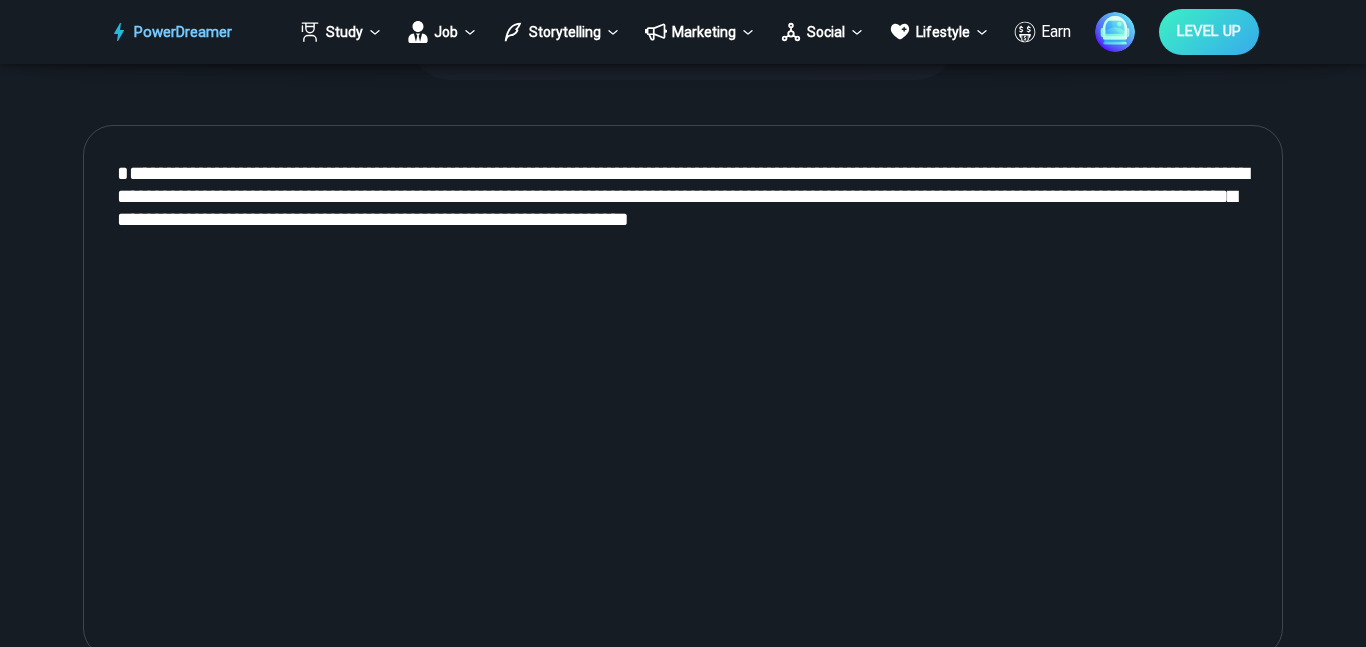 scroll, scrollTop: 800, scrollLeft: 0, axis: vertical 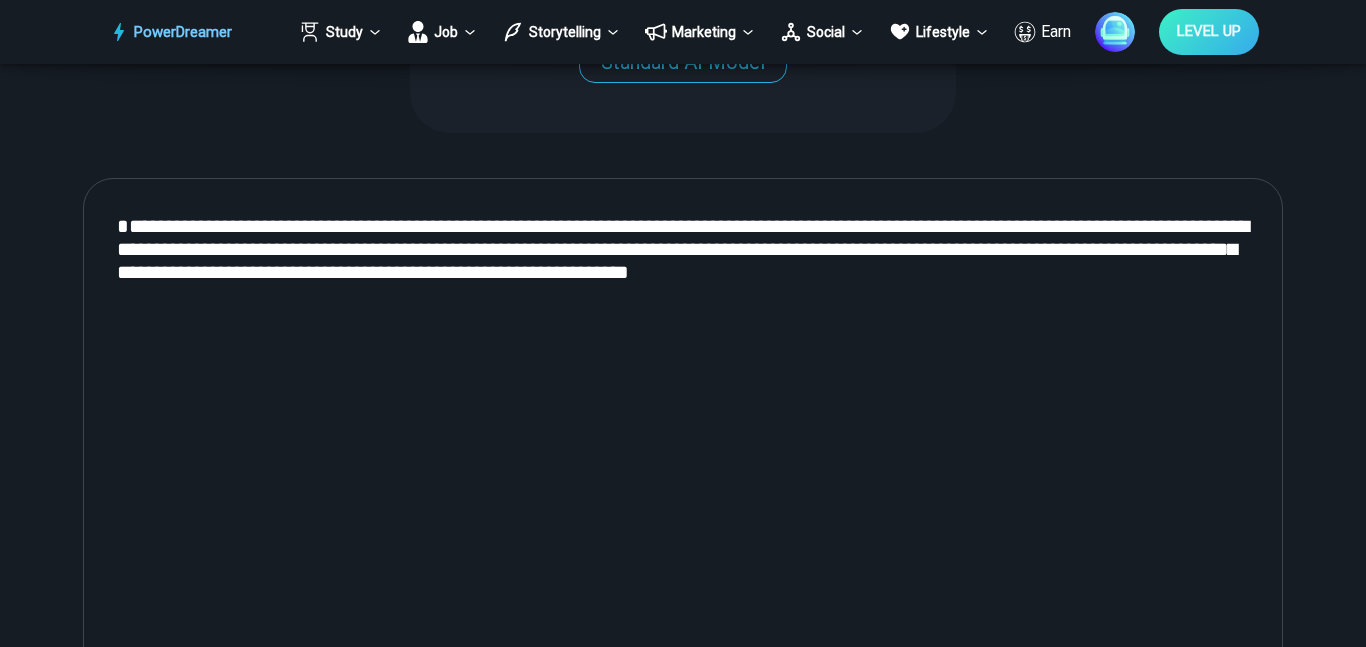 click on "**********" at bounding box center [683, 445] 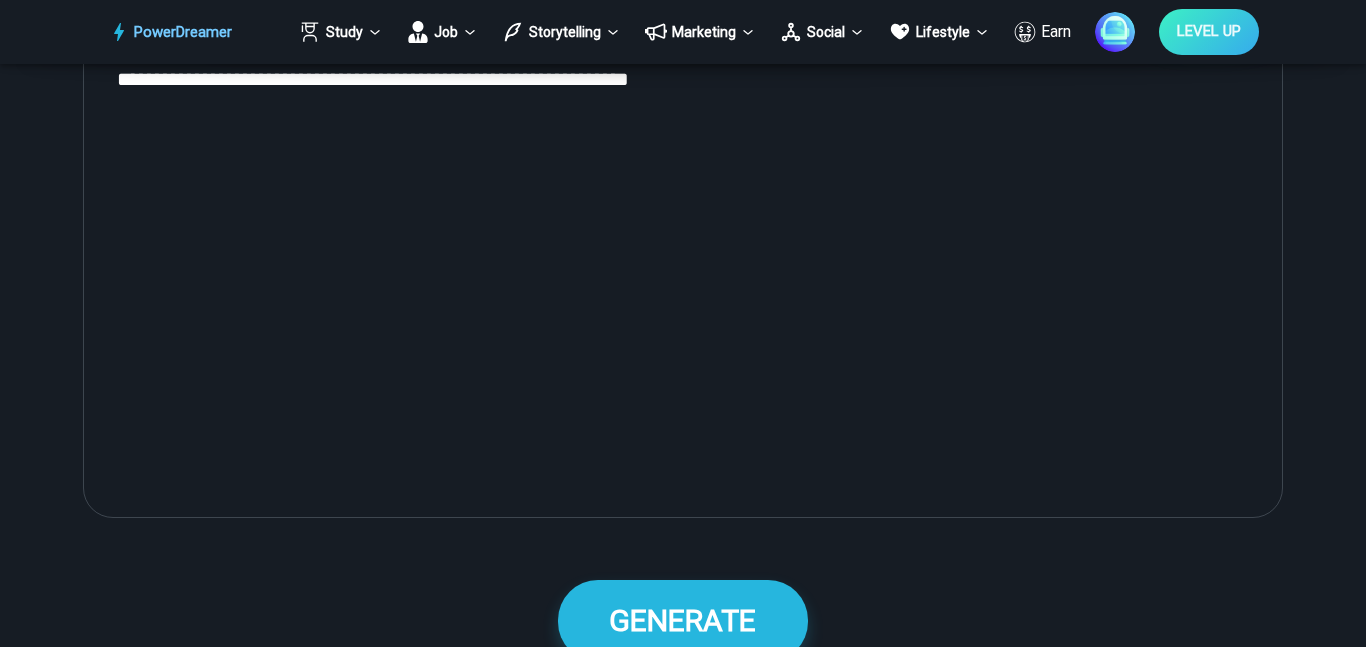 scroll, scrollTop: 744, scrollLeft: 0, axis: vertical 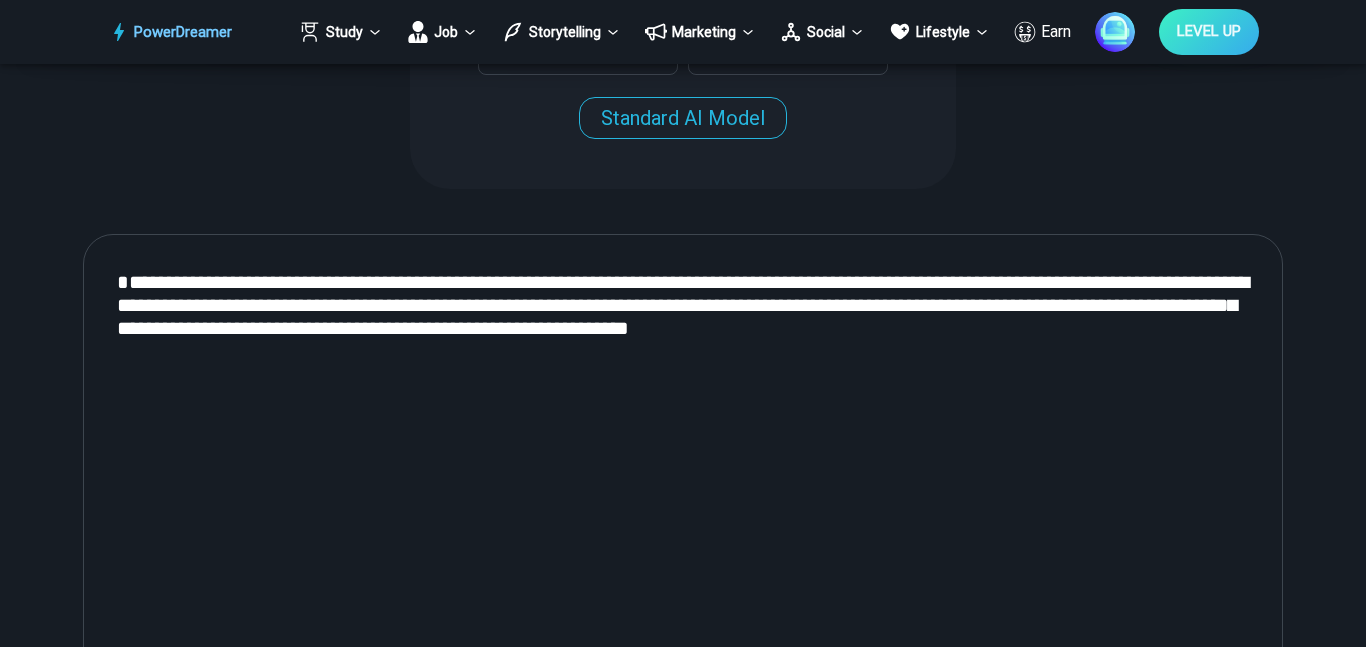click on "**********" at bounding box center [683, 501] 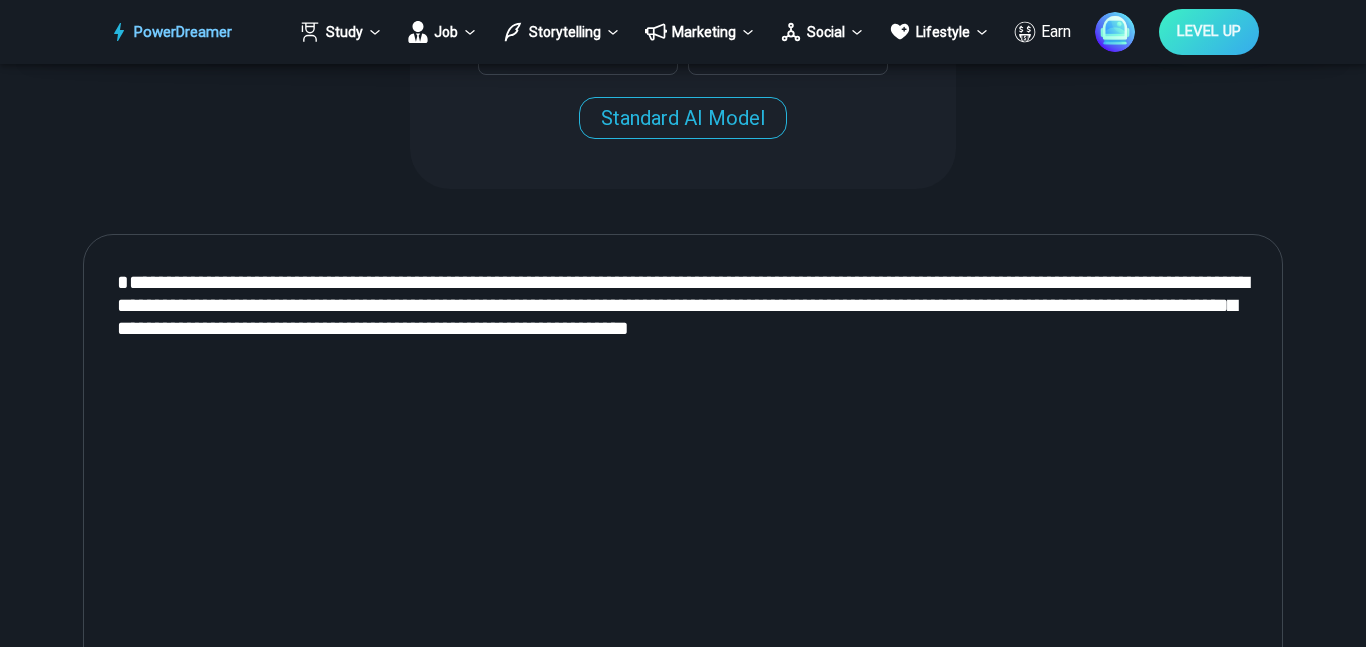 click on "**********" at bounding box center (683, 501) 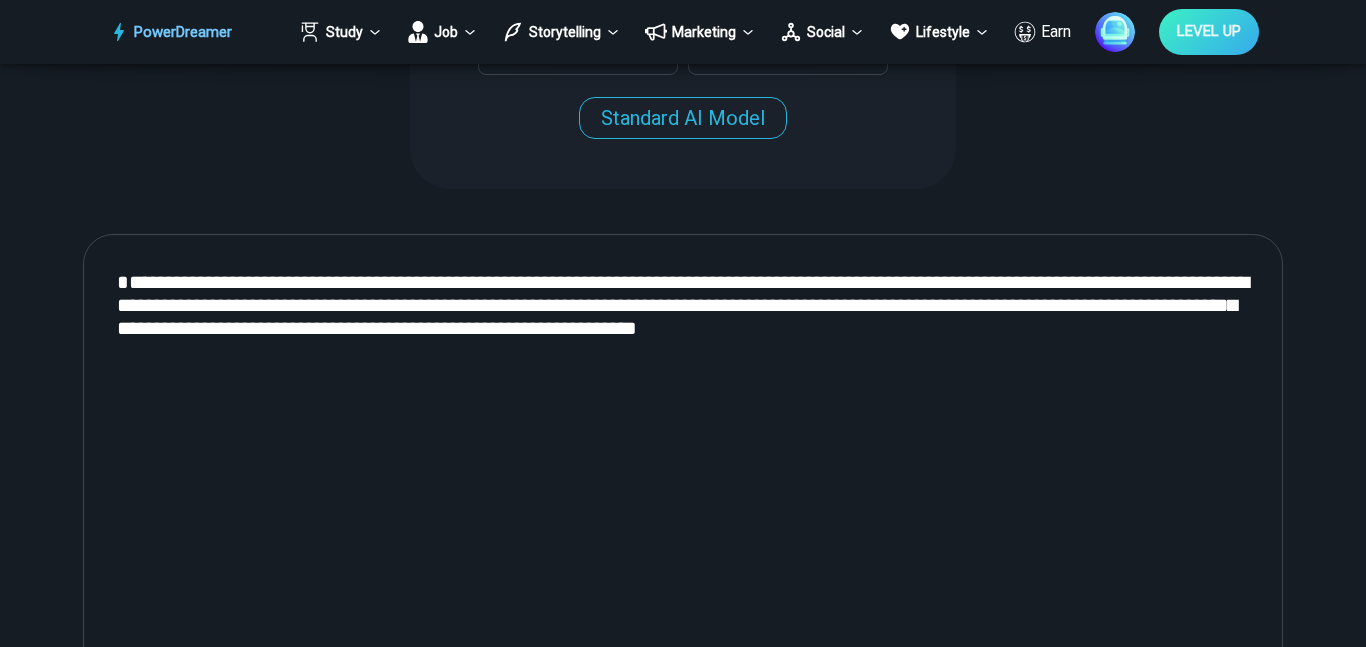 drag, startPoint x: 862, startPoint y: 308, endPoint x: 973, endPoint y: 356, distance: 120.93387 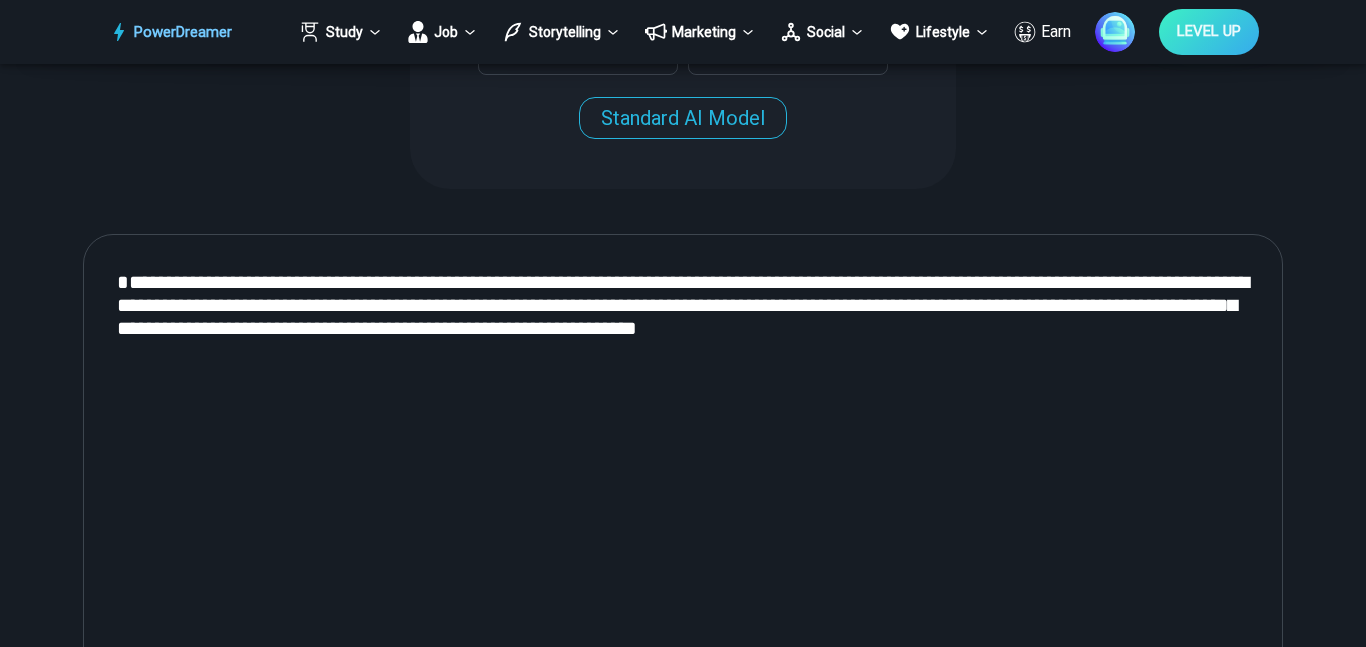 click on "**********" at bounding box center [683, 501] 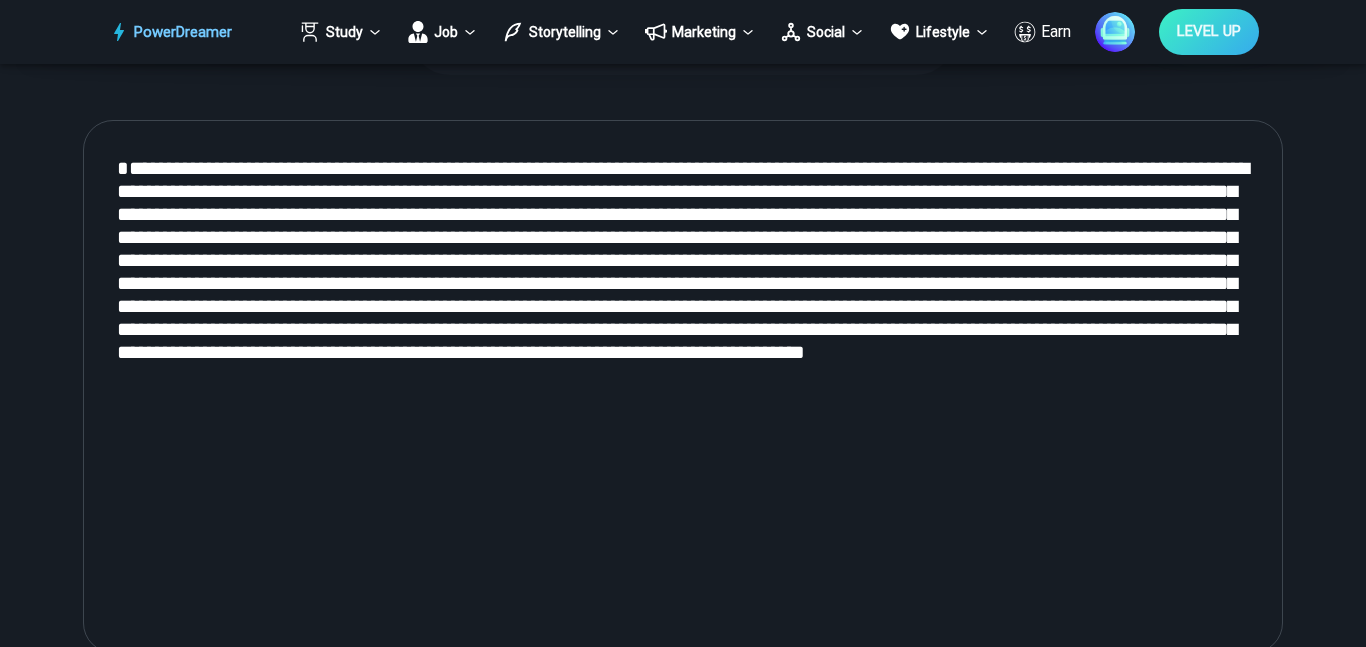 scroll, scrollTop: 867, scrollLeft: 0, axis: vertical 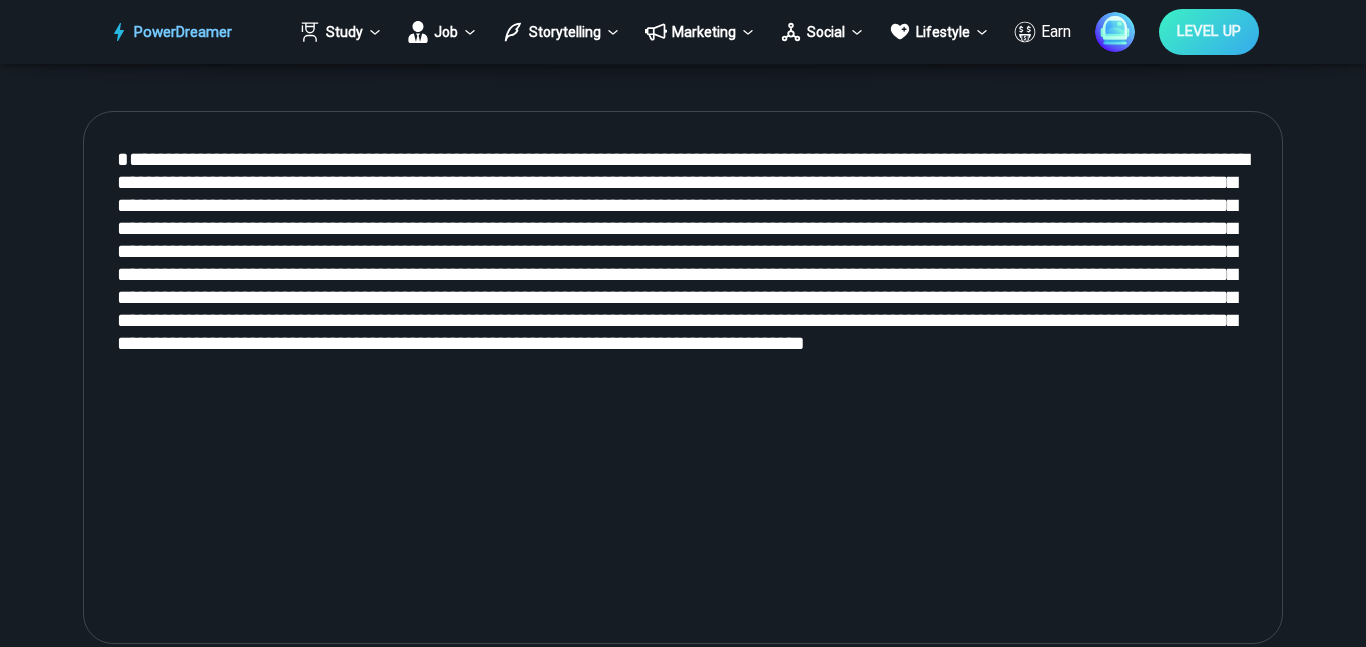 click on "**********" at bounding box center (683, 1717) 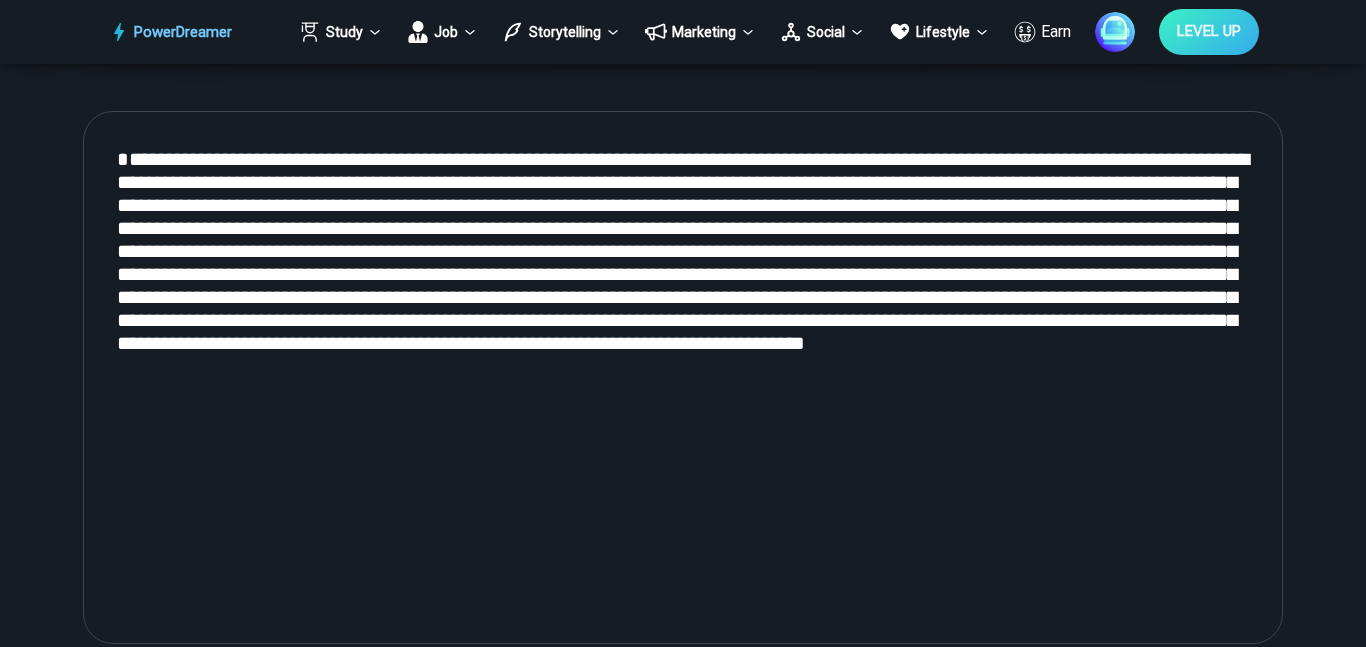 click on "**********" at bounding box center [683, 1717] 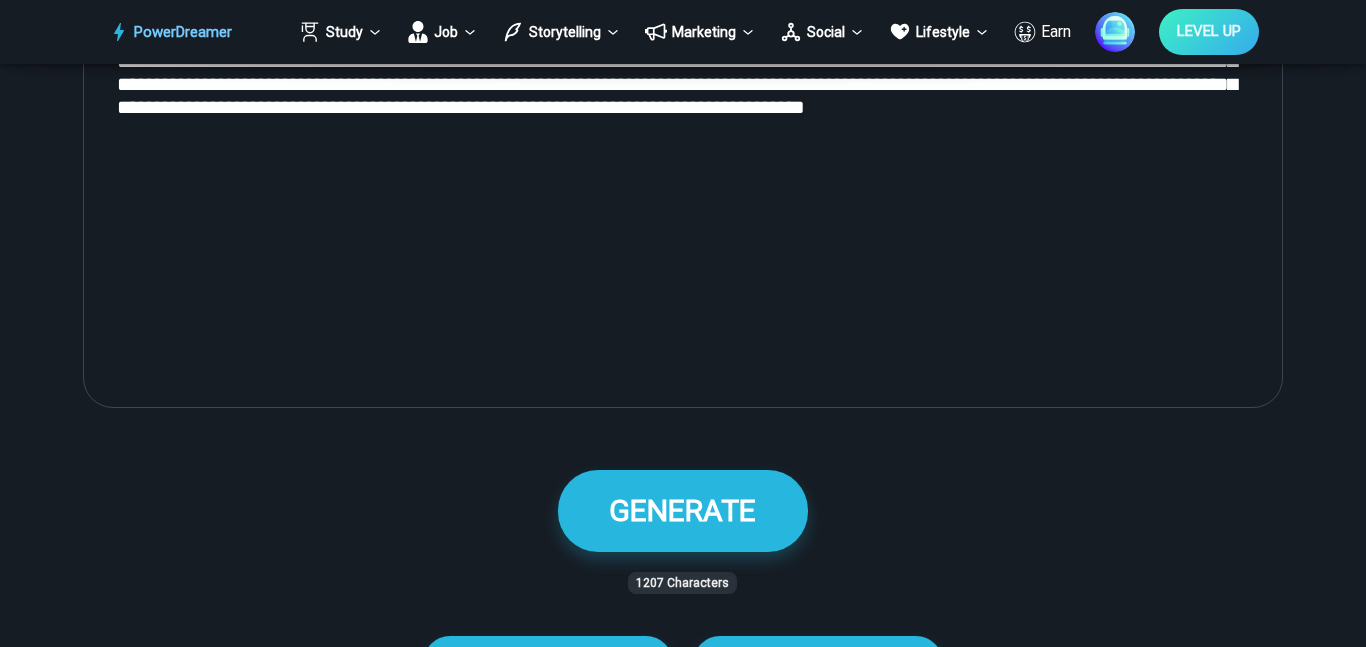 scroll, scrollTop: 1106, scrollLeft: 0, axis: vertical 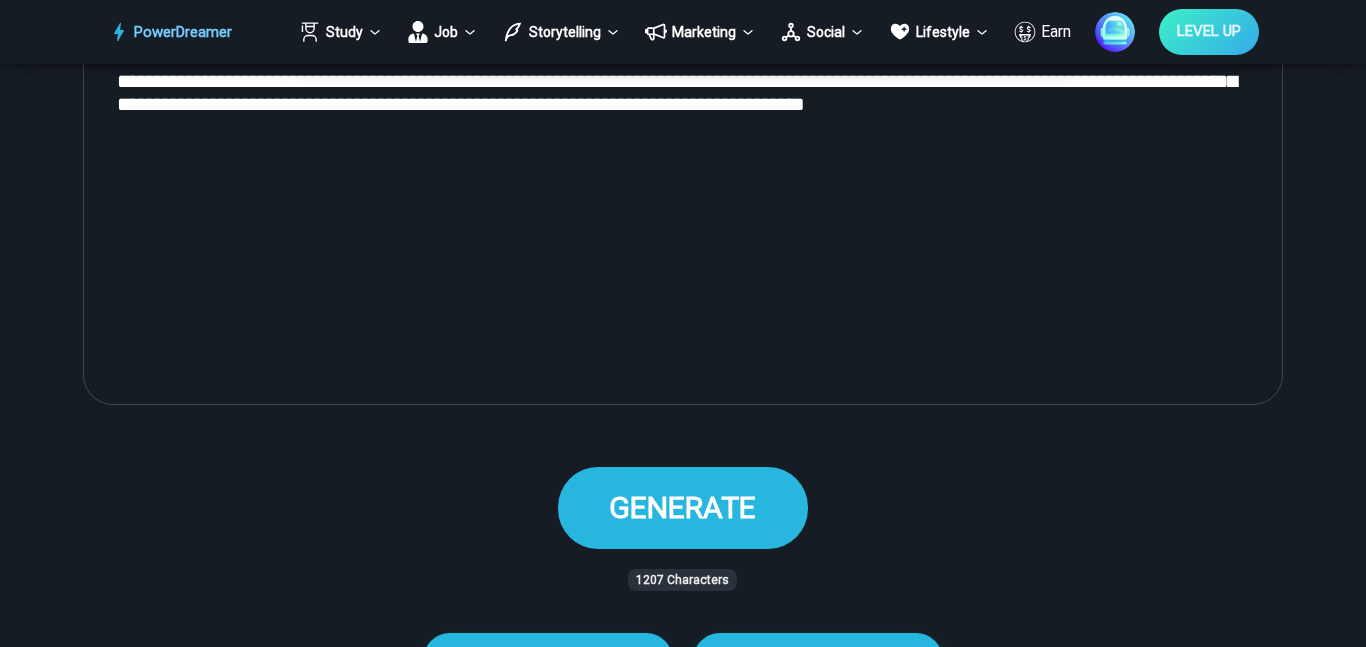 click on "GENERATE" at bounding box center [682, 507] 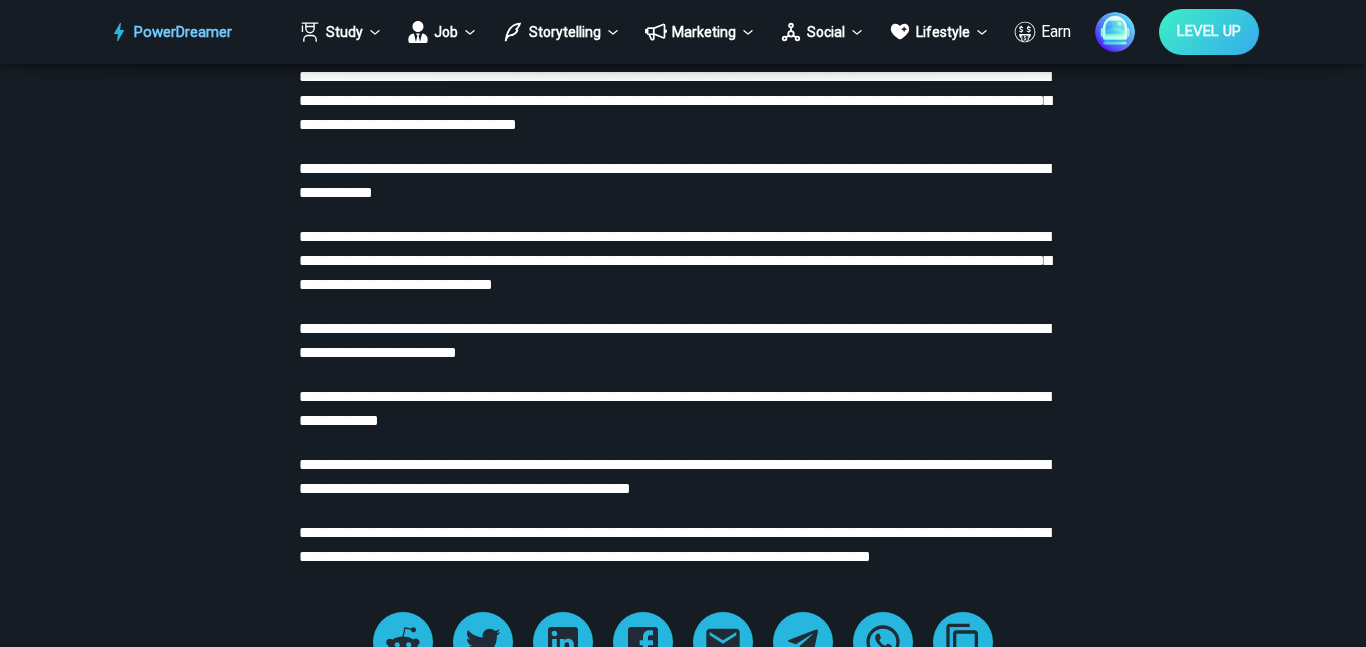 scroll, scrollTop: 3026, scrollLeft: 0, axis: vertical 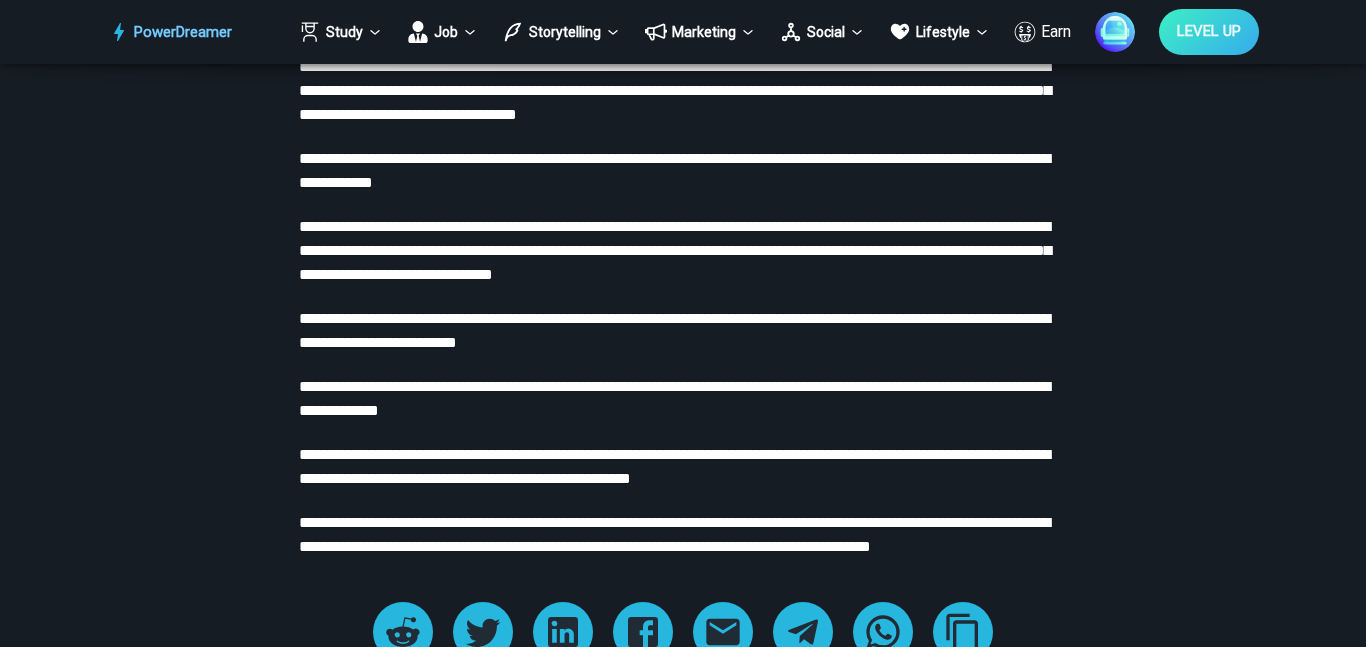 click on "**********" at bounding box center [674, 398] 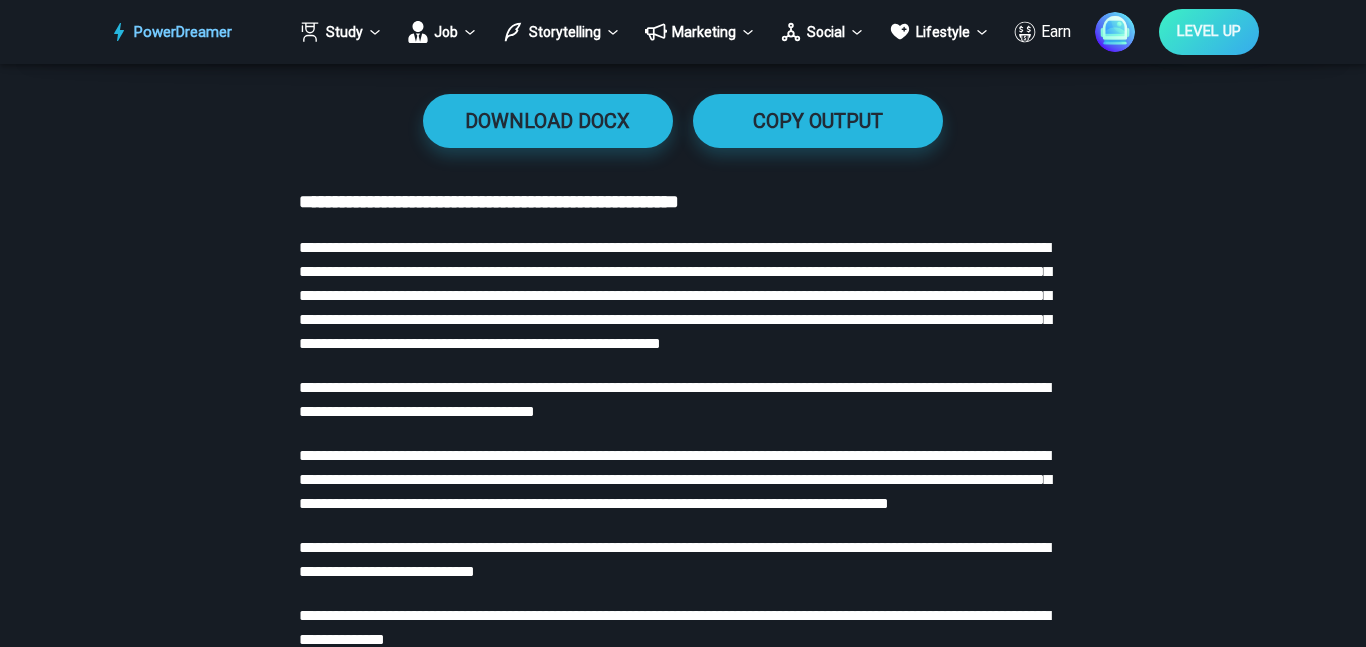 scroll, scrollTop: 1619, scrollLeft: 0, axis: vertical 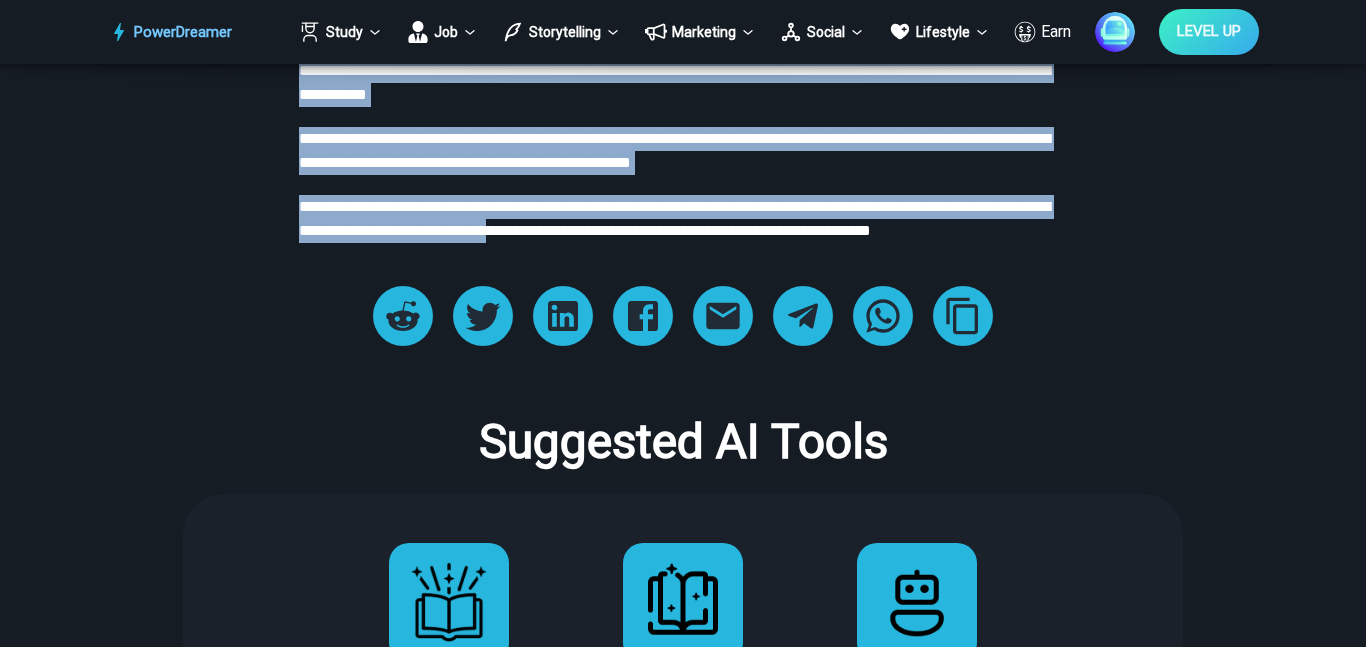drag, startPoint x: 471, startPoint y: 220, endPoint x: 634, endPoint y: 345, distance: 205.41179 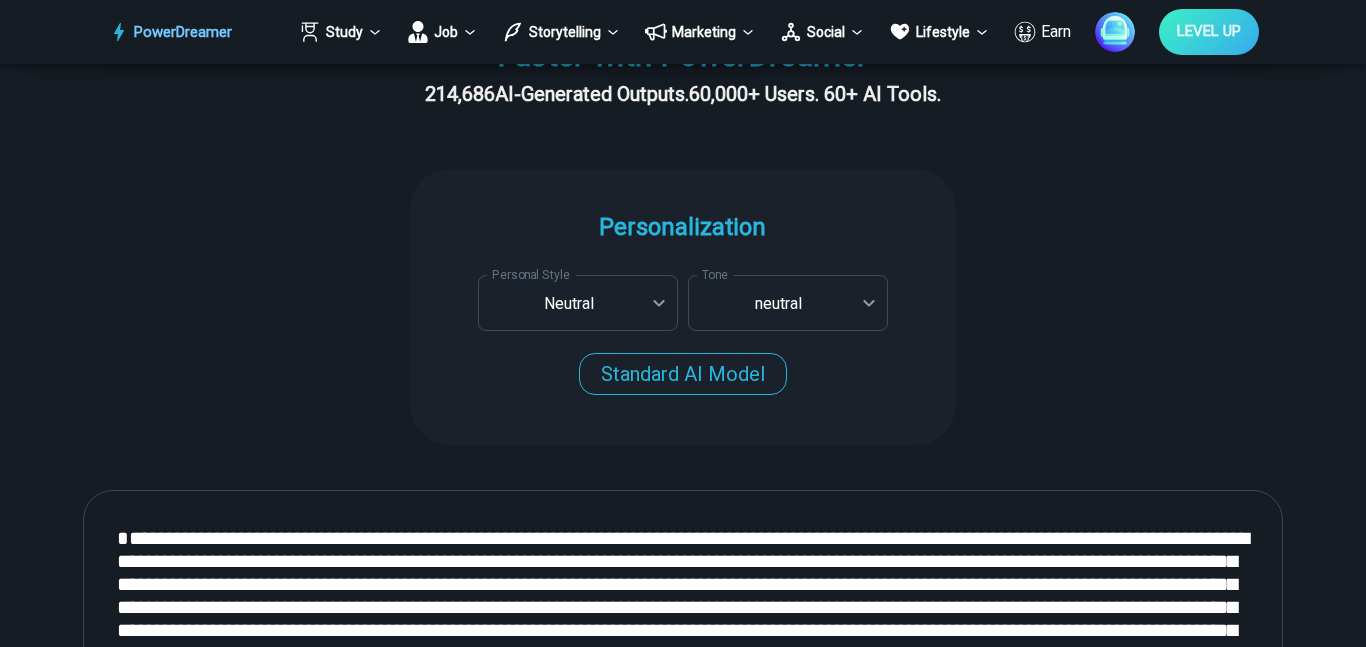 scroll, scrollTop: 491, scrollLeft: 0, axis: vertical 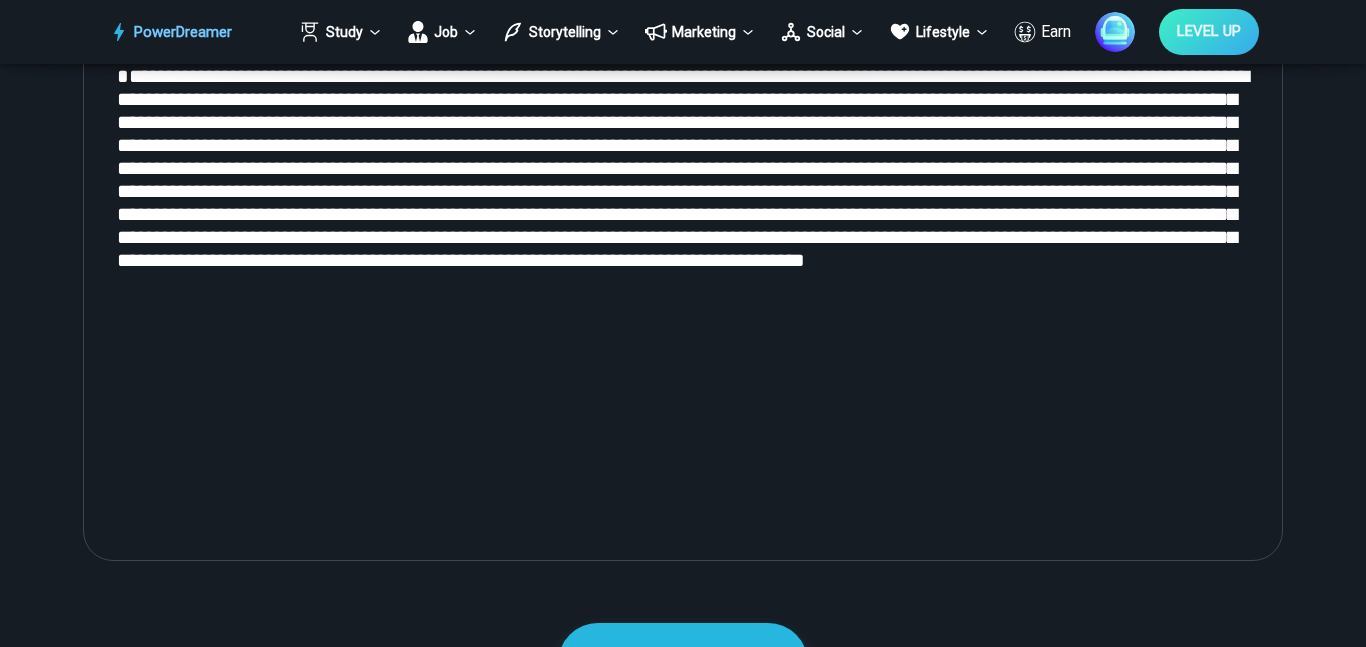 drag, startPoint x: 860, startPoint y: 557, endPoint x: 1129, endPoint y: 451, distance: 289.13147 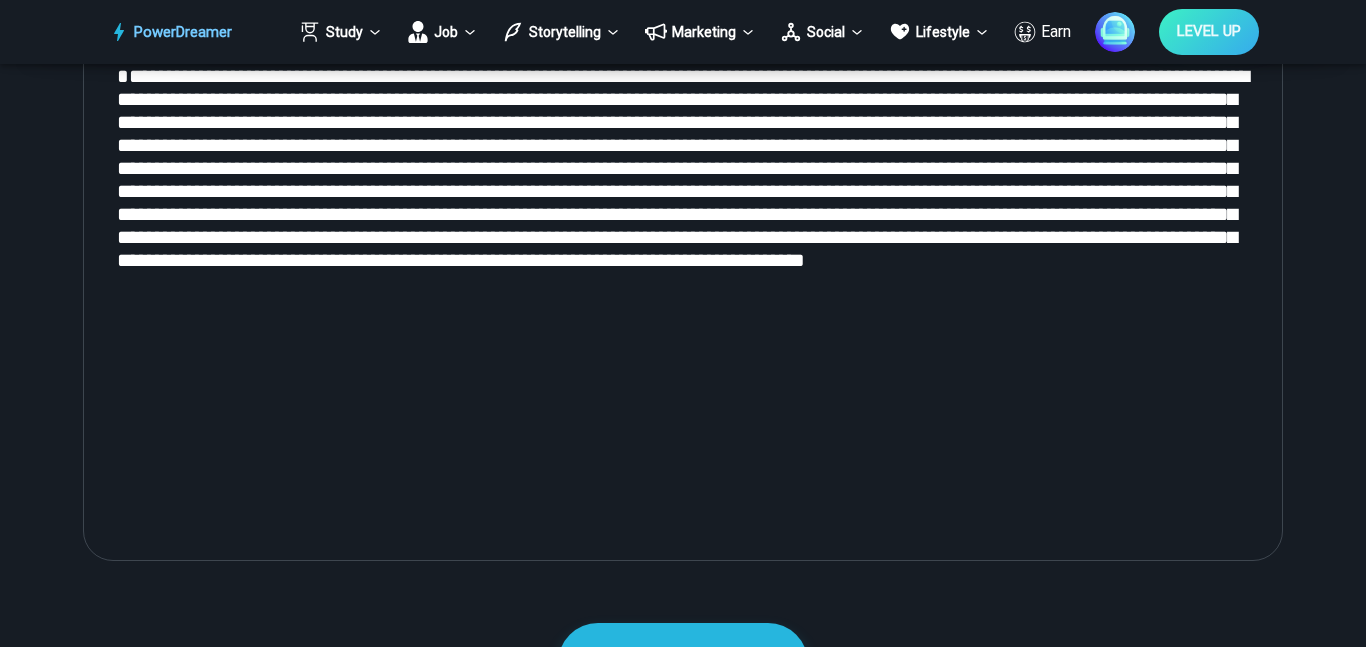 click at bounding box center [683, 295] 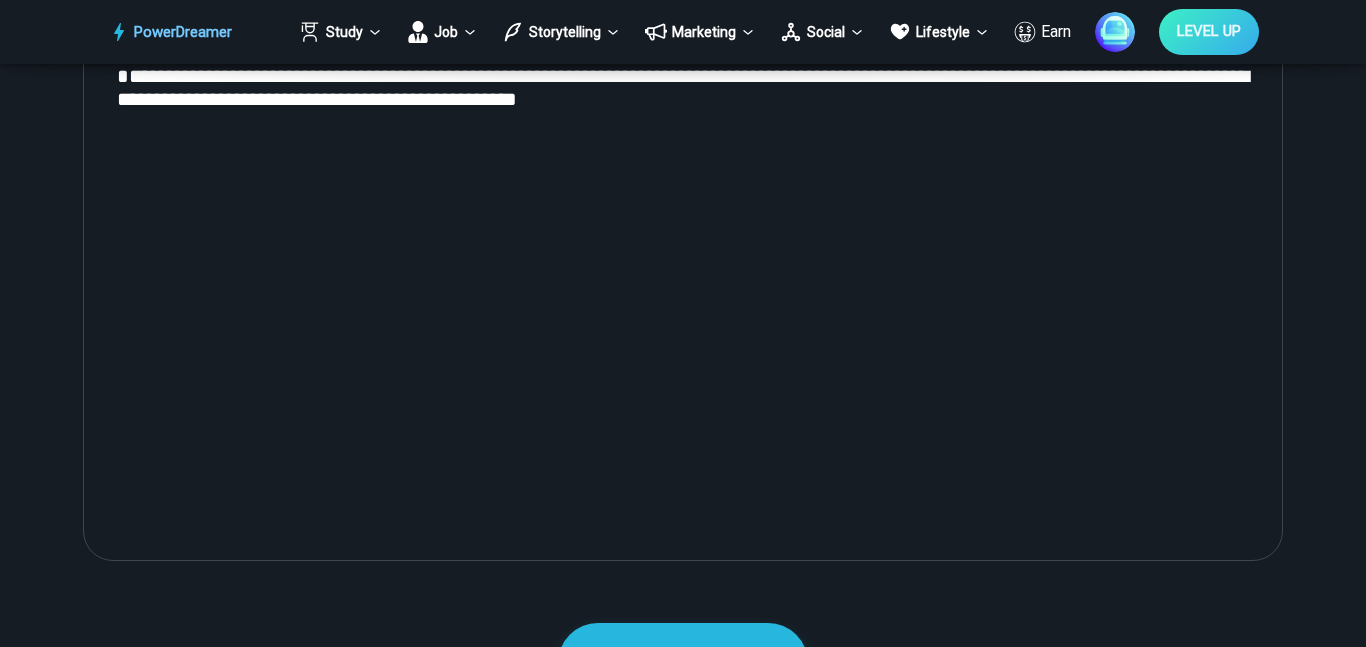 click on "**********" at bounding box center [683, 295] 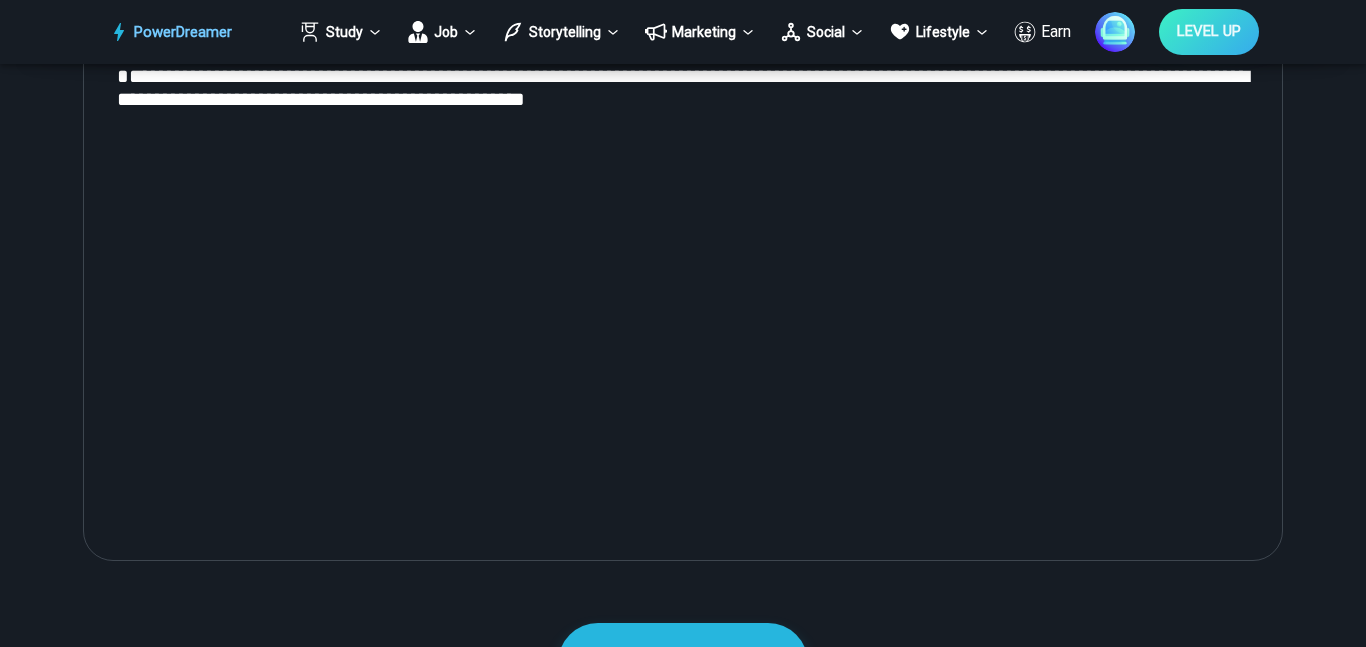 click on "**********" at bounding box center (683, 295) 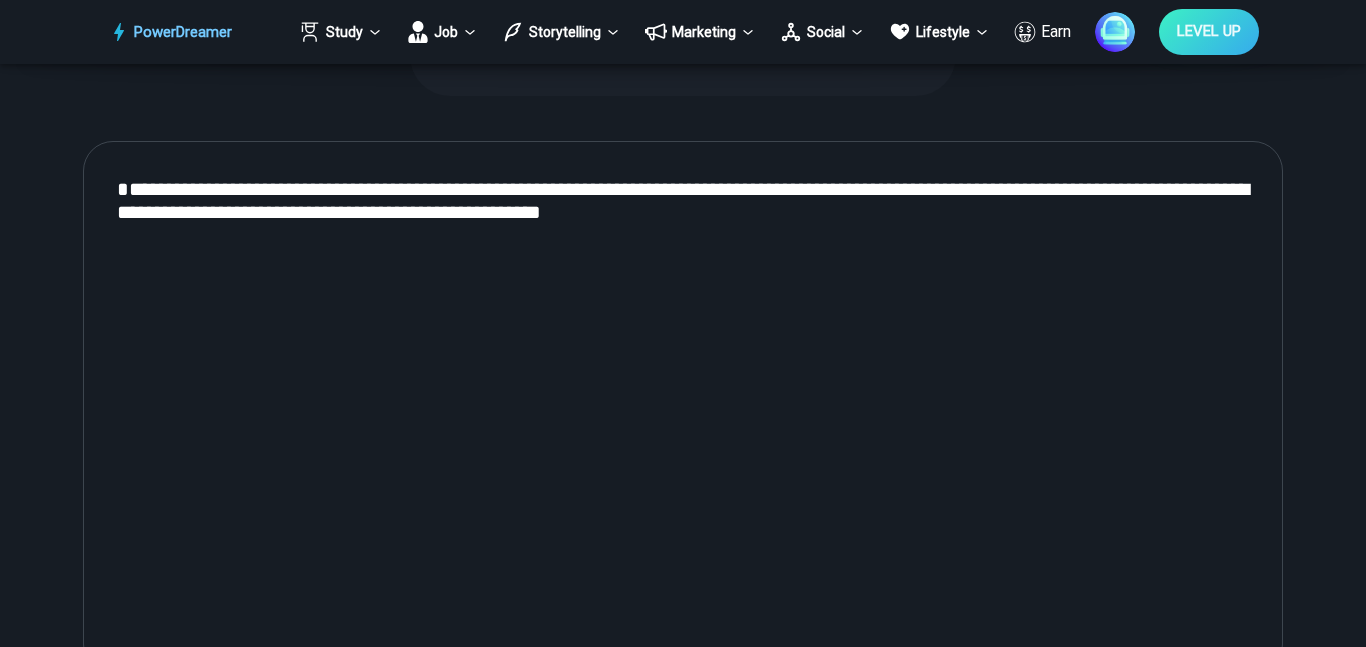 scroll, scrollTop: 826, scrollLeft: 0, axis: vertical 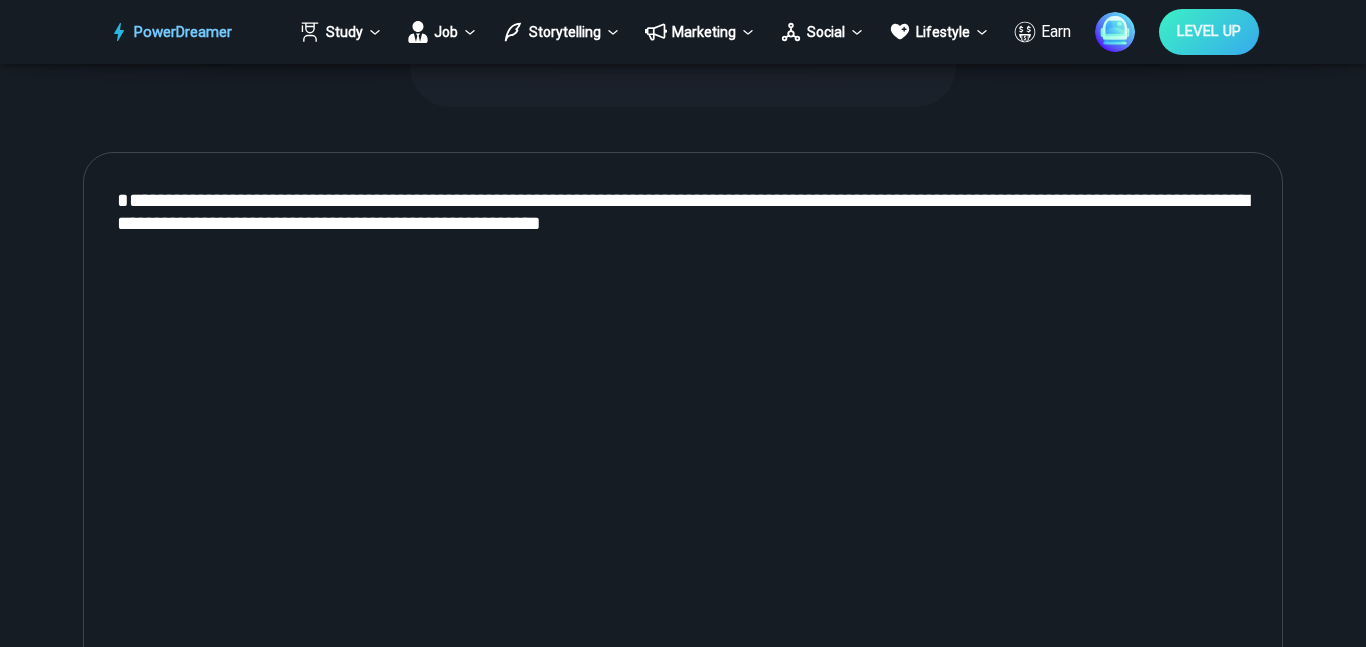 click on "**********" at bounding box center [683, 419] 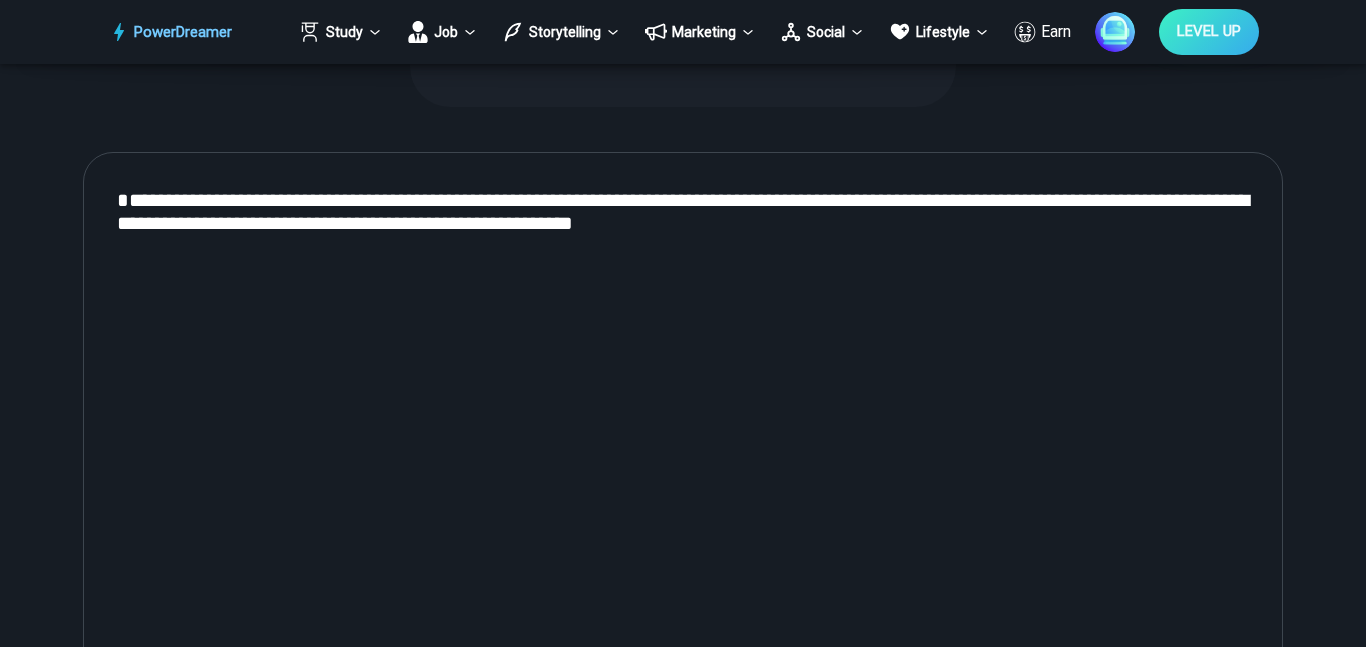 click on "**********" at bounding box center [683, 419] 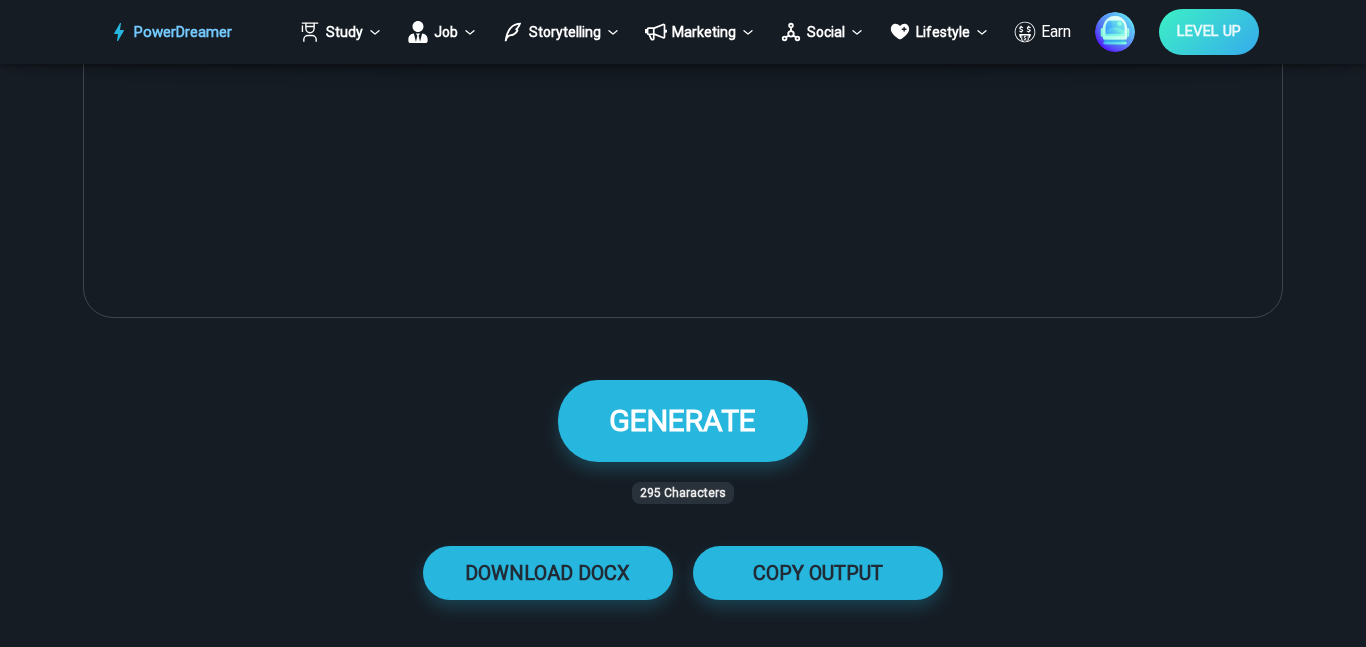 scroll, scrollTop: 1198, scrollLeft: 0, axis: vertical 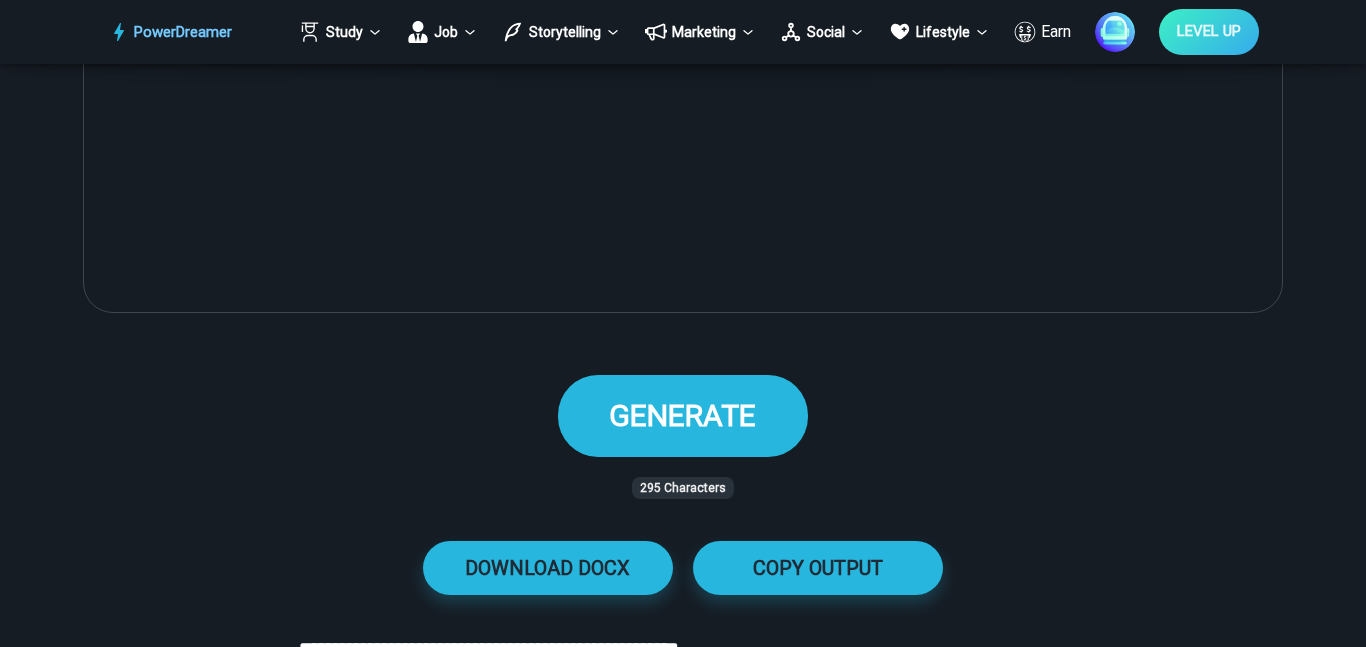 type on "**********" 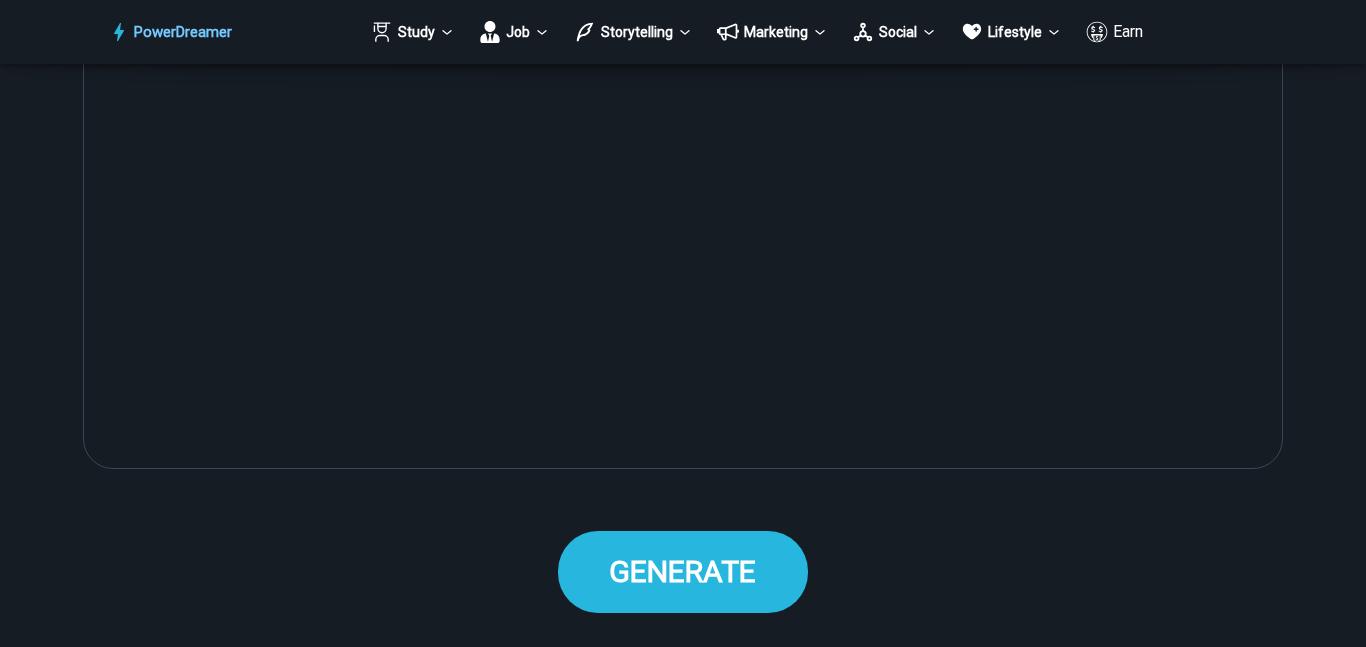 scroll, scrollTop: 1042, scrollLeft: 0, axis: vertical 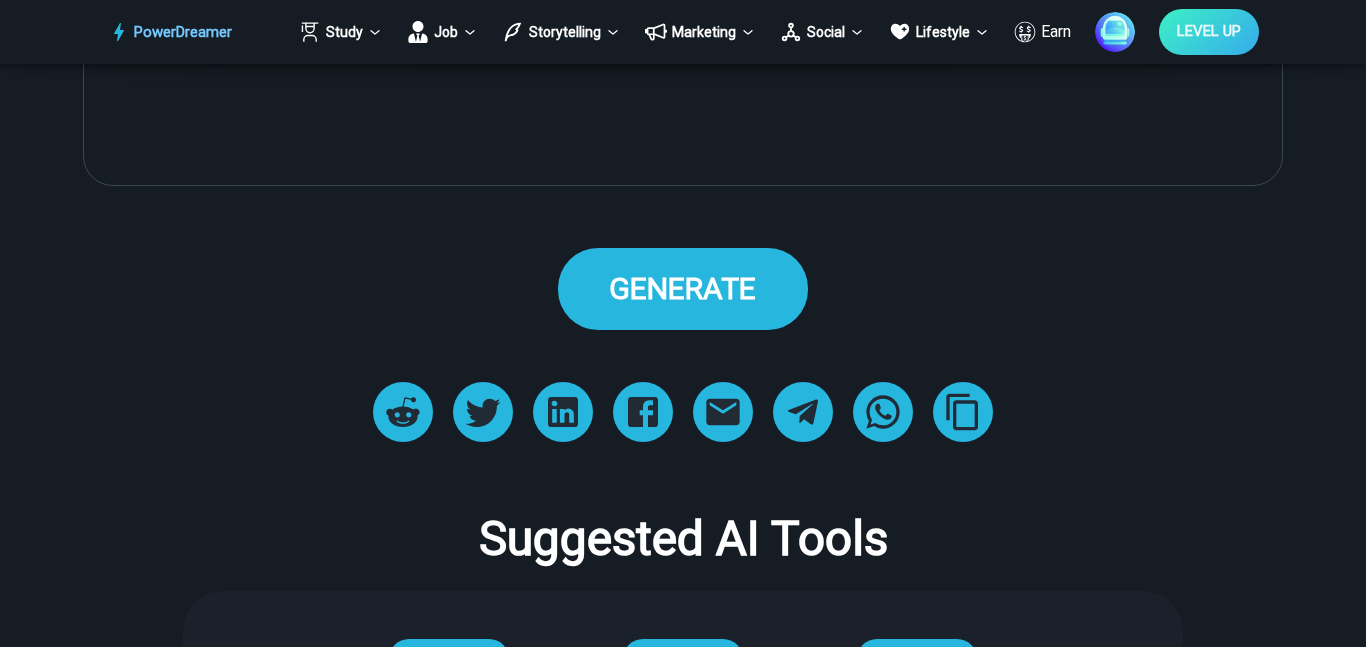 click on "GENERATE" at bounding box center (682, 288) 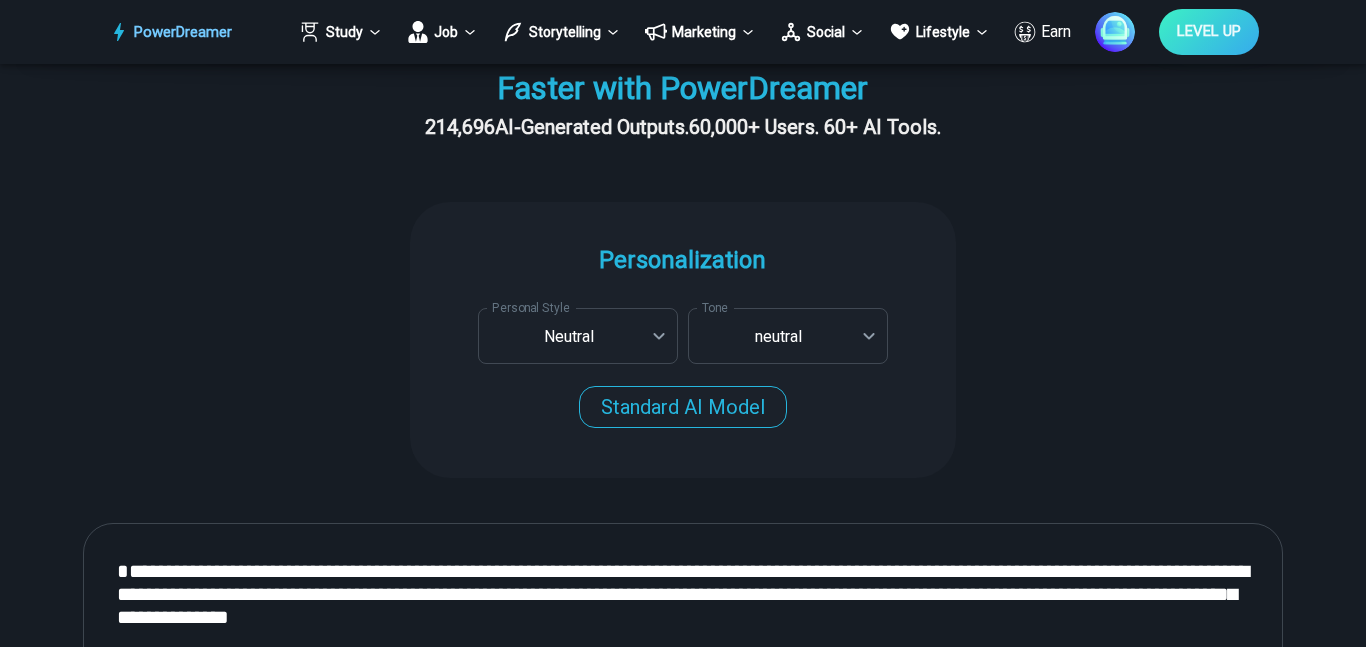 scroll, scrollTop: 463, scrollLeft: 0, axis: vertical 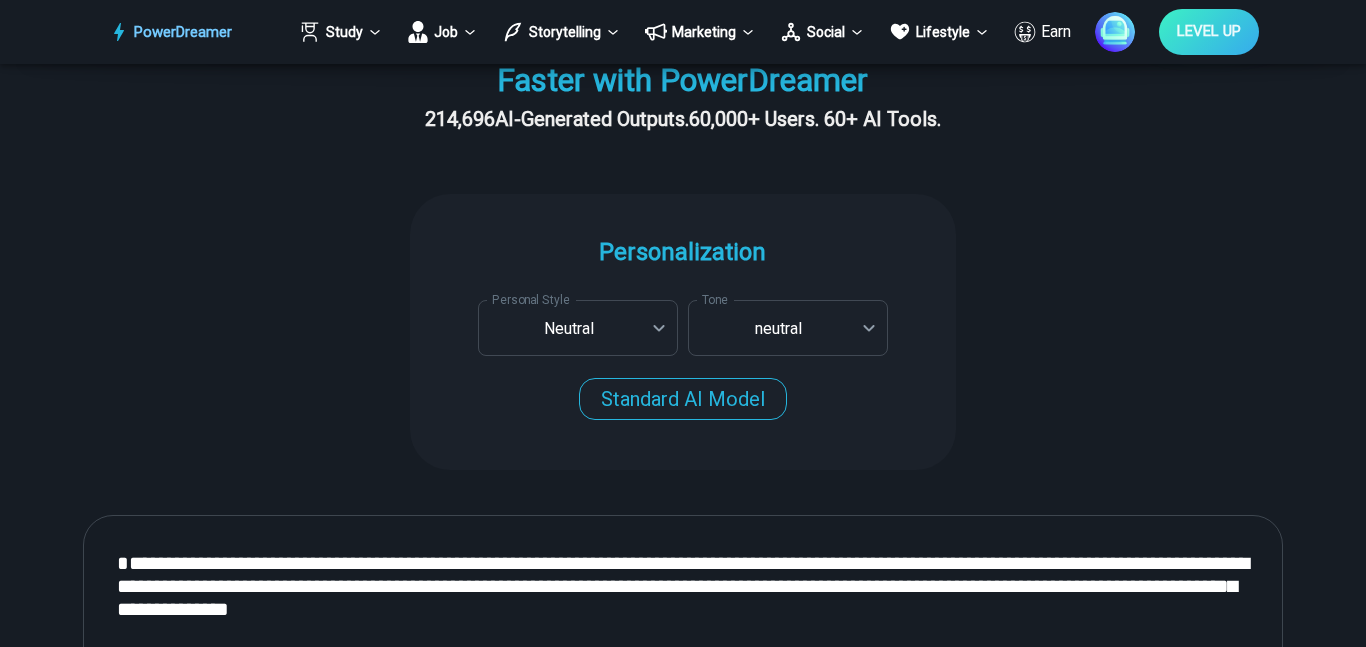 click on "**********" at bounding box center (683, 782) 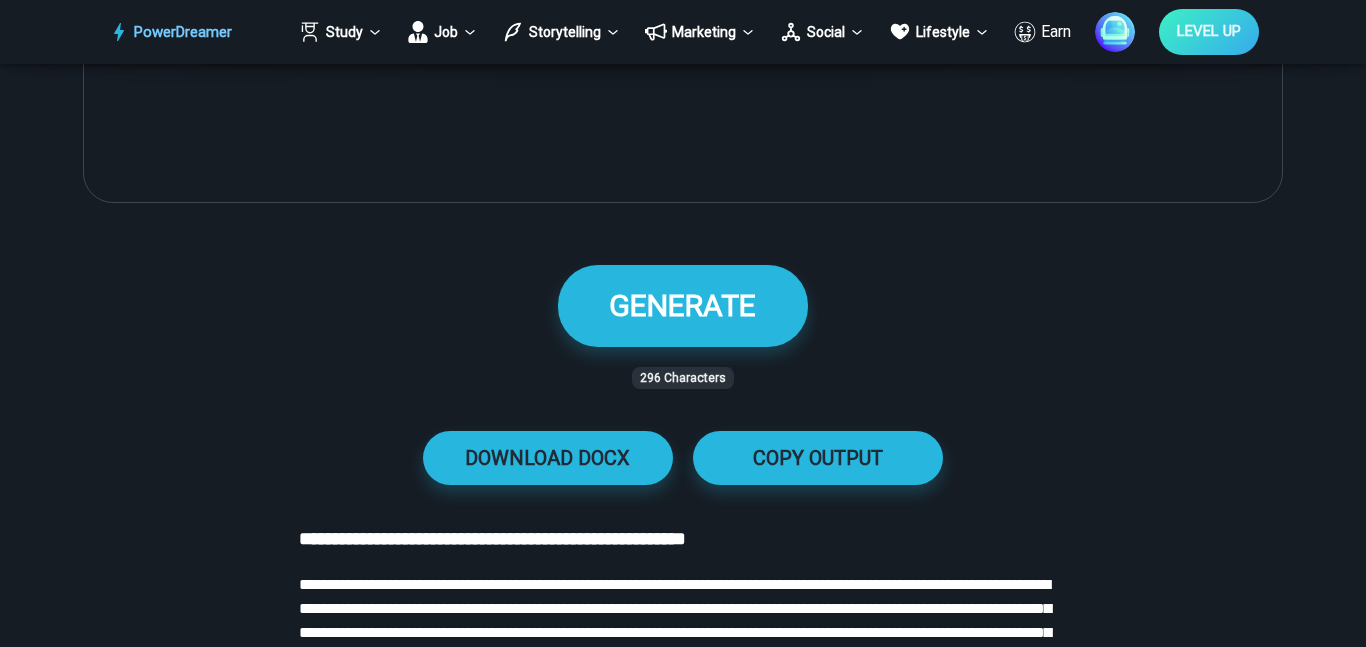 scroll, scrollTop: 1329, scrollLeft: 0, axis: vertical 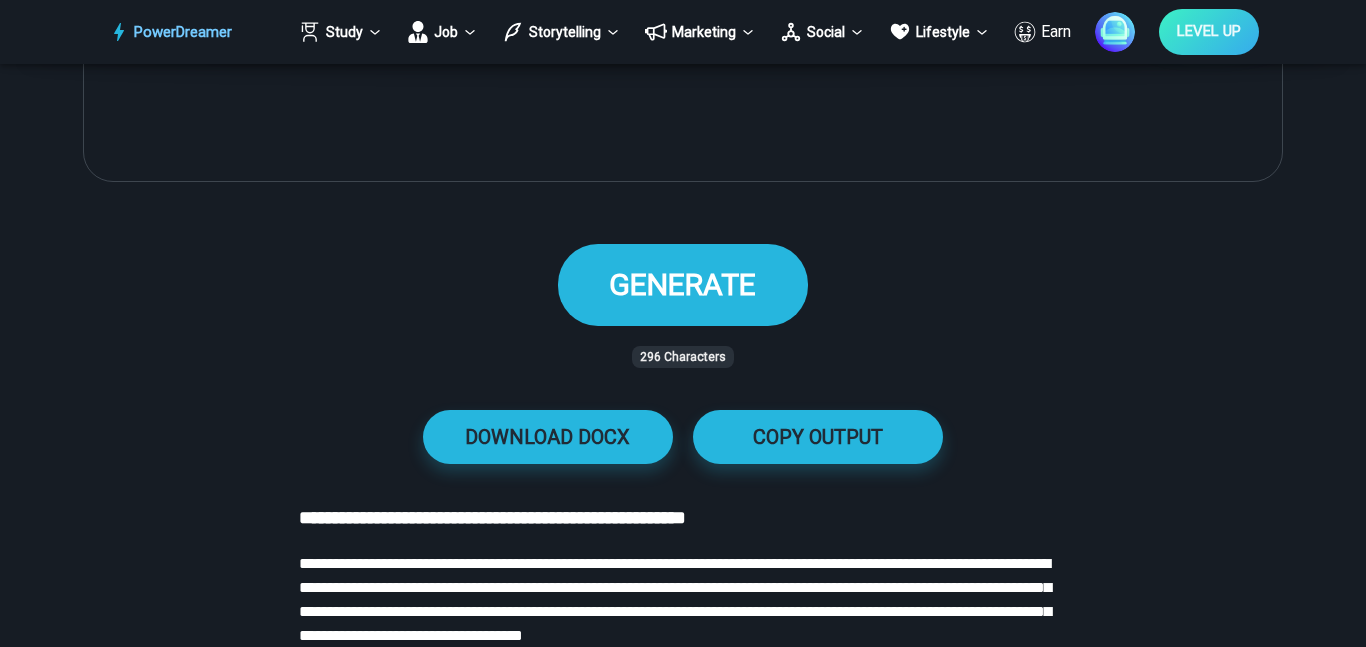 click on "GENERATE" at bounding box center (683, 284) 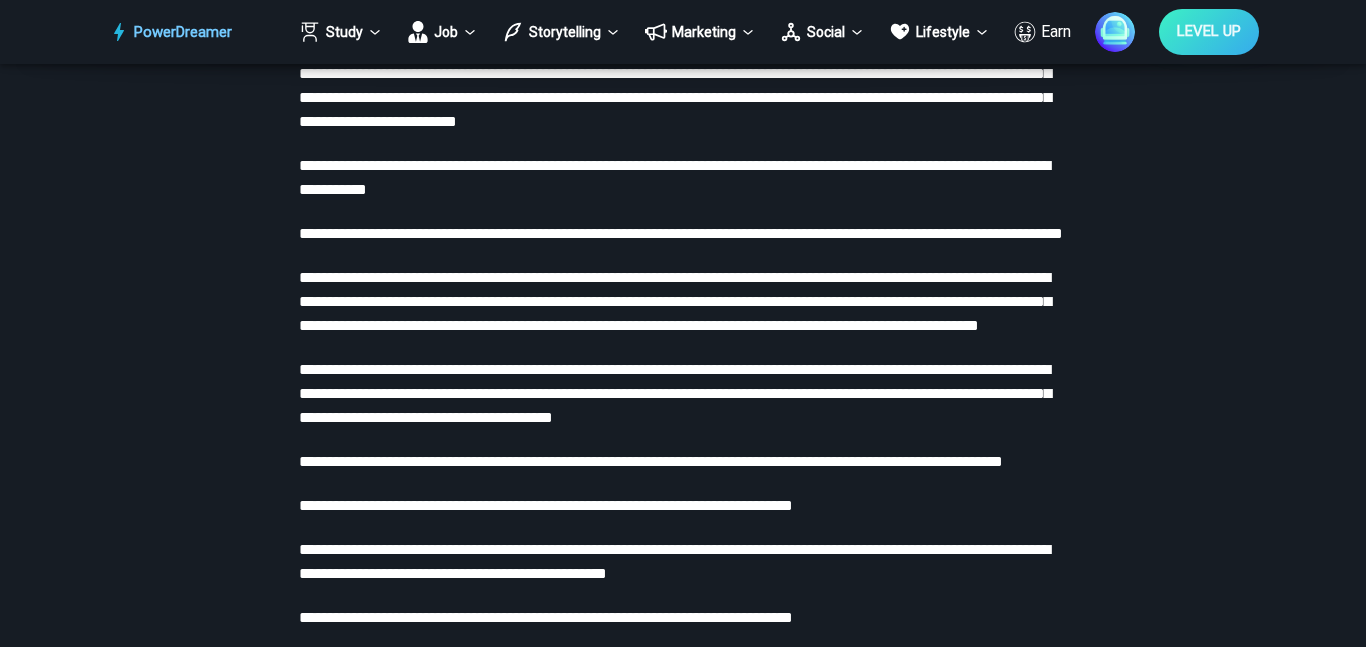 scroll, scrollTop: 2057, scrollLeft: 0, axis: vertical 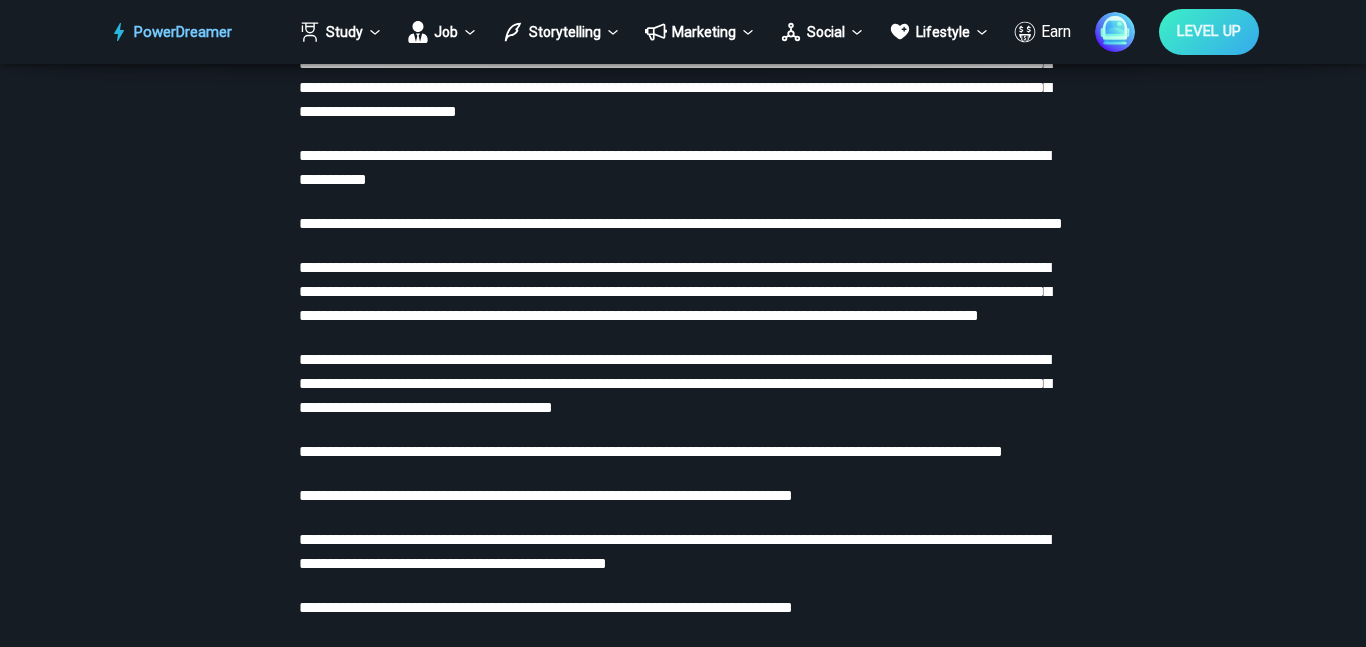 click on "**********" at bounding box center (683, 517) 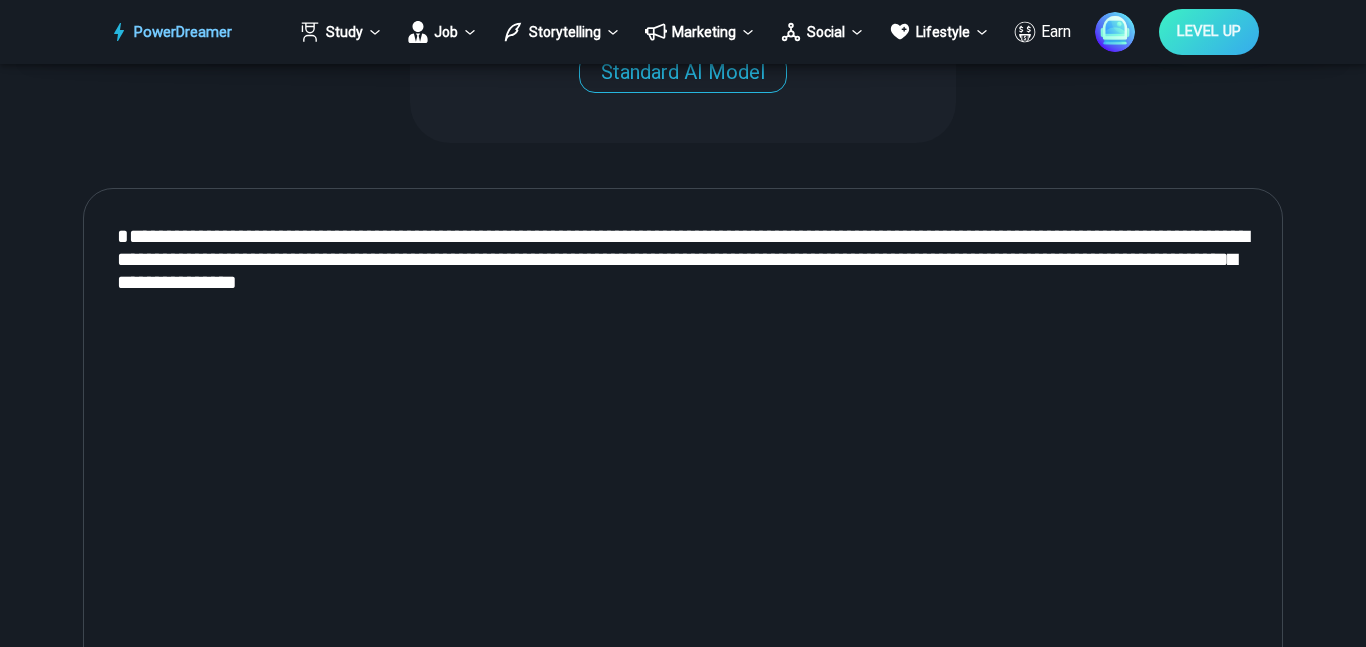 scroll, scrollTop: 802, scrollLeft: 0, axis: vertical 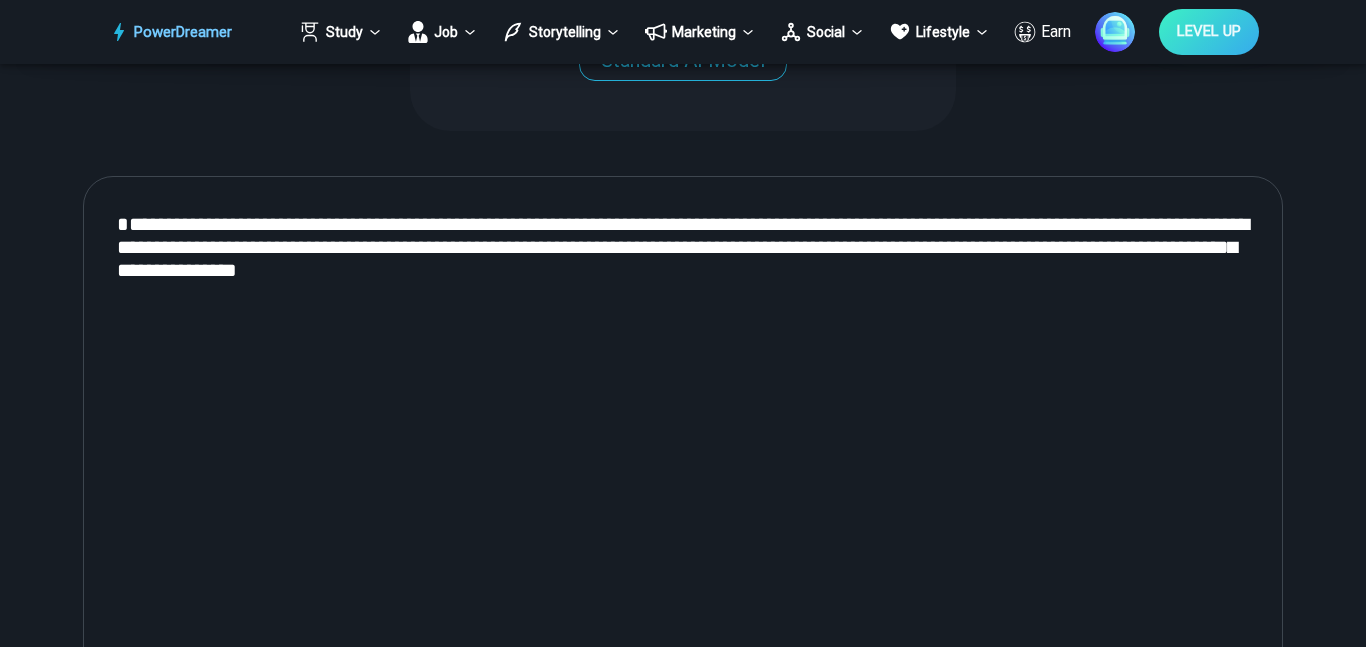click on "**********" at bounding box center [683, 443] 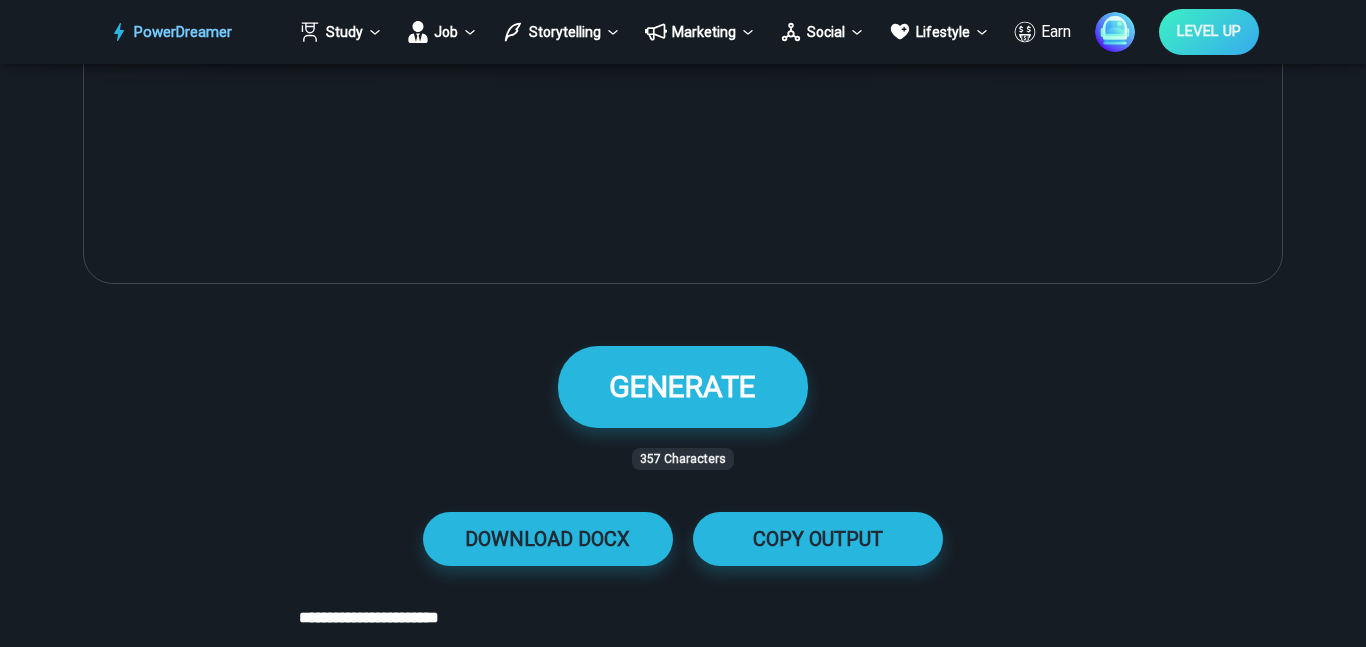 scroll, scrollTop: 1236, scrollLeft: 0, axis: vertical 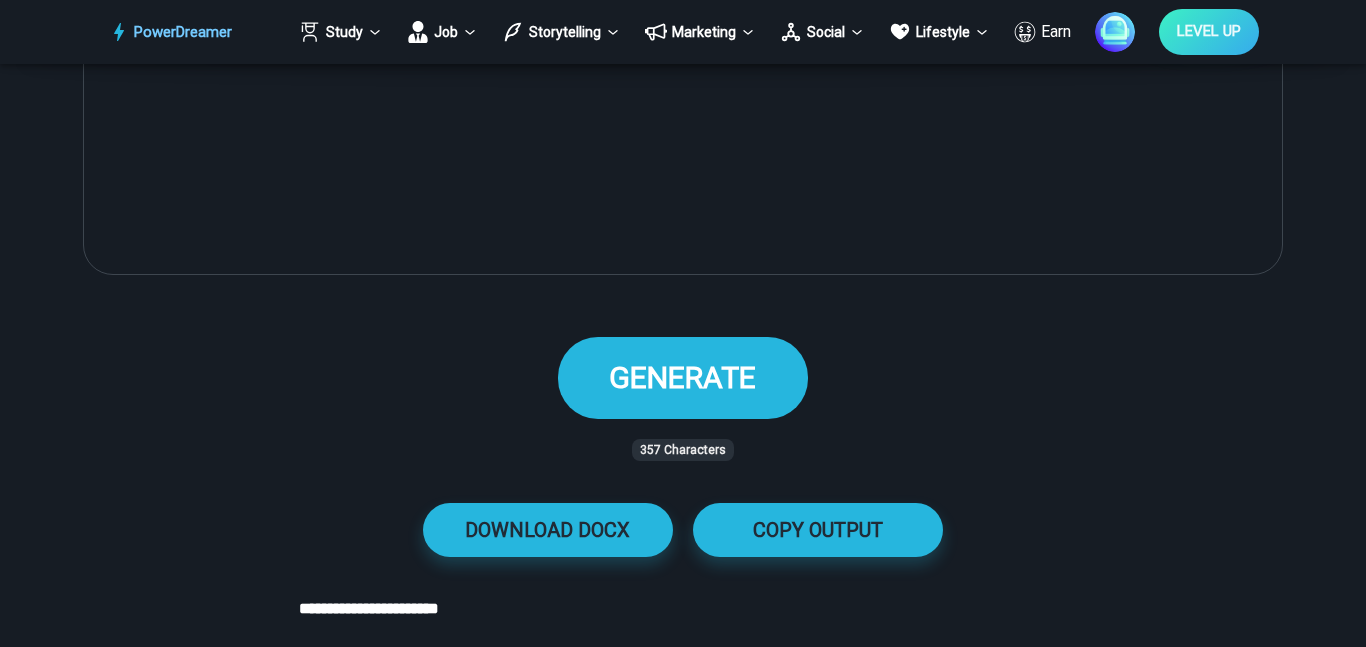 type on "**********" 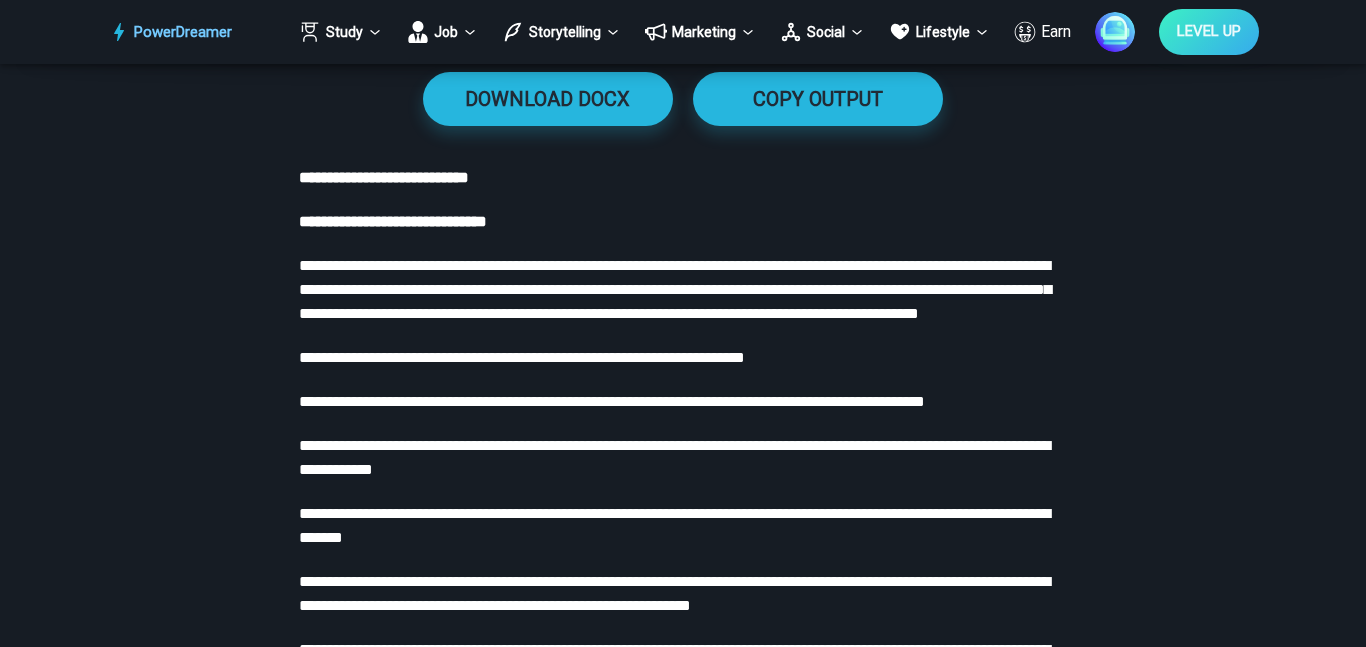 scroll, scrollTop: 1679, scrollLeft: 0, axis: vertical 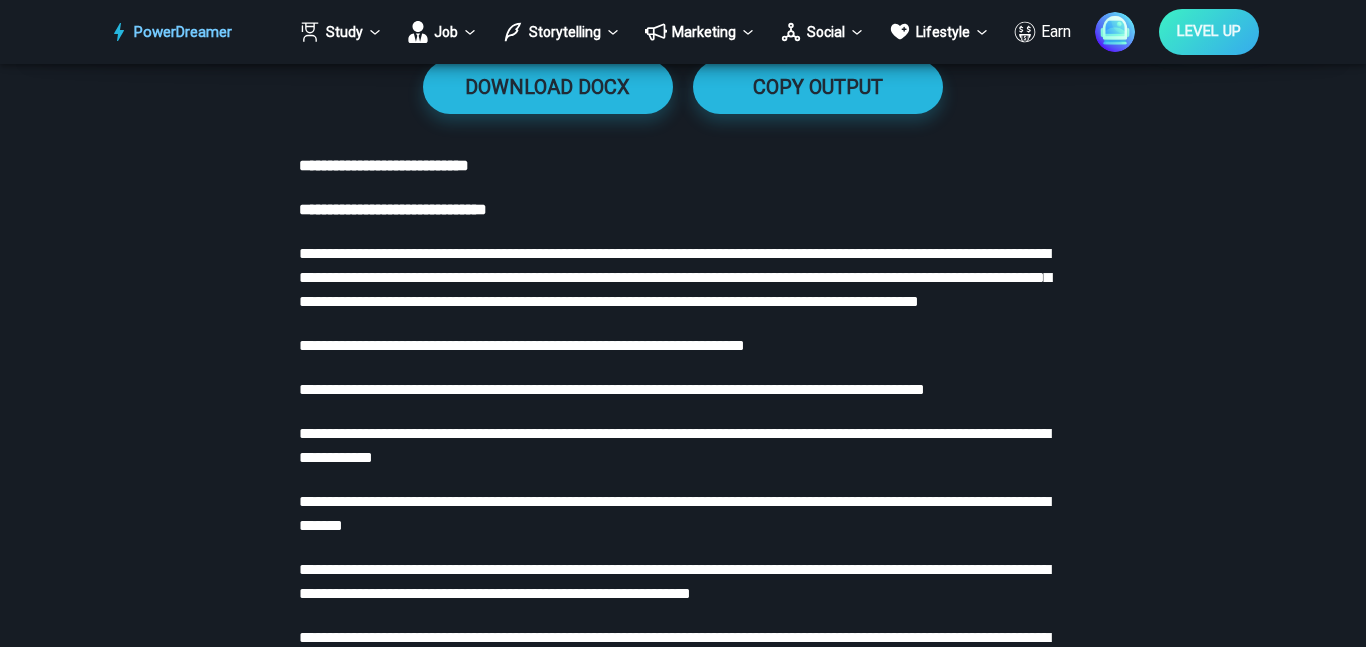 click on "**********" at bounding box center (612, 389) 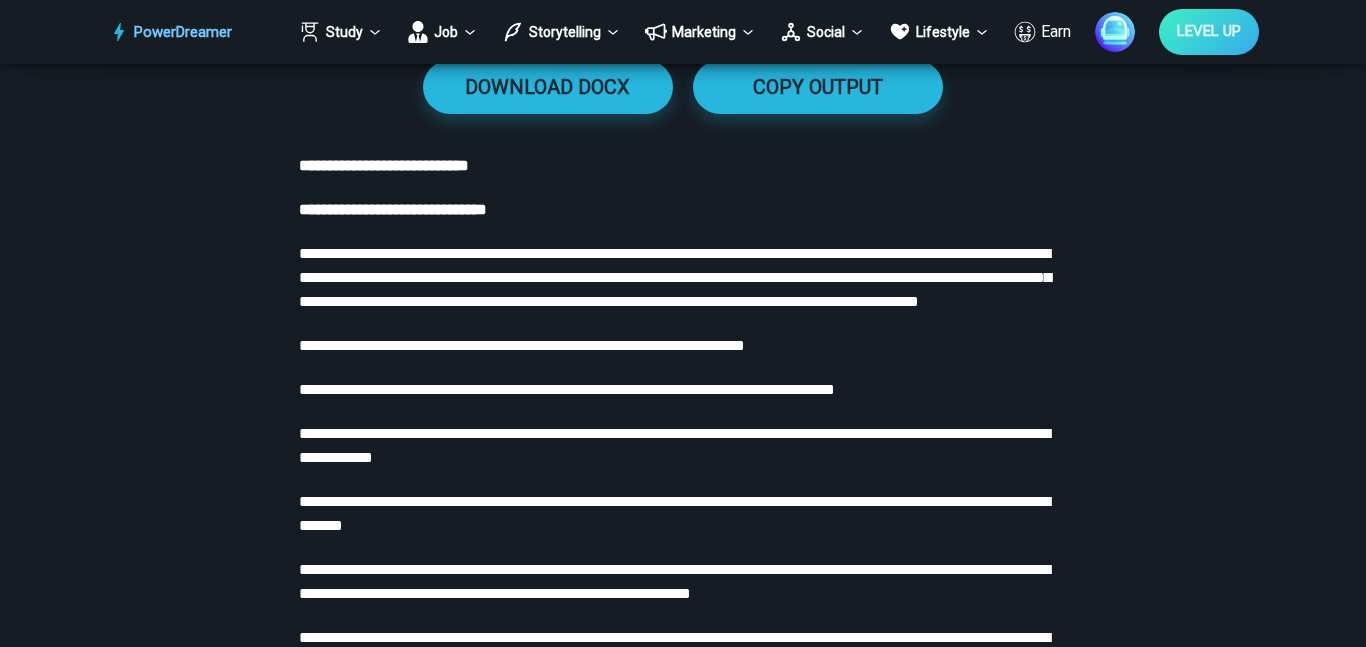 click on "**********" at bounding box center (567, 389) 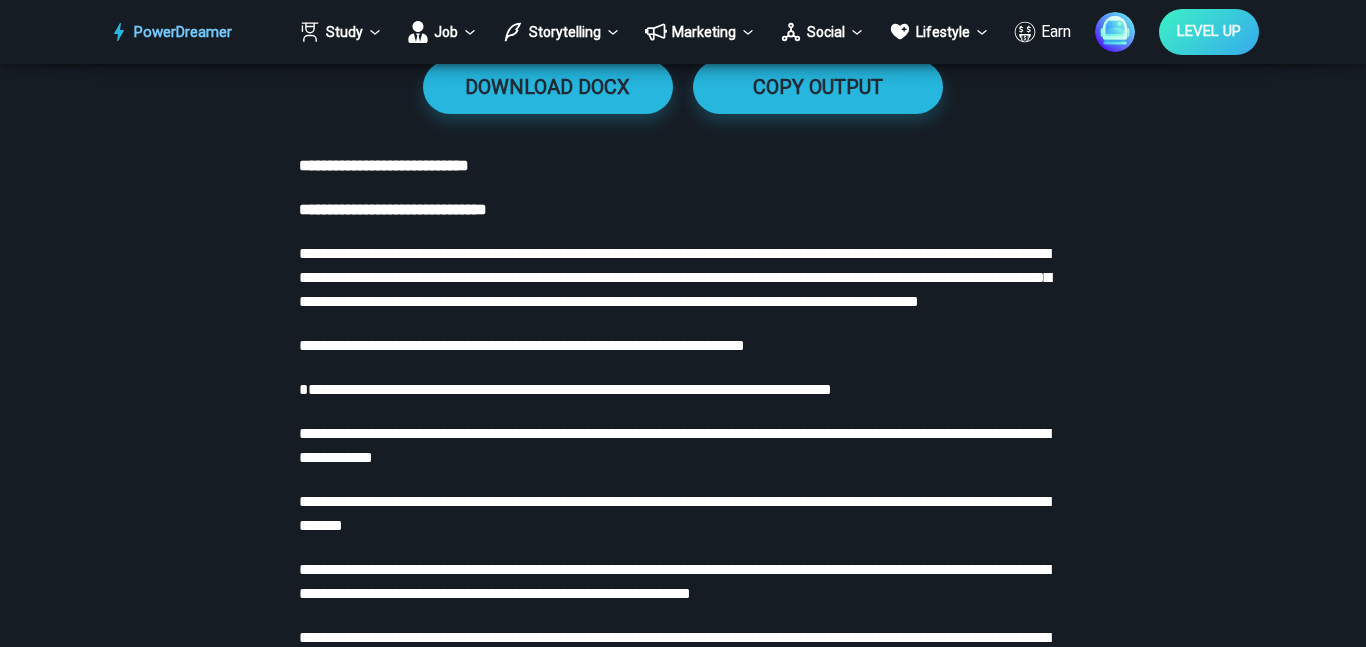 click on "**********" at bounding box center [565, 389] 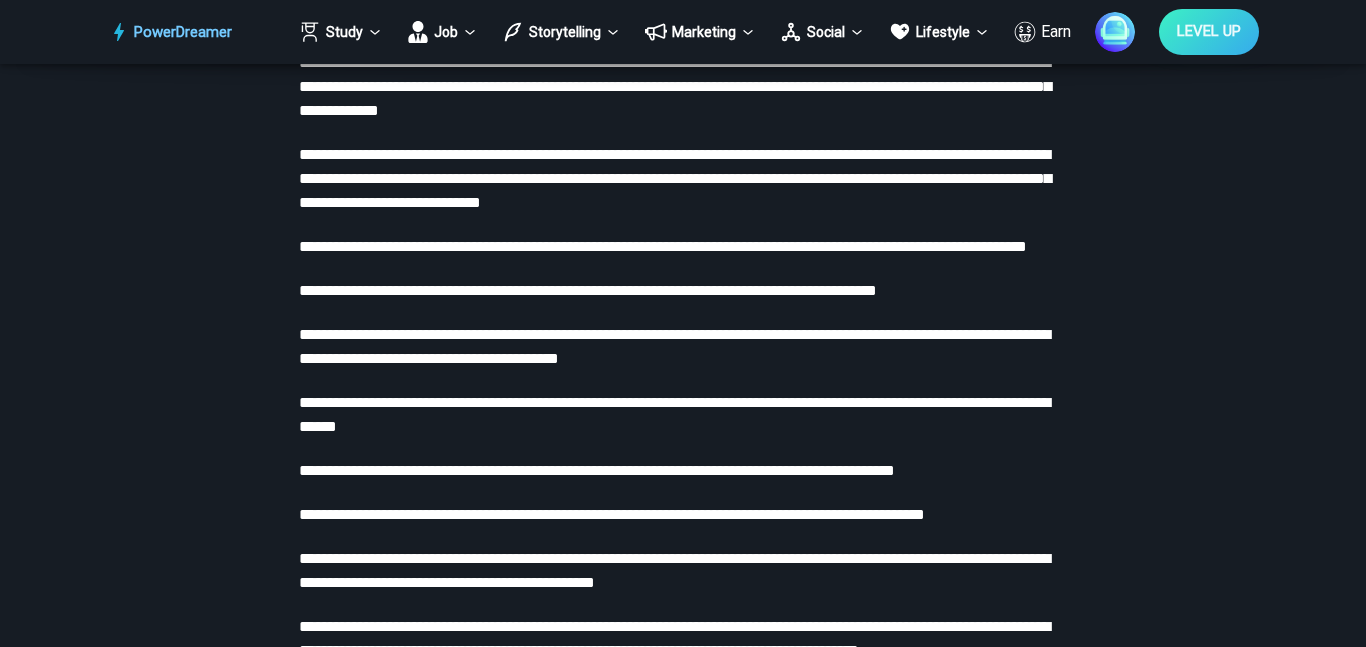 scroll, scrollTop: 2257, scrollLeft: 0, axis: vertical 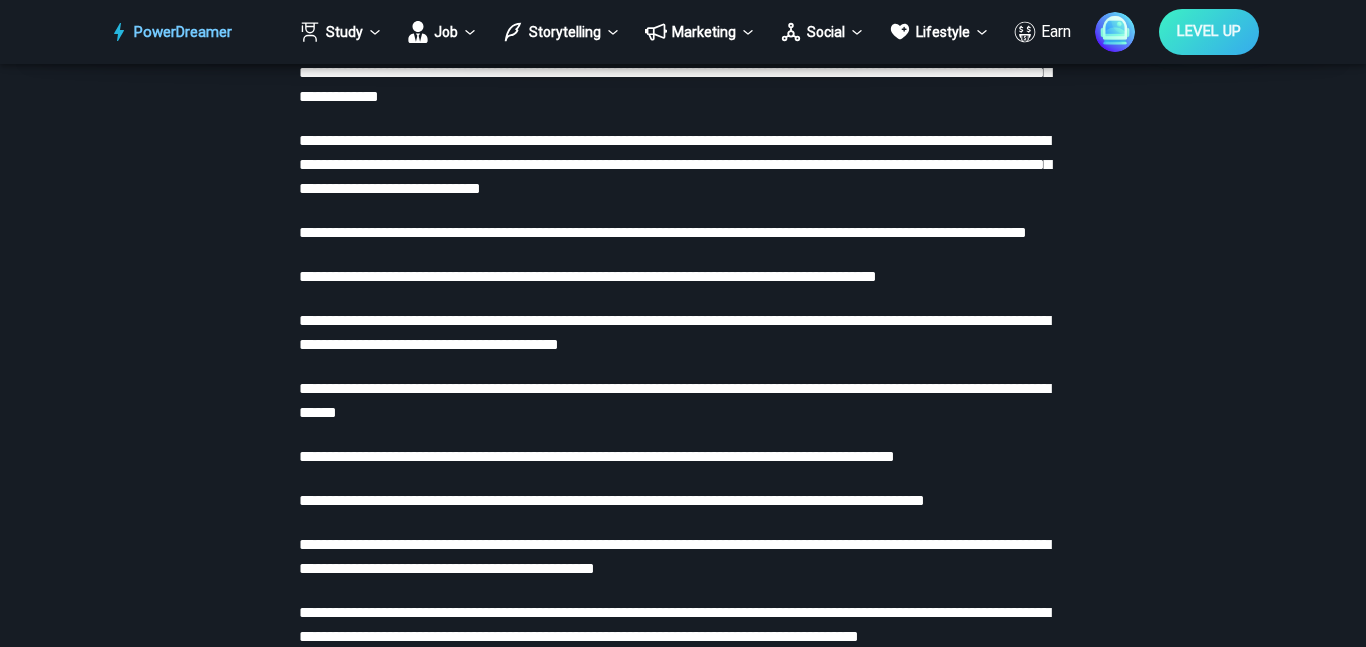 click on "**********" at bounding box center [682, -259] 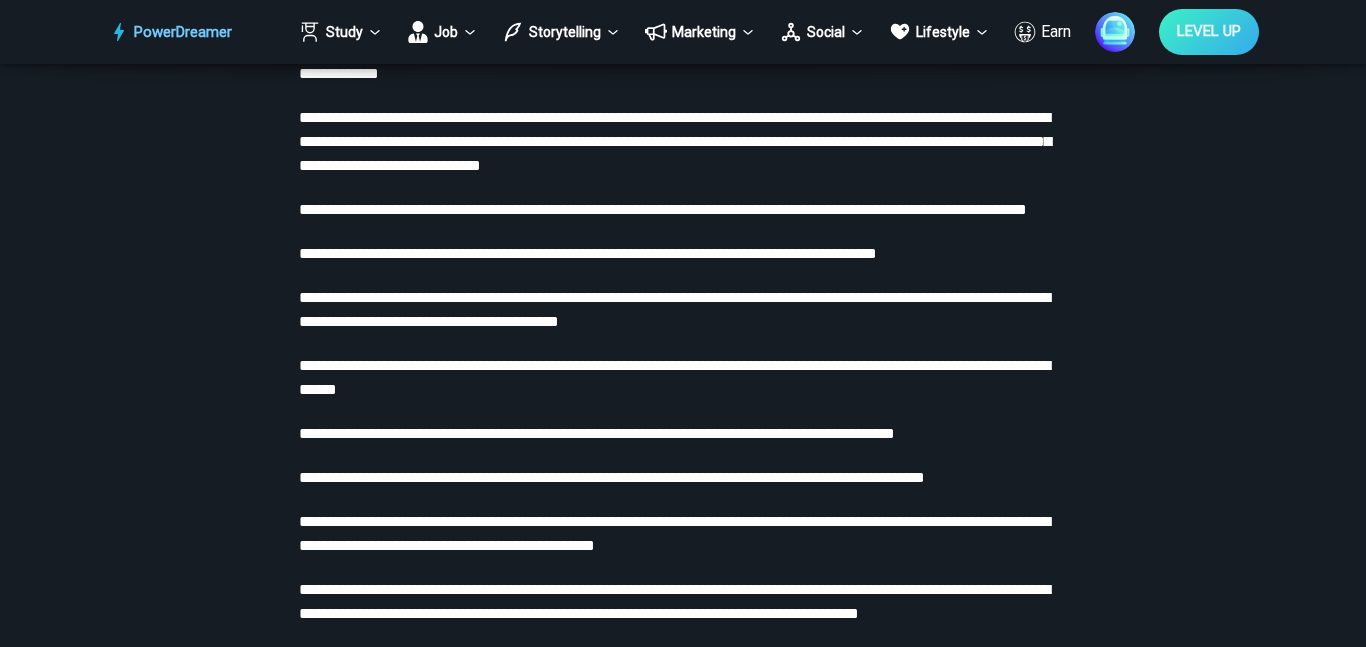 scroll, scrollTop: 2293, scrollLeft: 0, axis: vertical 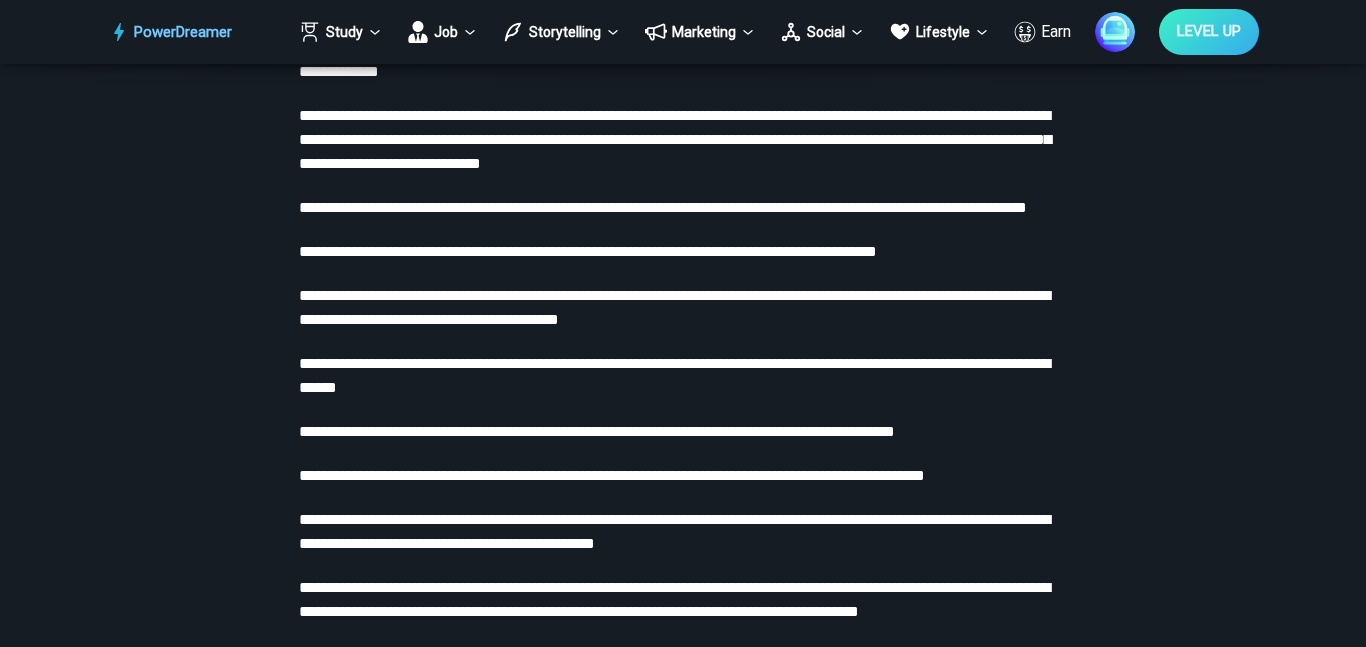 click on "**********" at bounding box center (683, 308) 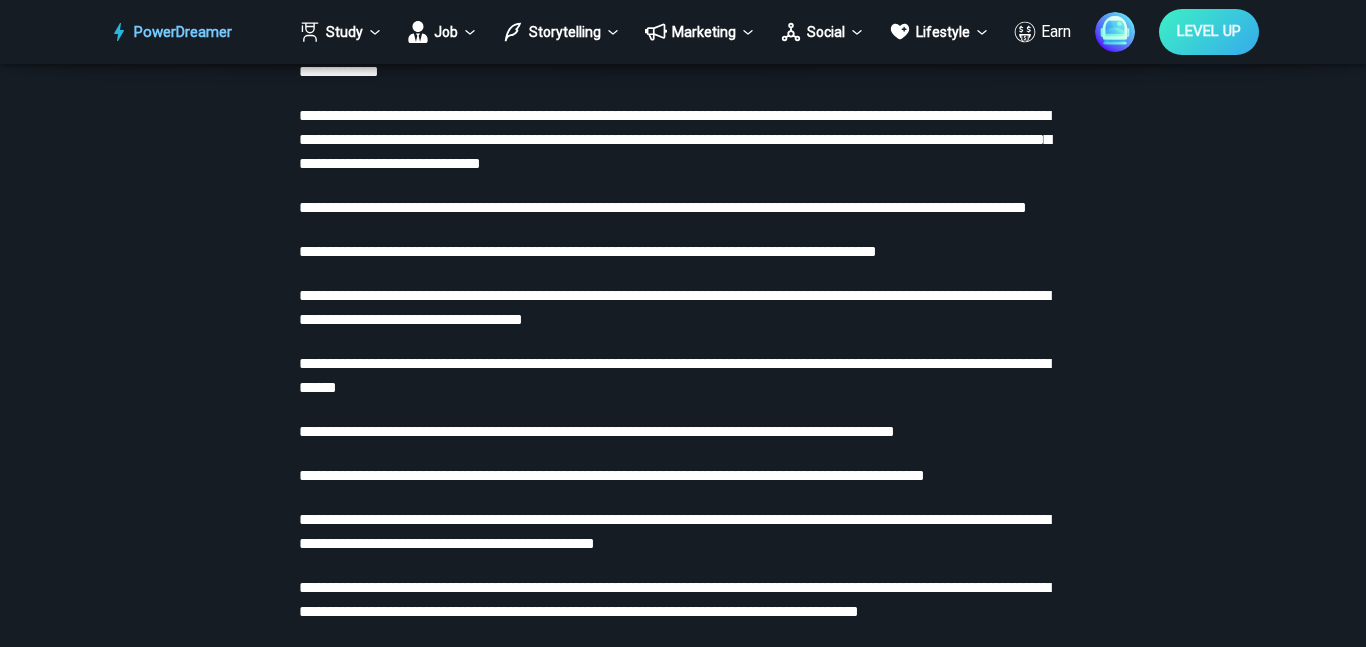 type 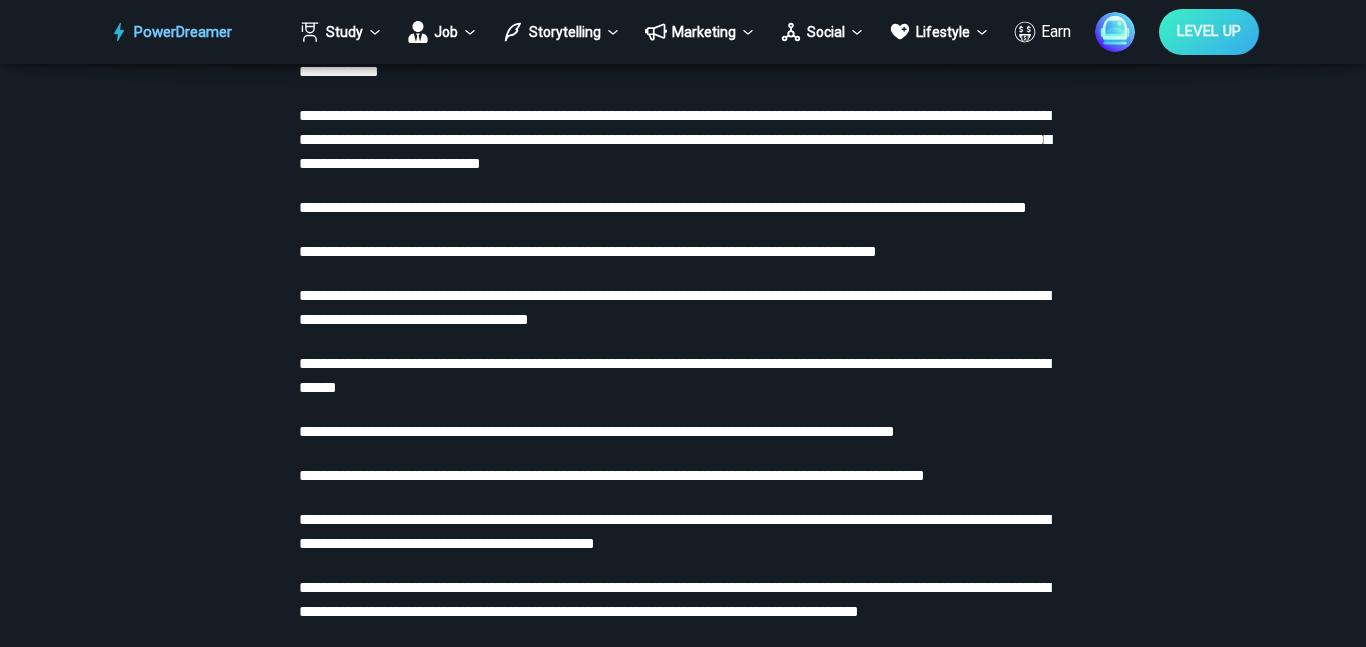 click on "**********" at bounding box center (674, 307) 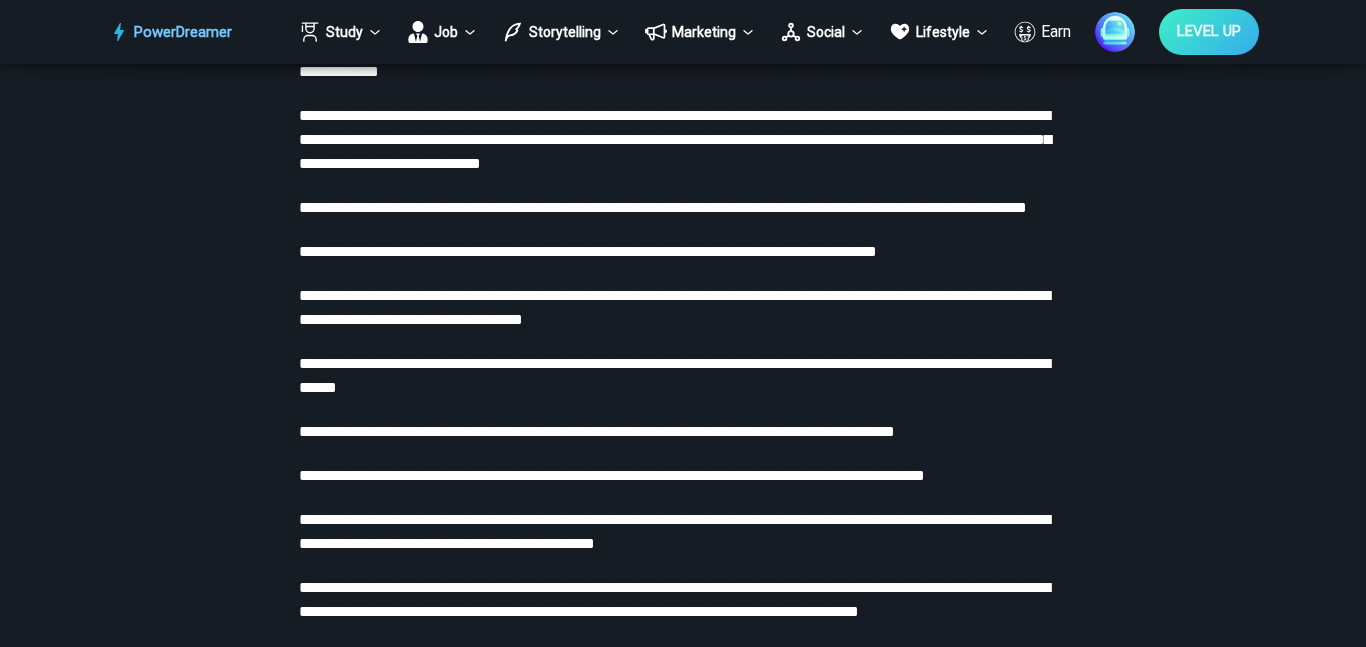 click on "**********" at bounding box center [674, 307] 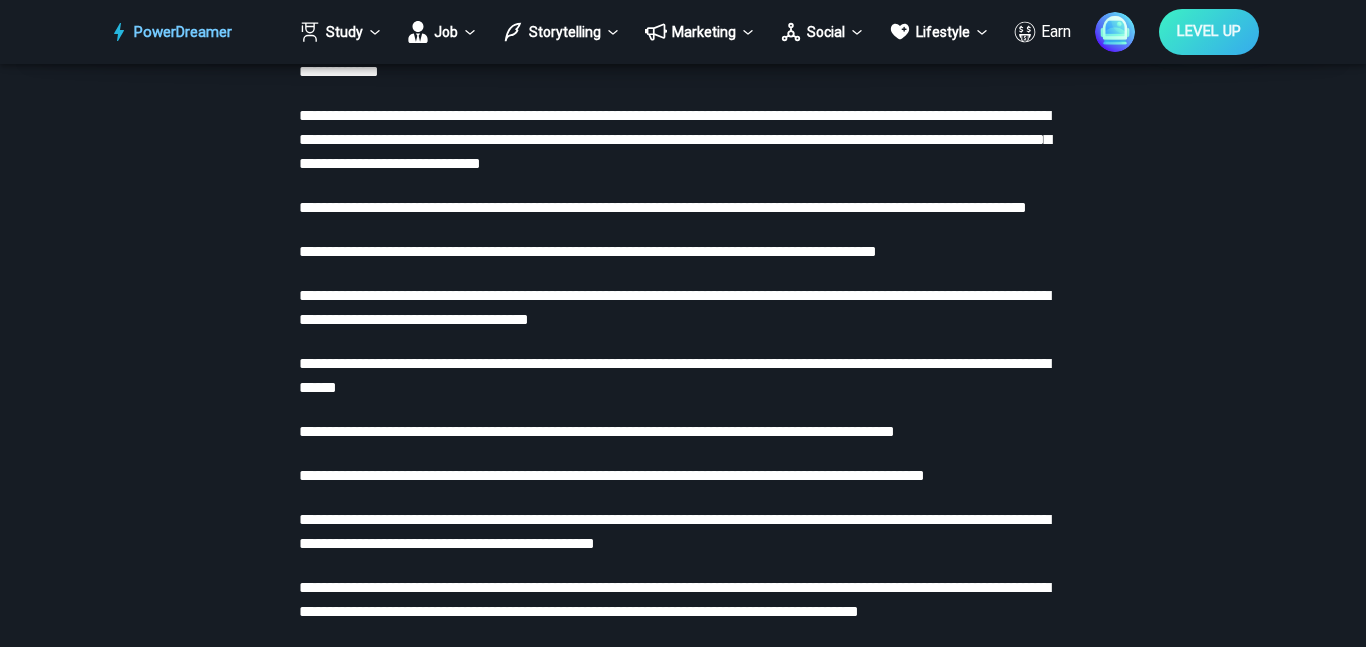 click on "**********" at bounding box center [674, 307] 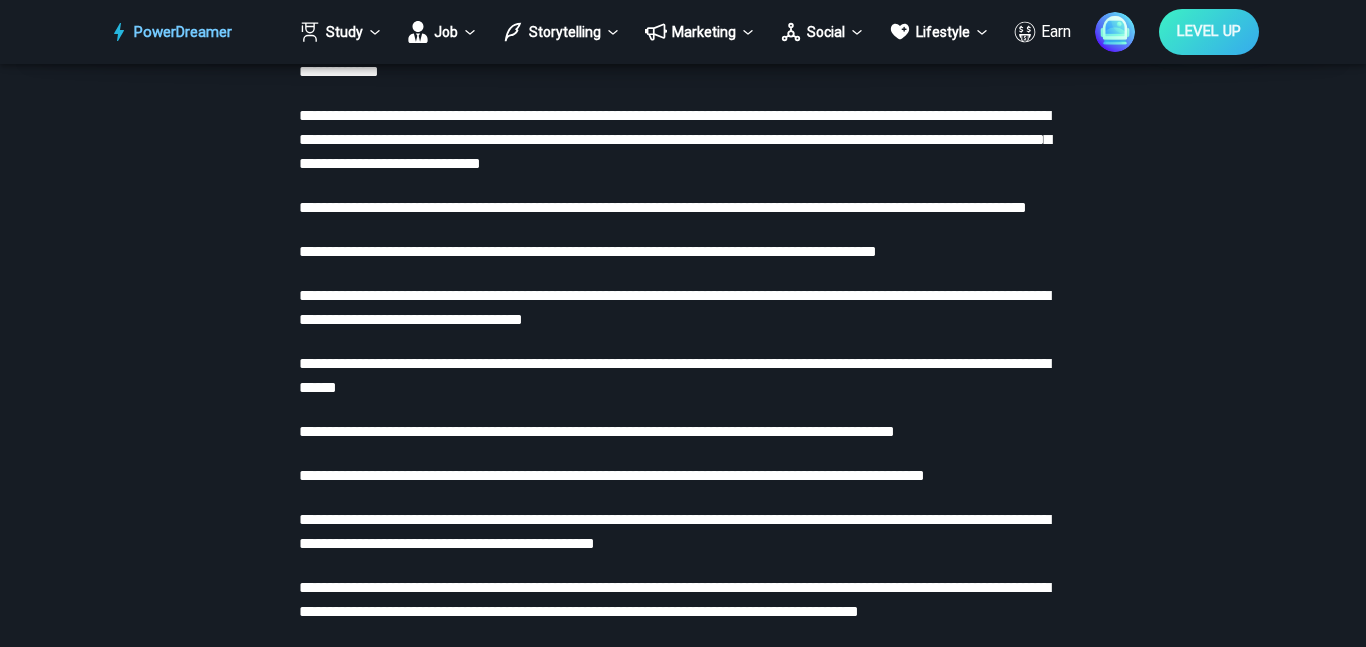 click on "**********" at bounding box center (682, -284) 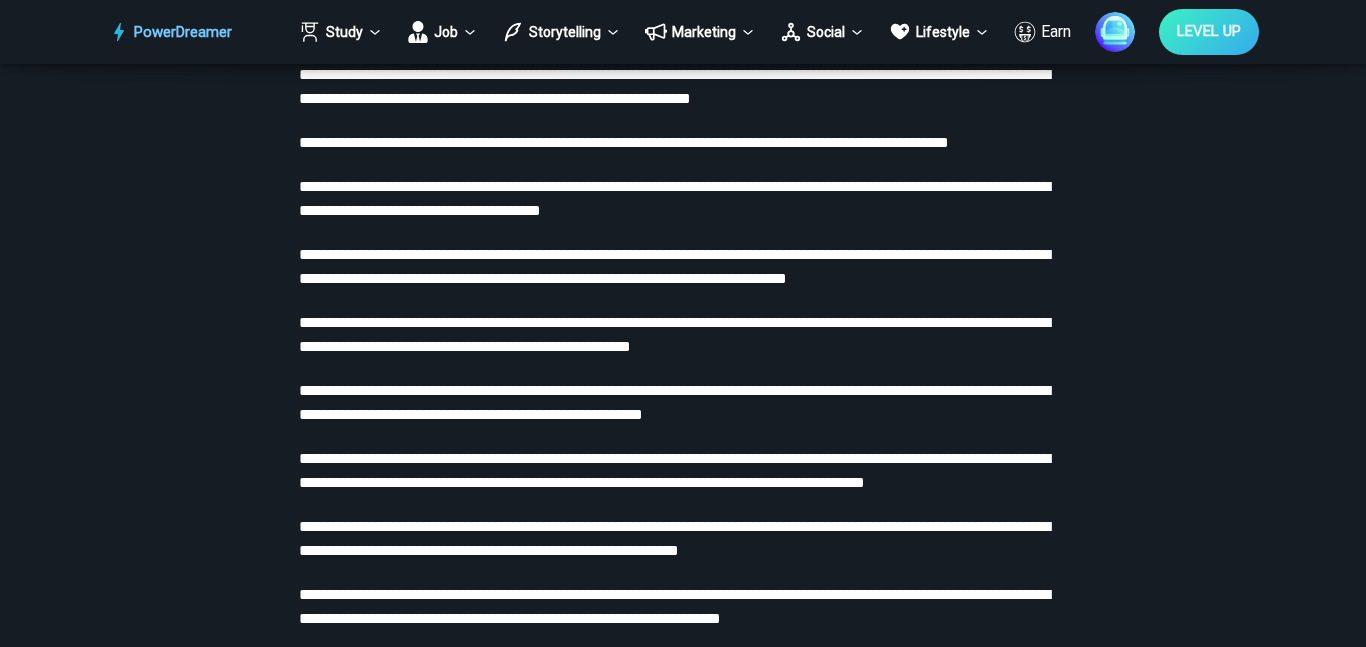 scroll, scrollTop: 2875, scrollLeft: 0, axis: vertical 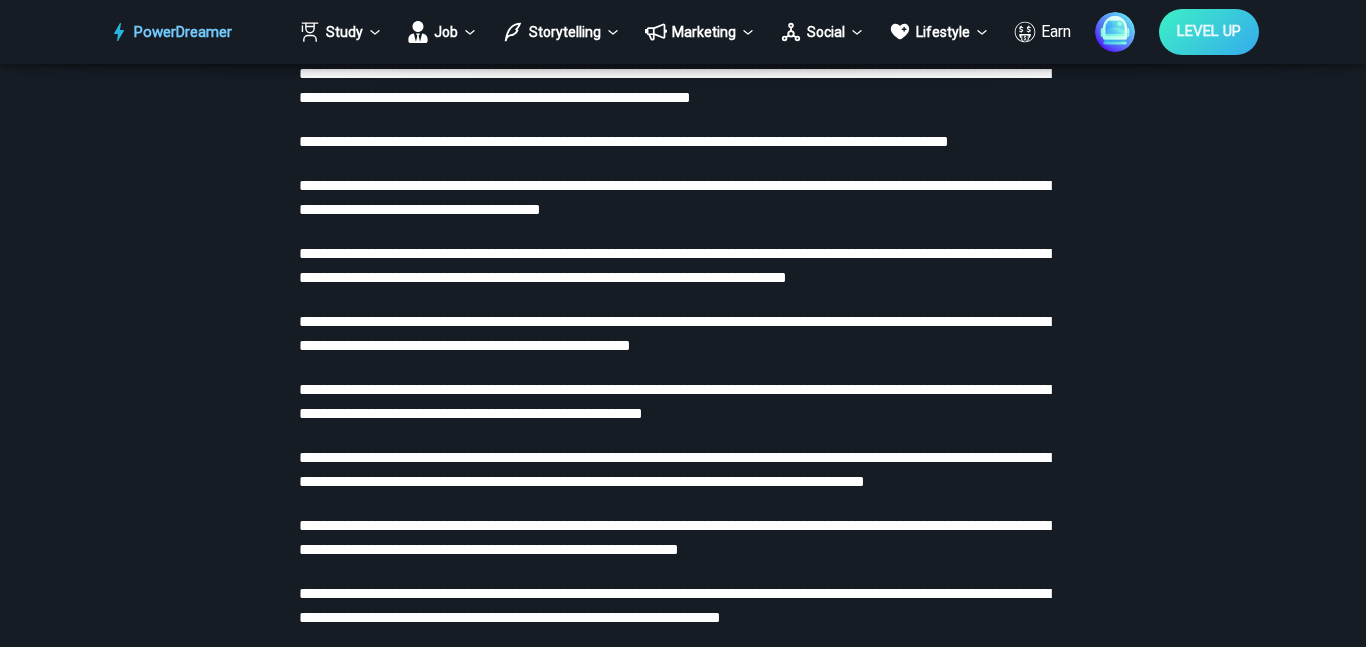 click on "**********" at bounding box center [683, 334] 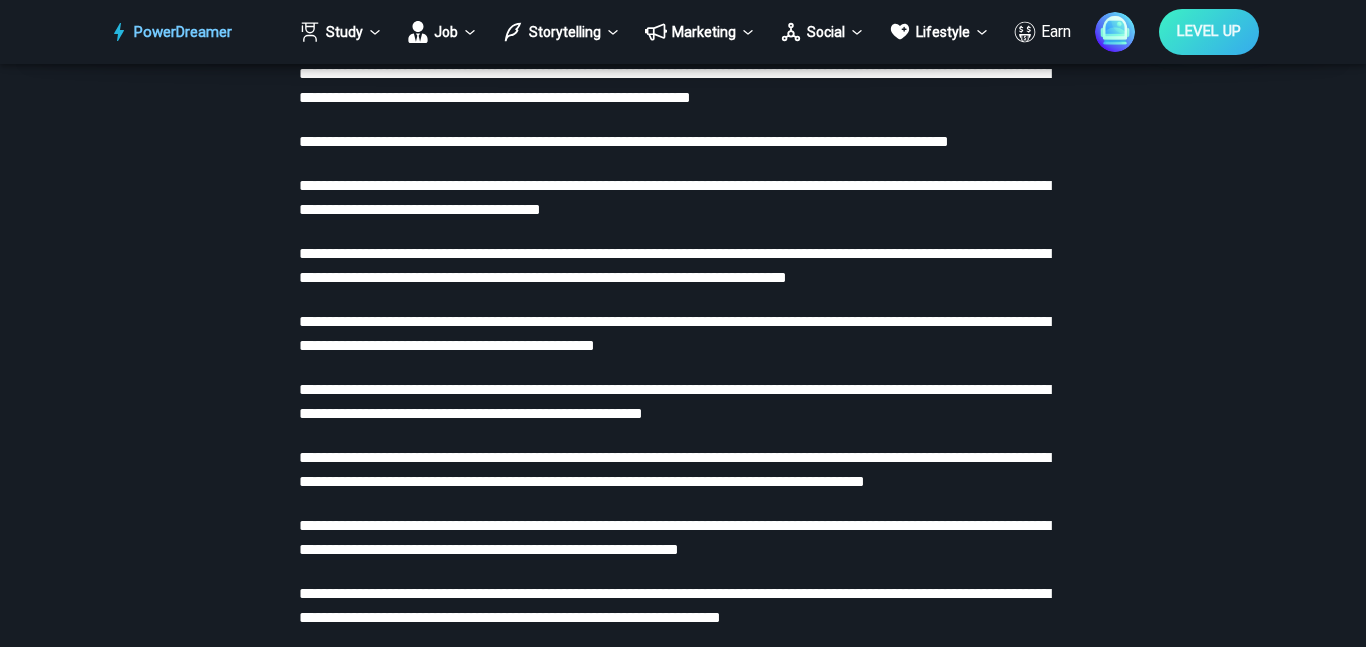 click on "**********" at bounding box center (674, 333) 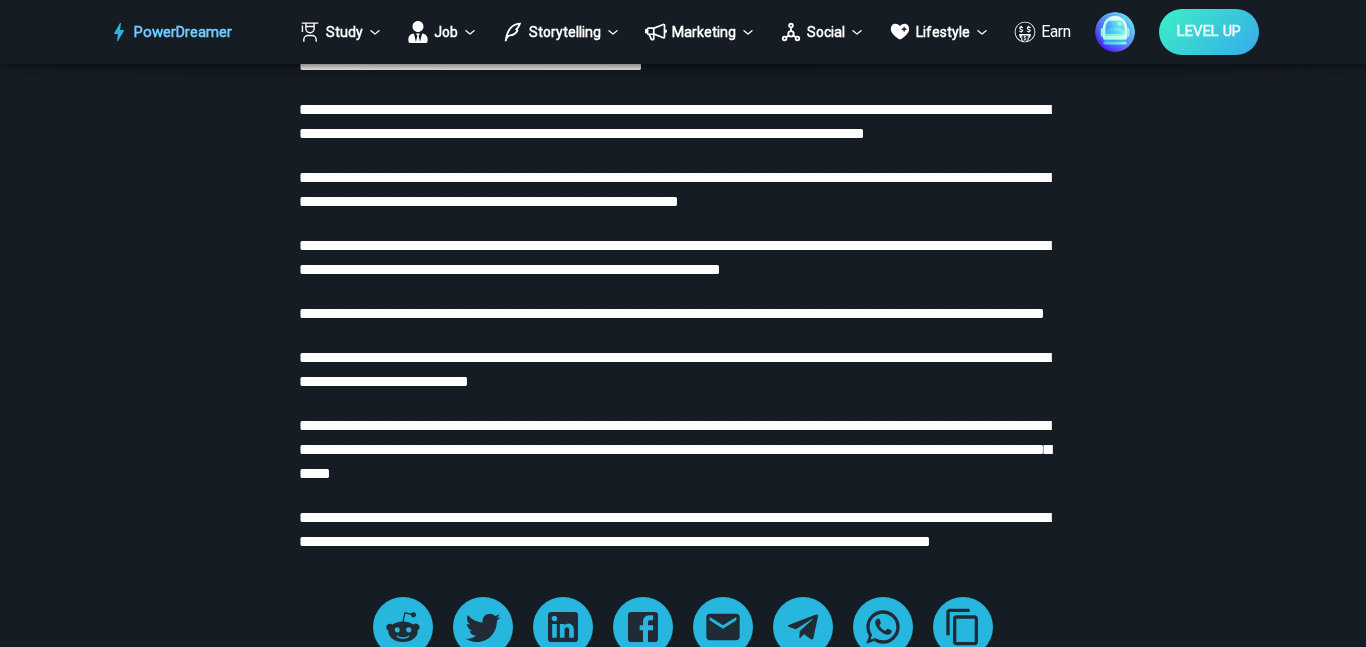scroll, scrollTop: 3224, scrollLeft: 0, axis: vertical 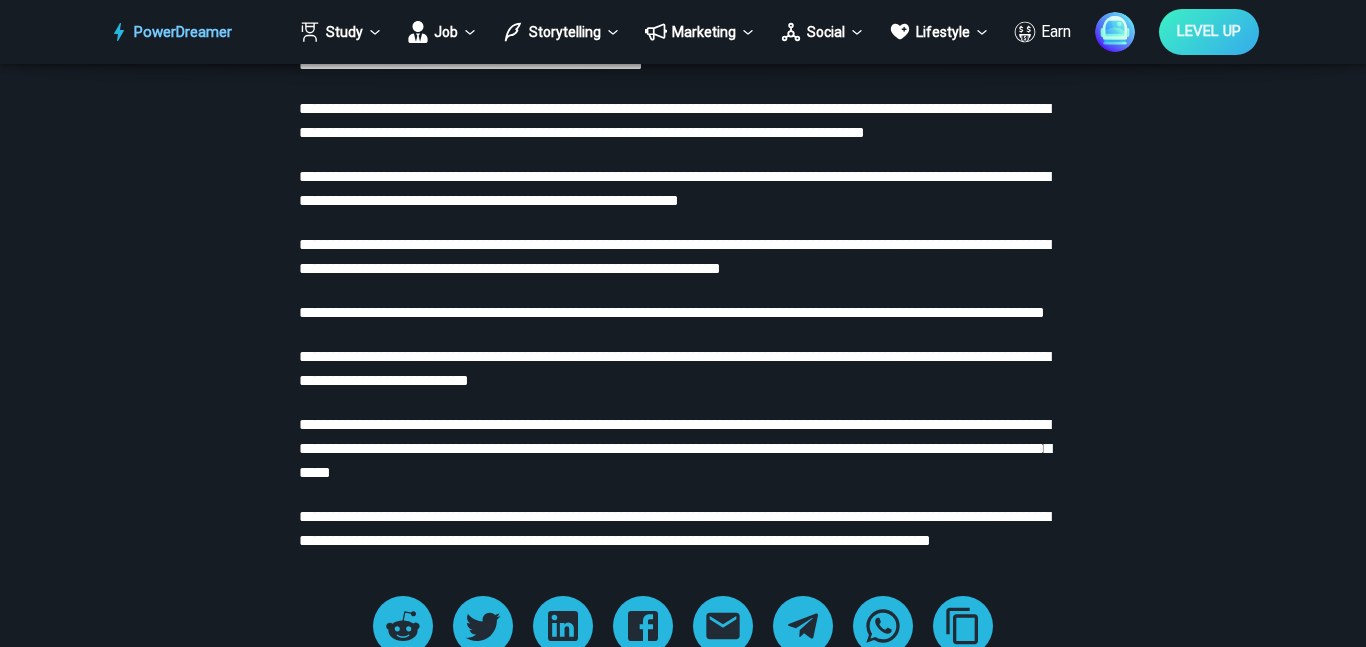 click on "**********" at bounding box center (675, 448) 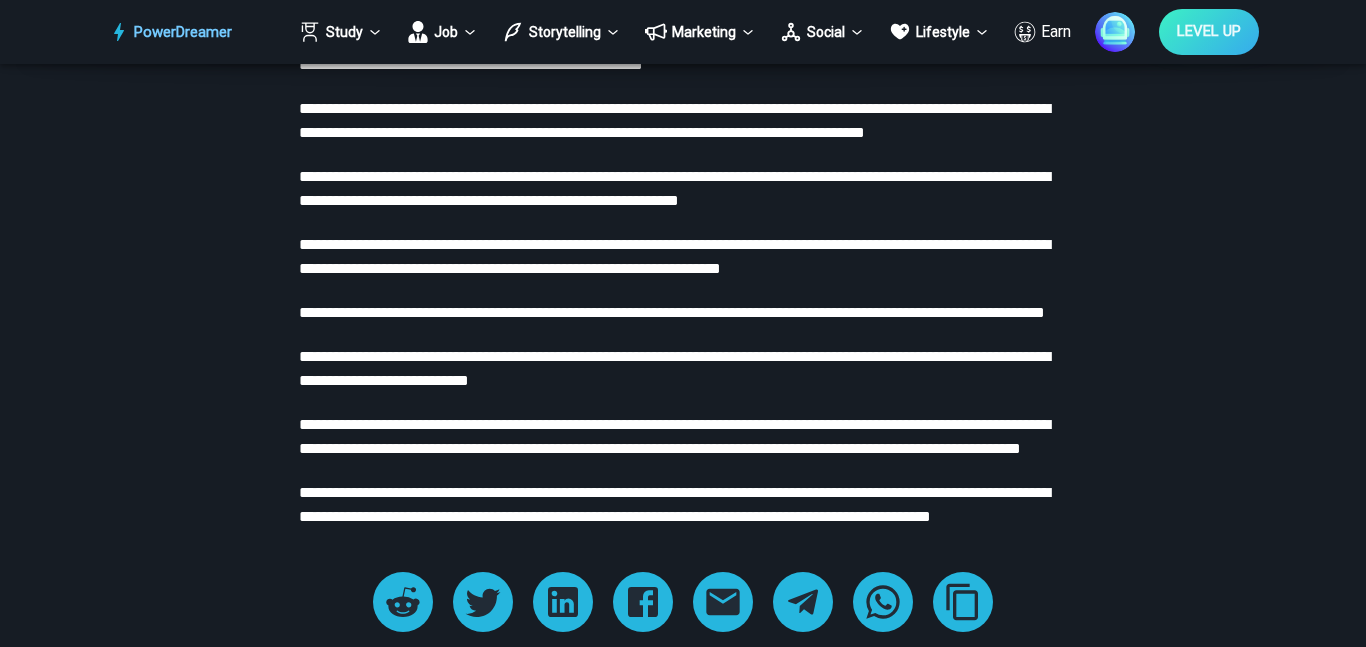 click on "**********" at bounding box center (682, -1227) 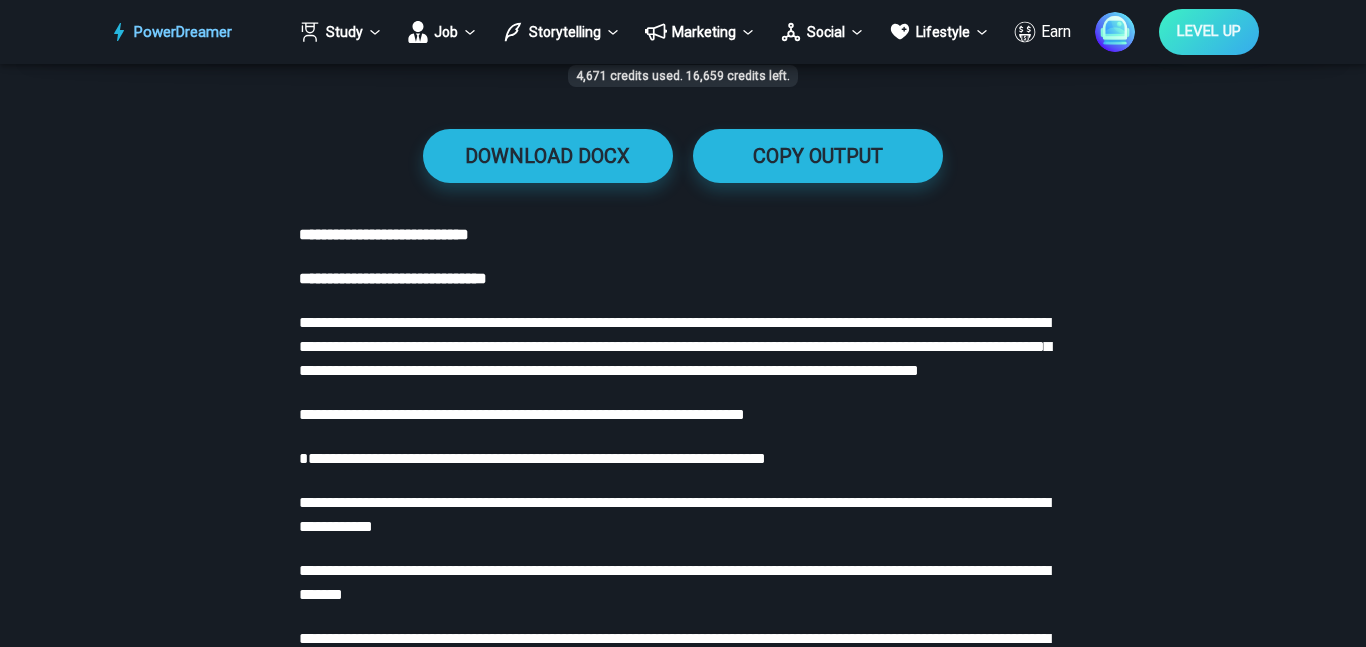 scroll, scrollTop: 1627, scrollLeft: 0, axis: vertical 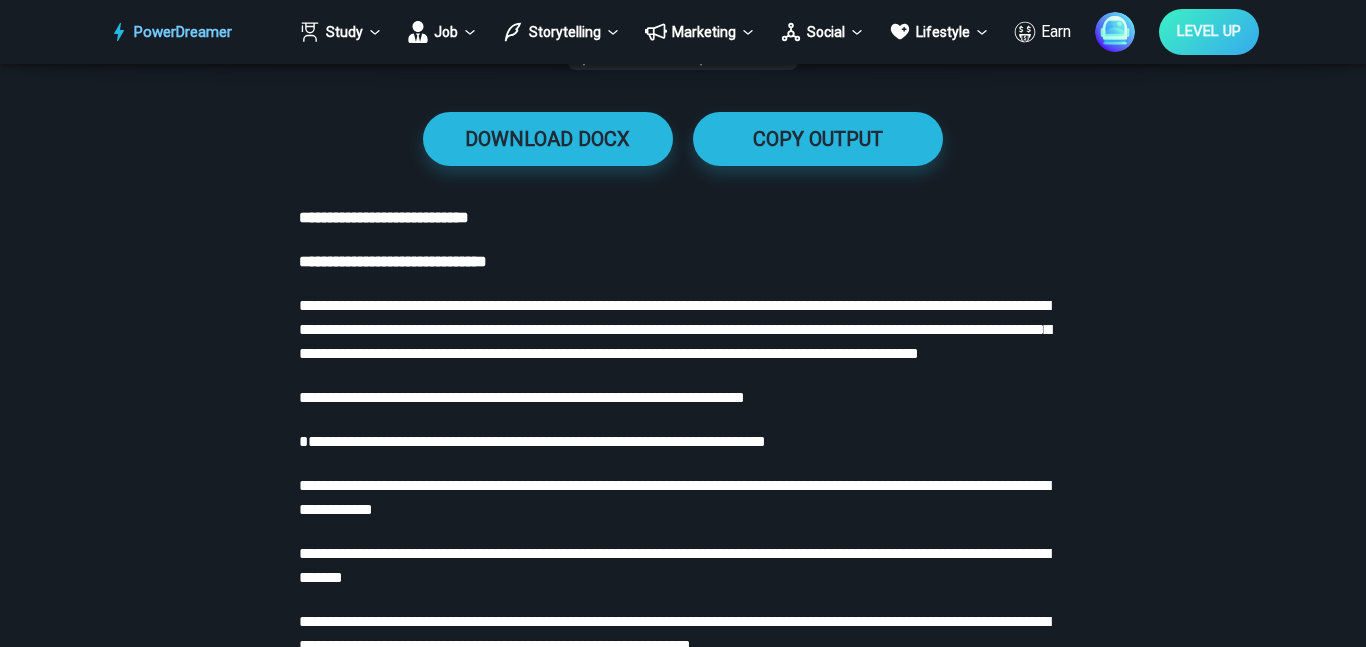 drag, startPoint x: 293, startPoint y: 251, endPoint x: 312, endPoint y: 277, distance: 32.202484 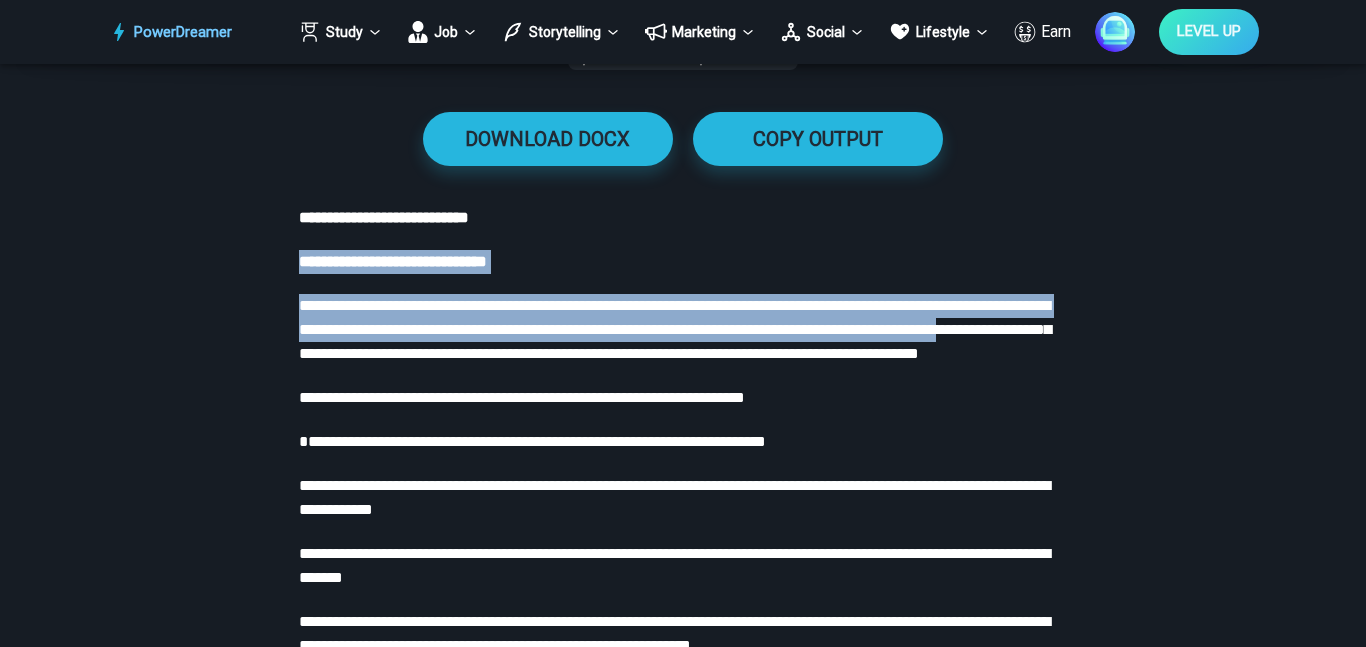 drag, startPoint x: 303, startPoint y: 261, endPoint x: 461, endPoint y: 357, distance: 184.87834 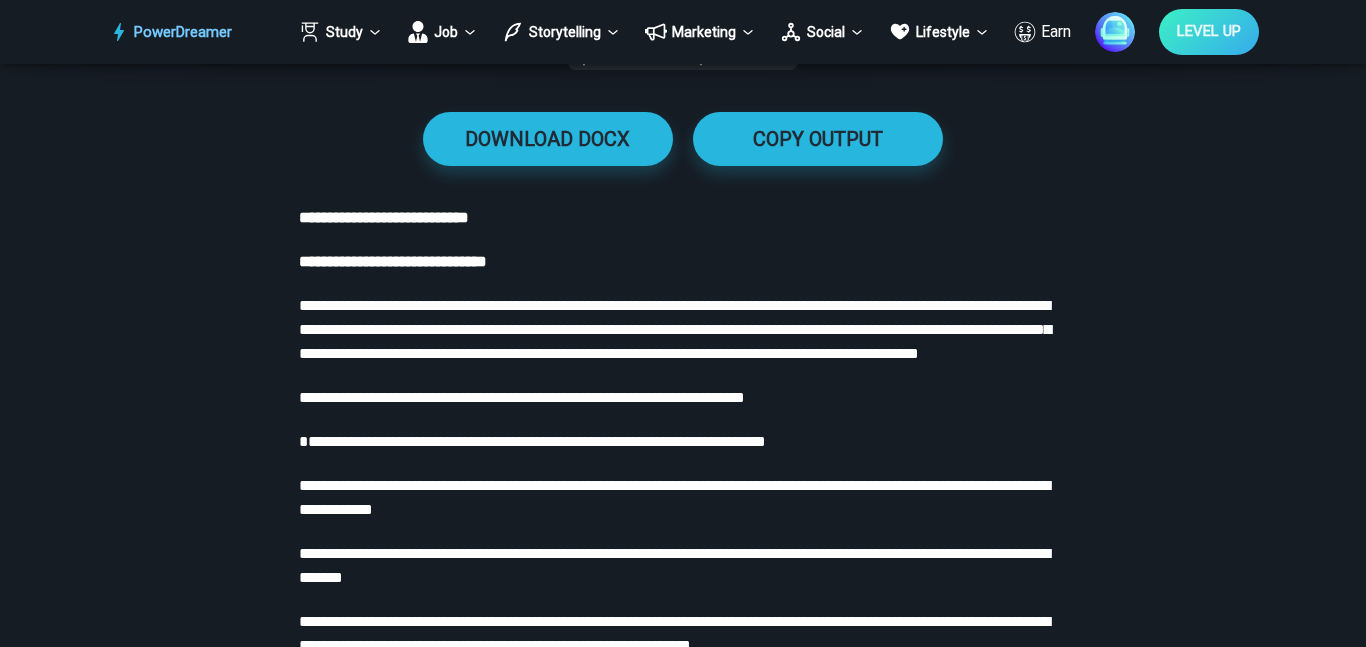 click on "**********" at bounding box center [682, 370] 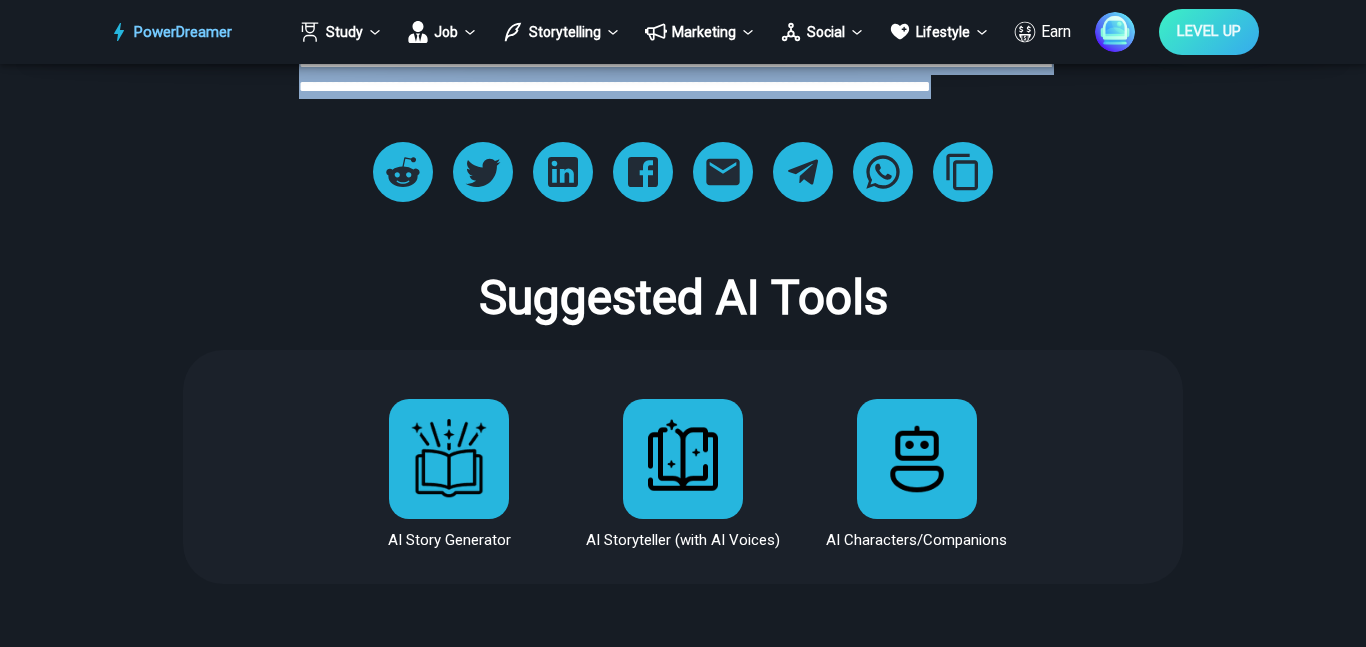 scroll, scrollTop: 3714, scrollLeft: 0, axis: vertical 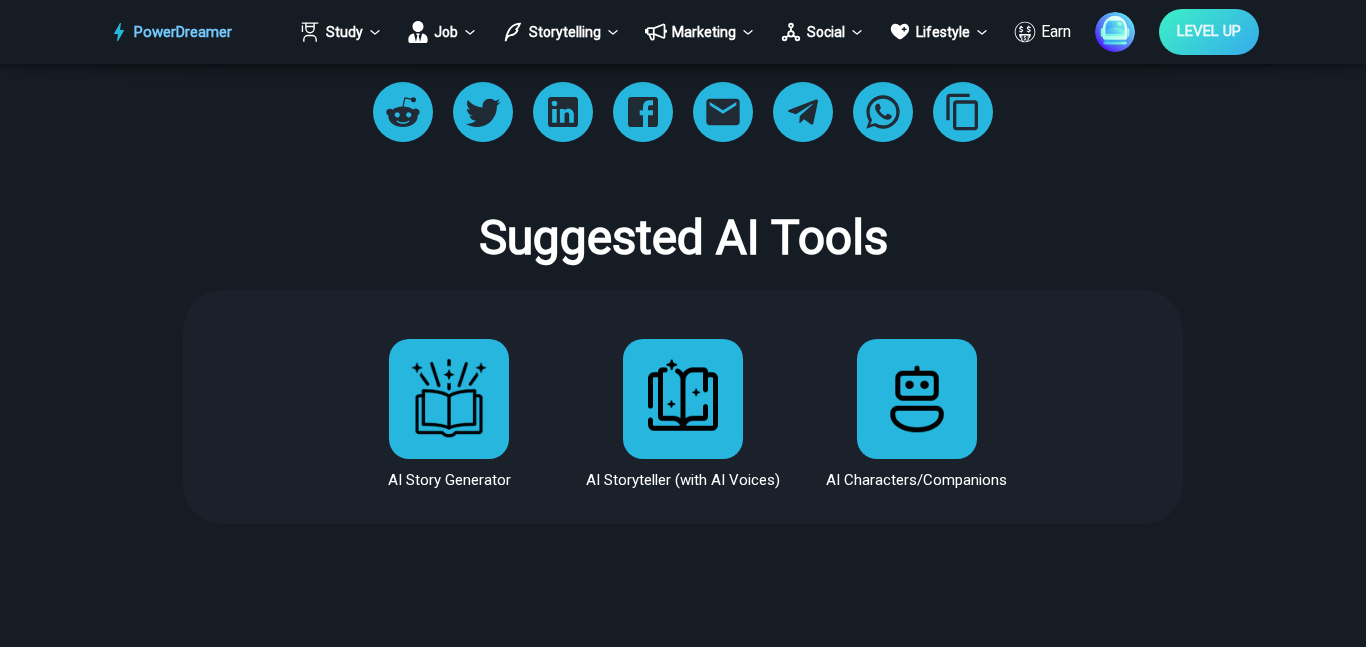 drag, startPoint x: 300, startPoint y: 260, endPoint x: 741, endPoint y: 162, distance: 451.7577 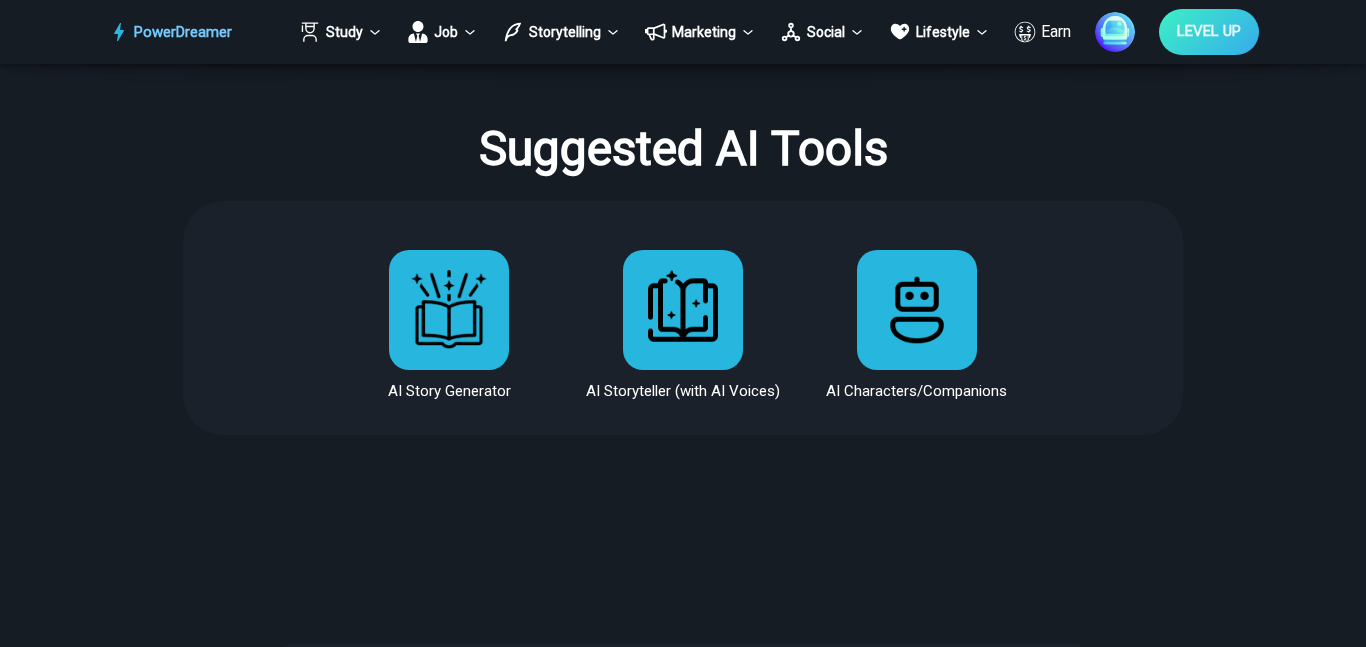 scroll, scrollTop: 3793, scrollLeft: 0, axis: vertical 